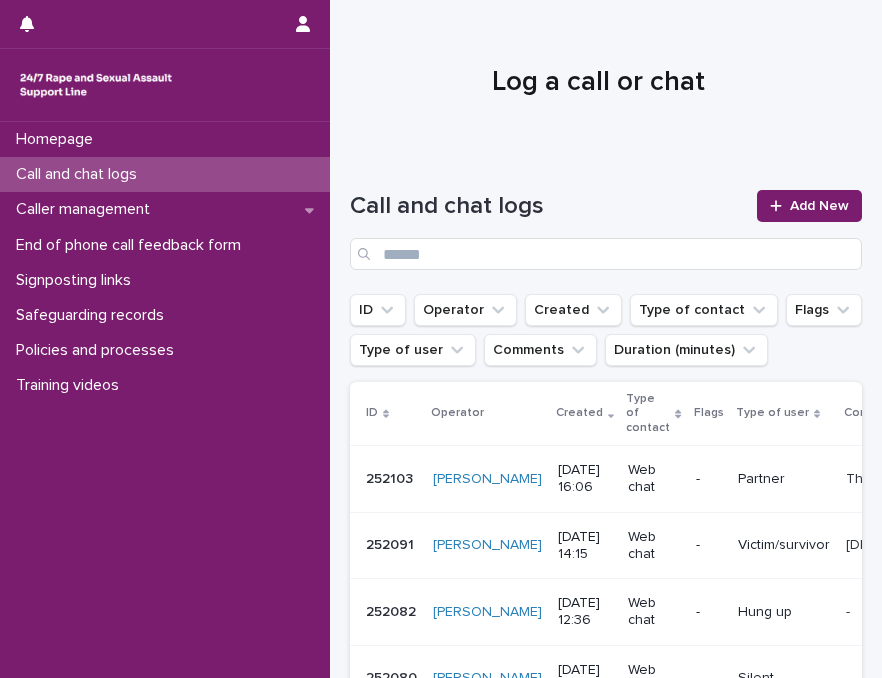 scroll, scrollTop: 0, scrollLeft: 0, axis: both 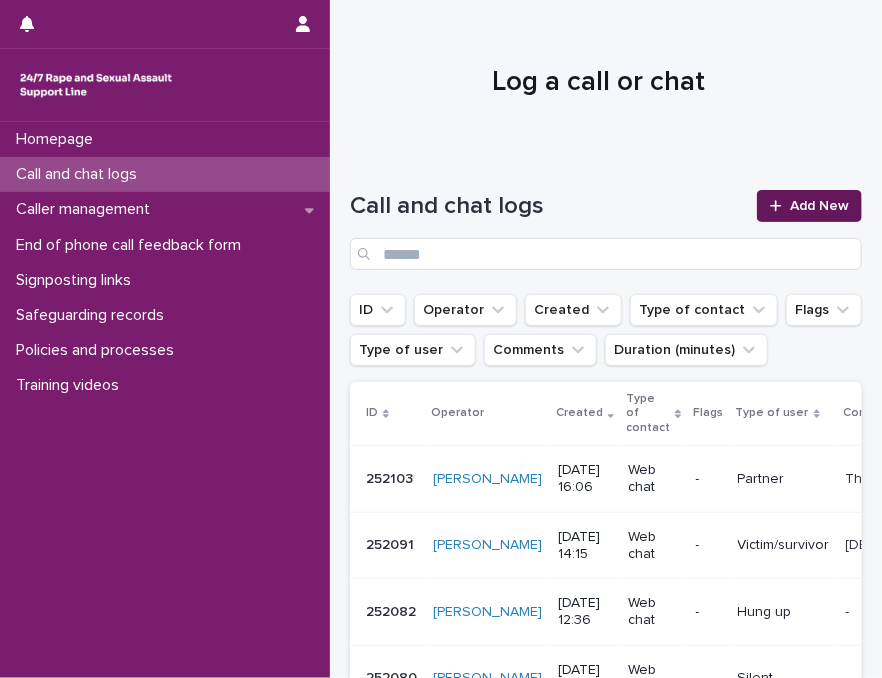 click on "Add New" at bounding box center (819, 206) 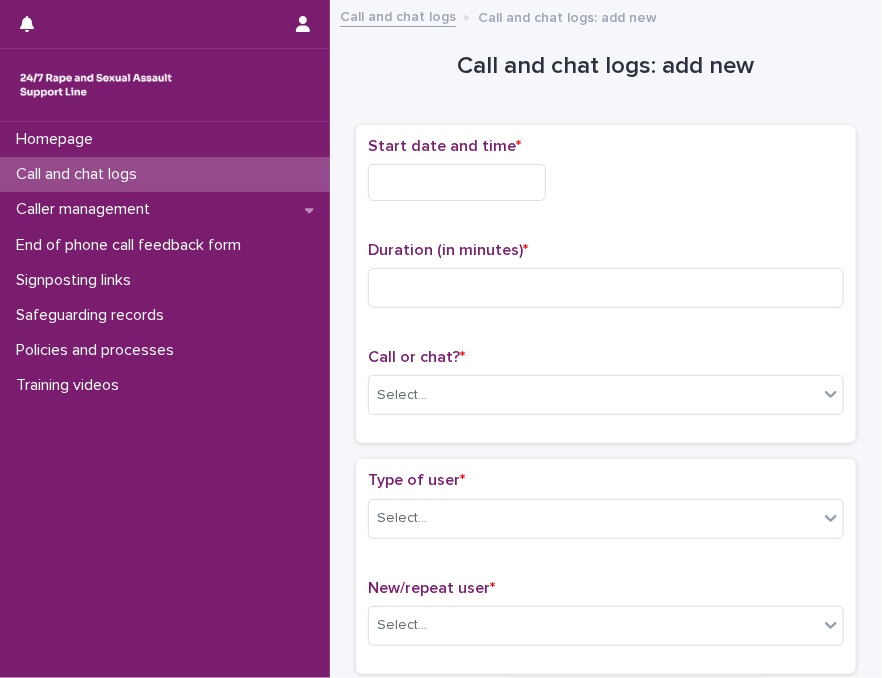 click at bounding box center (457, 182) 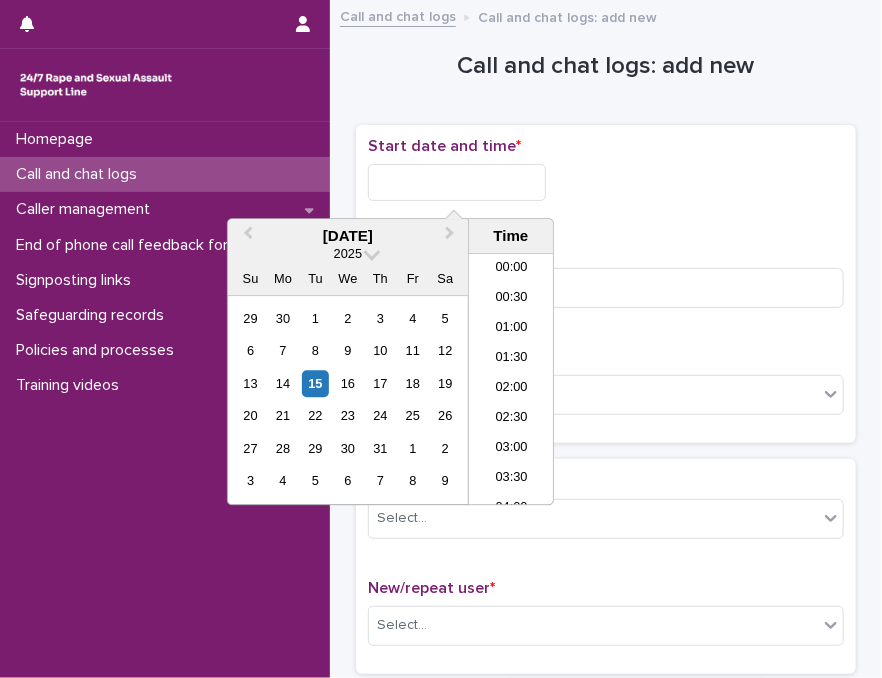 scroll, scrollTop: 520, scrollLeft: 0, axis: vertical 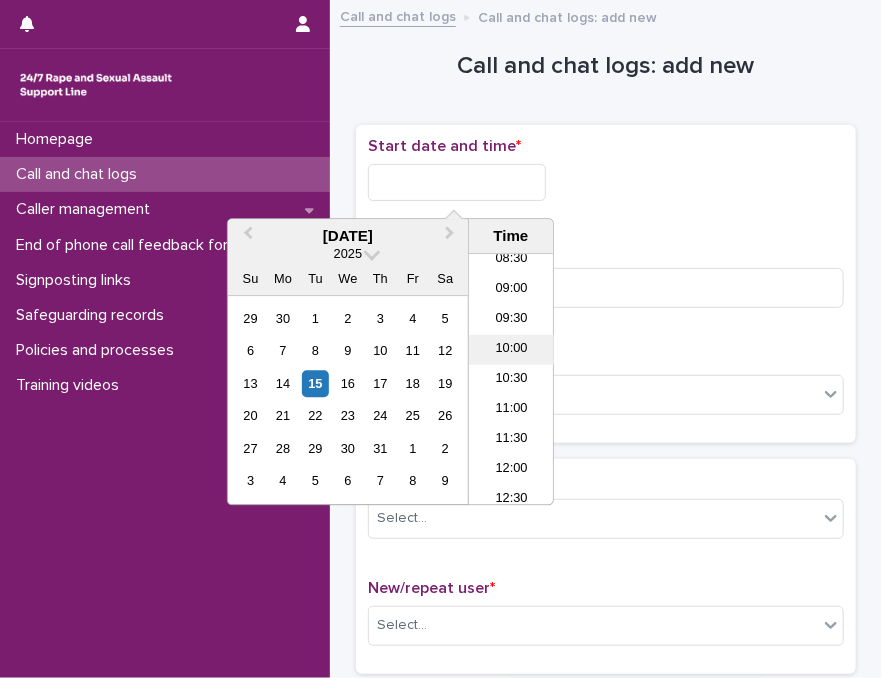 click on "10:00" at bounding box center [511, 350] 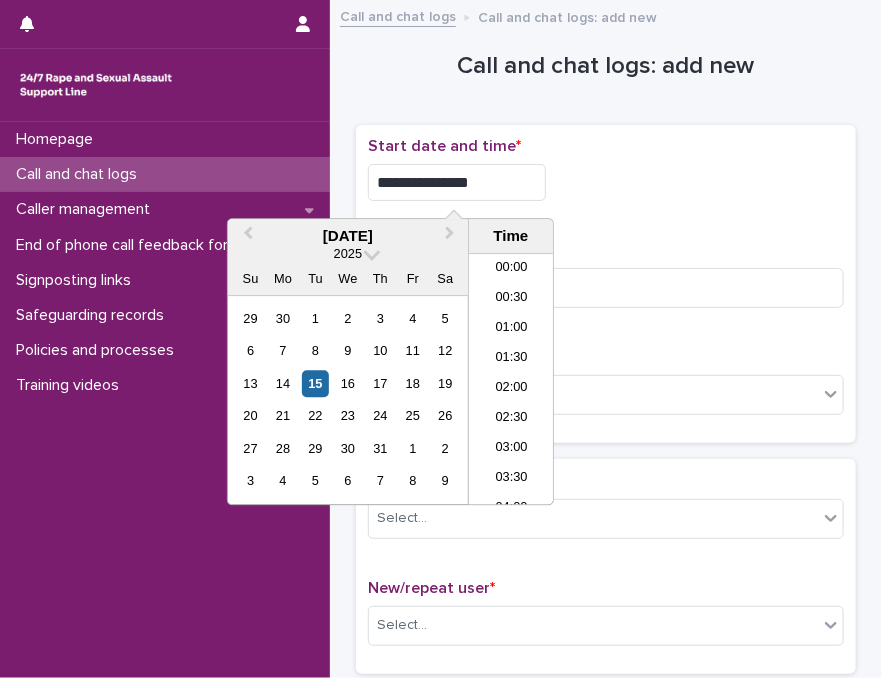 click on "**********" at bounding box center (457, 182) 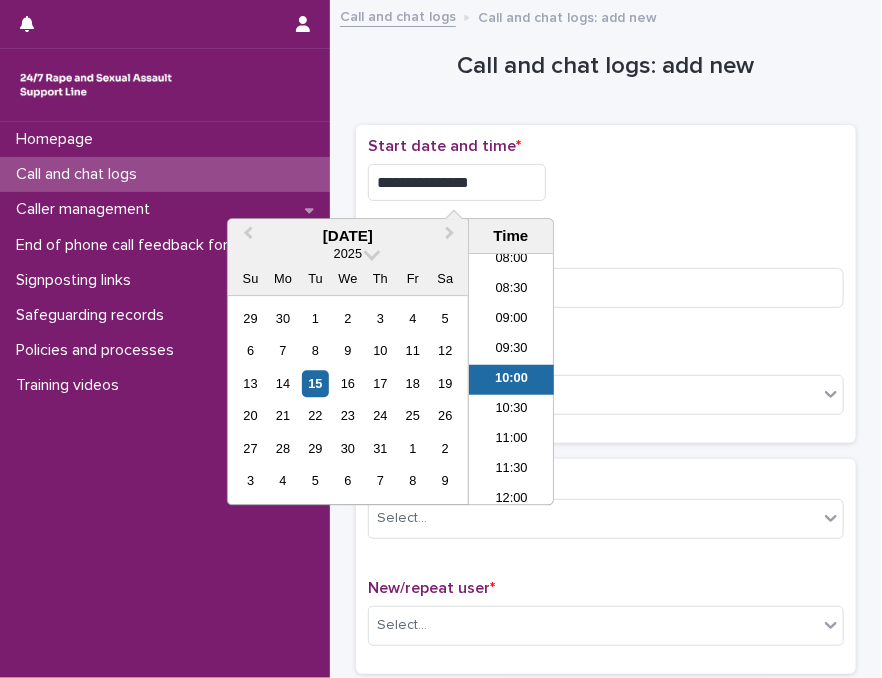 click on "**********" at bounding box center [457, 182] 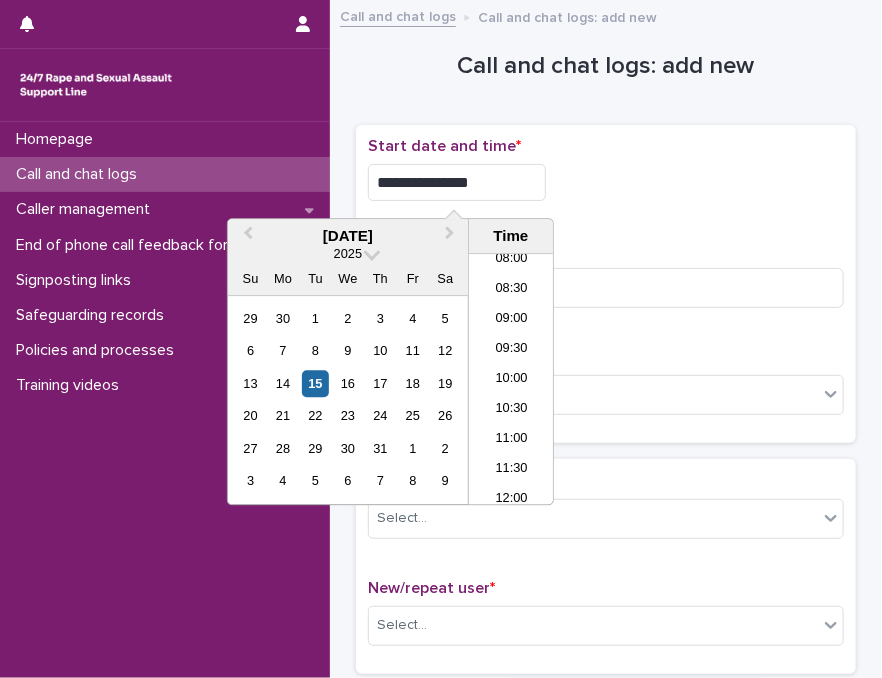 type on "**********" 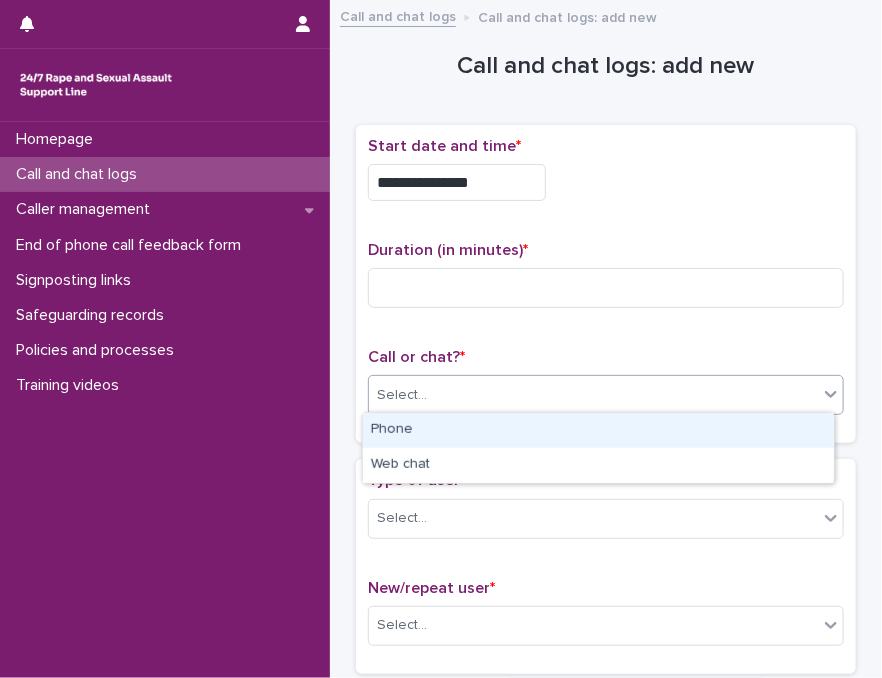 drag, startPoint x: 380, startPoint y: 401, endPoint x: 384, endPoint y: 431, distance: 30.265491 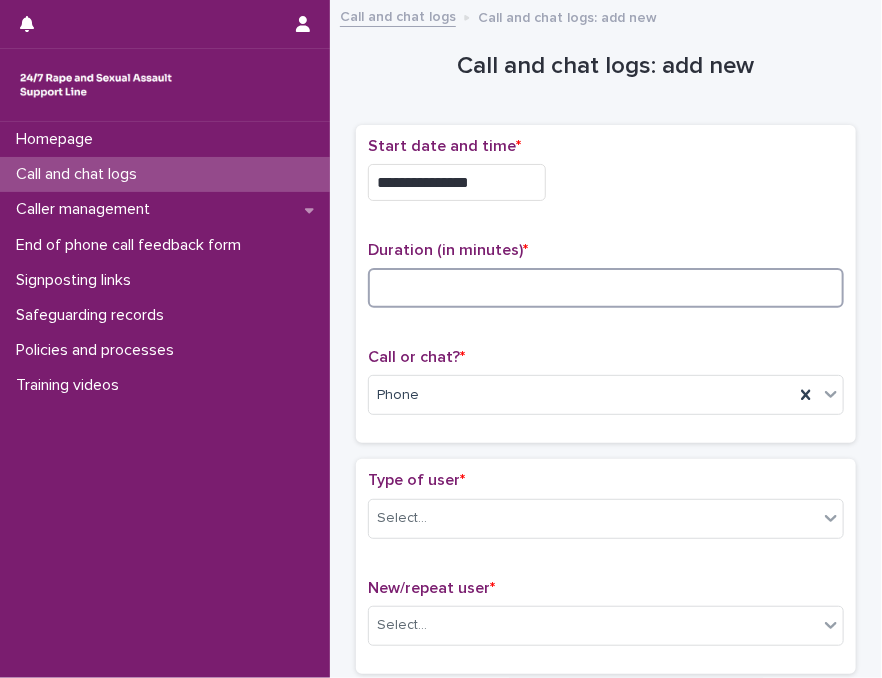 click at bounding box center (606, 288) 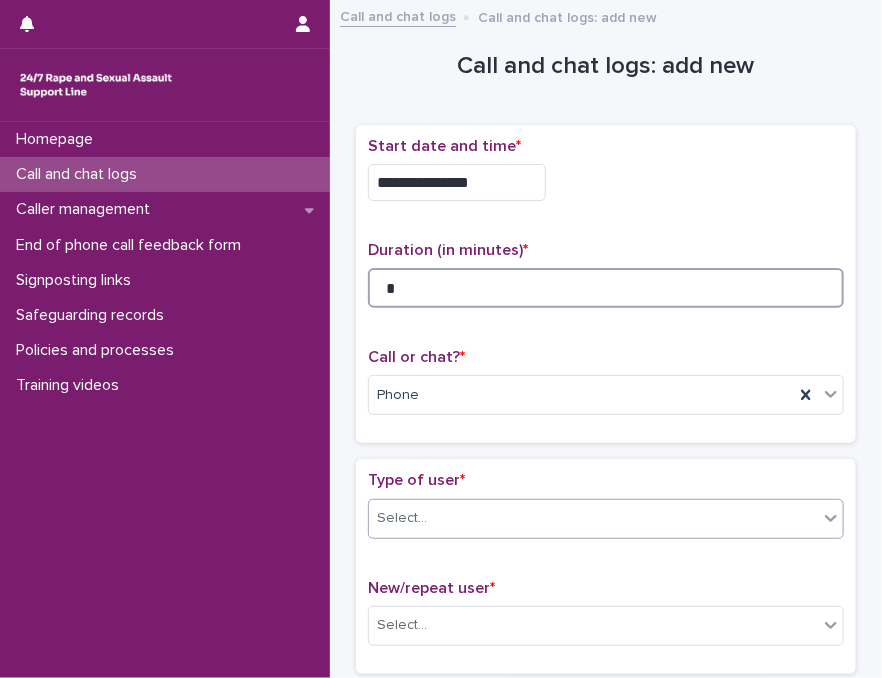 type on "*" 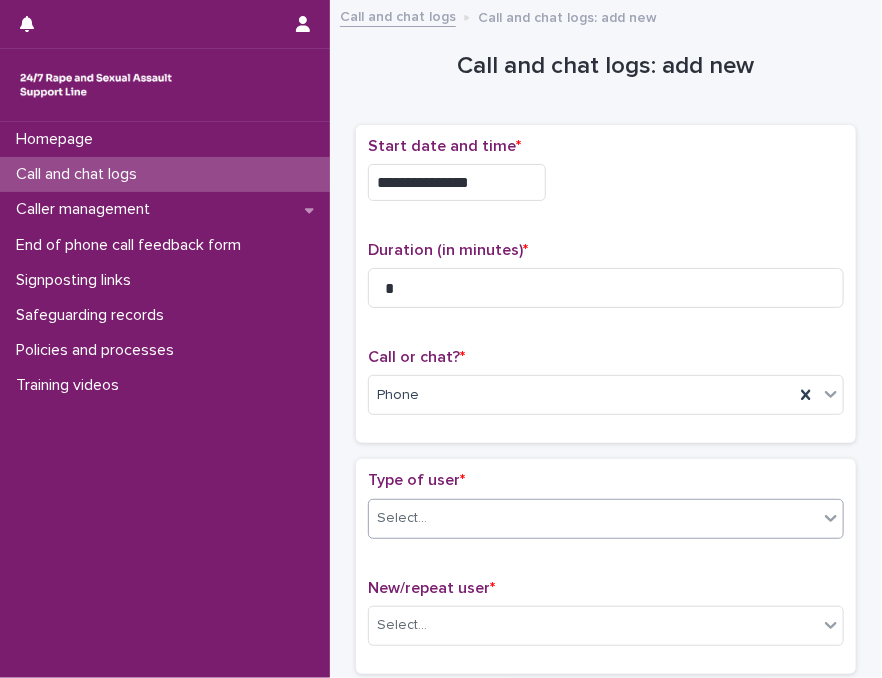 click on "Select..." at bounding box center (593, 518) 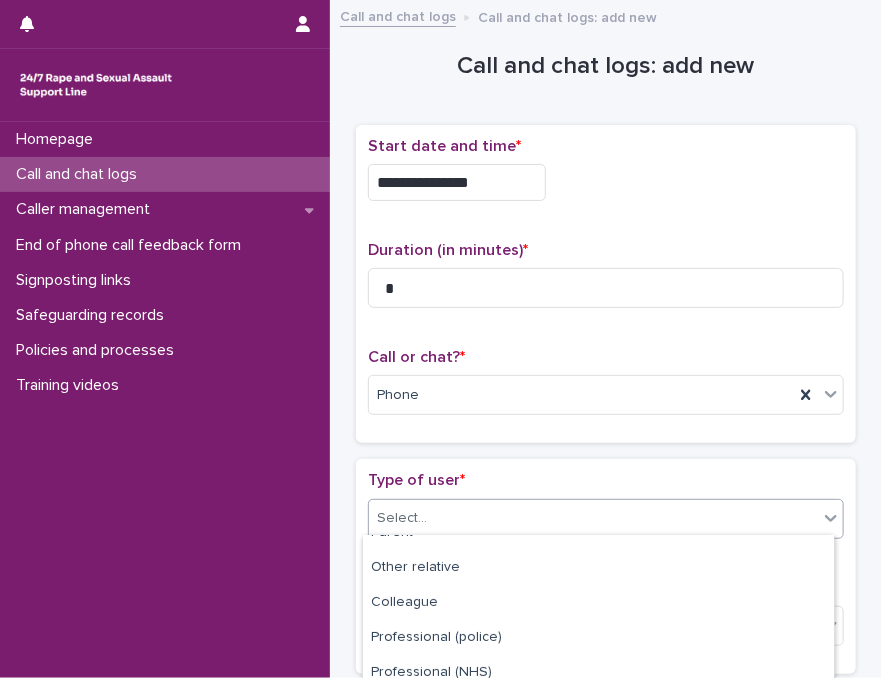 scroll, scrollTop: 376, scrollLeft: 0, axis: vertical 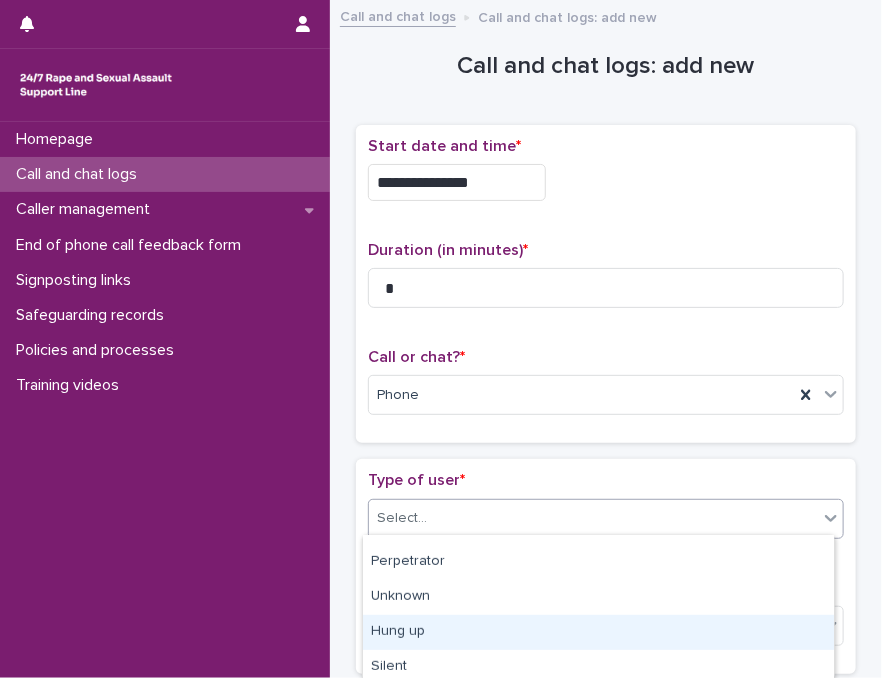 click on "Hung up" at bounding box center (598, 632) 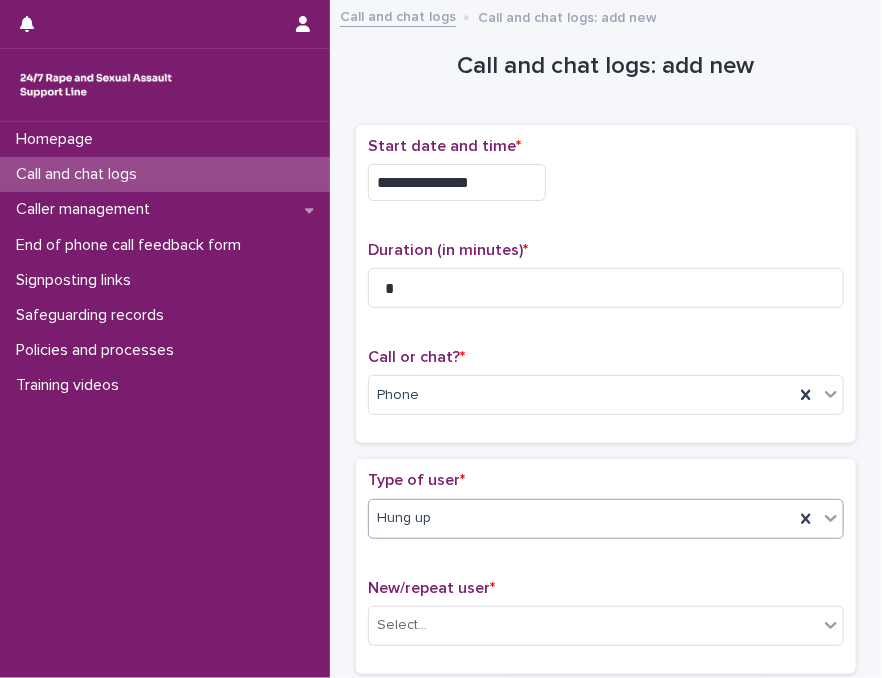 click on "Type of user *" at bounding box center (416, 480) 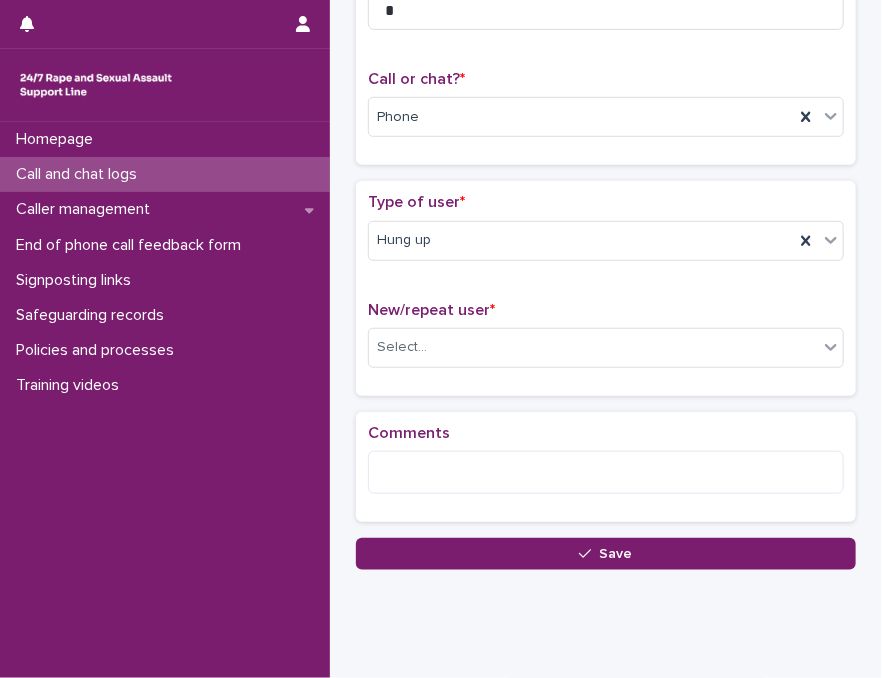 scroll, scrollTop: 321, scrollLeft: 0, axis: vertical 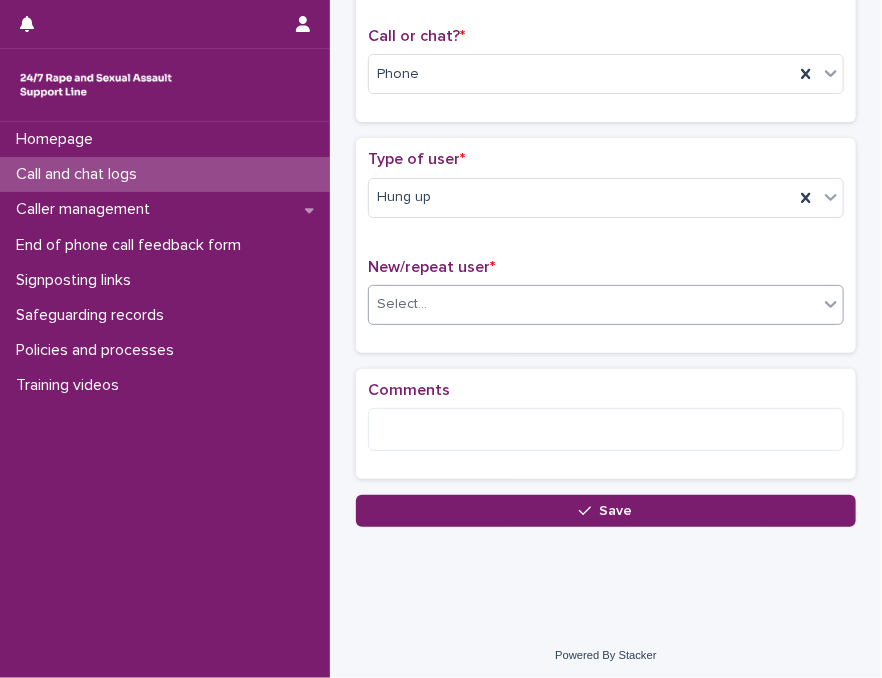 click on "Select..." at bounding box center [593, 304] 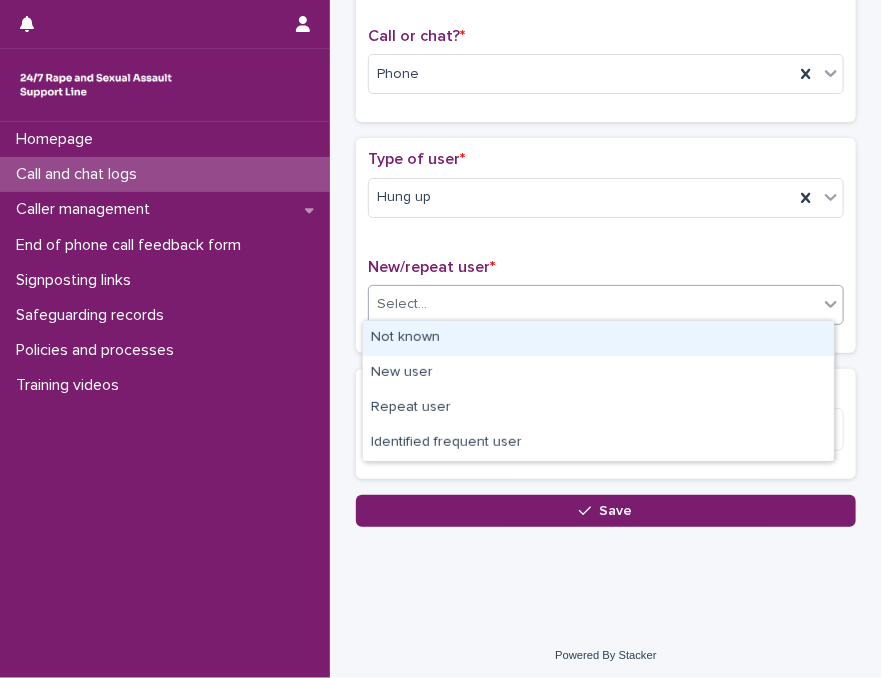 click on "Not known" at bounding box center (598, 338) 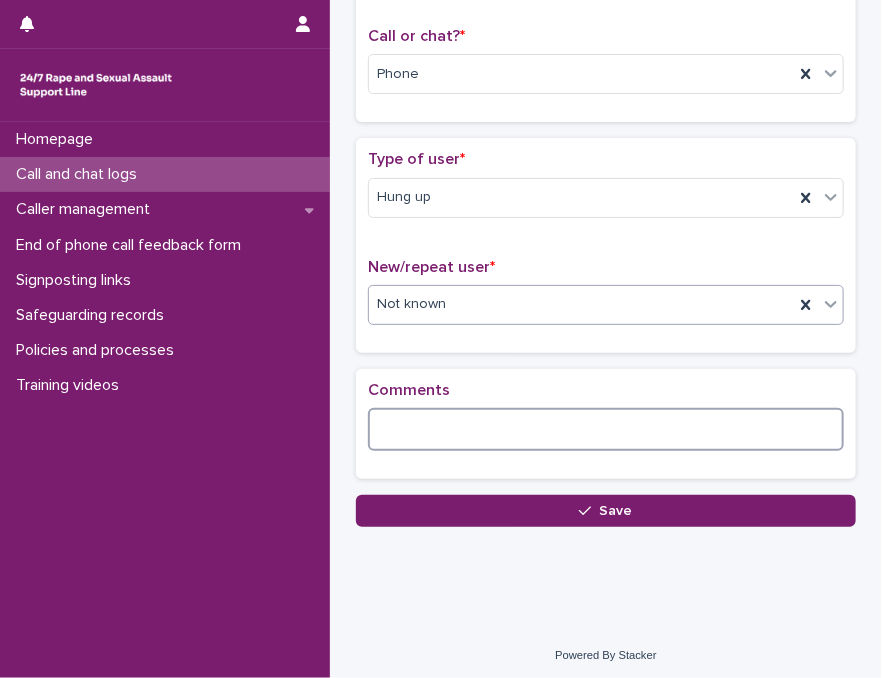 click at bounding box center [606, 429] 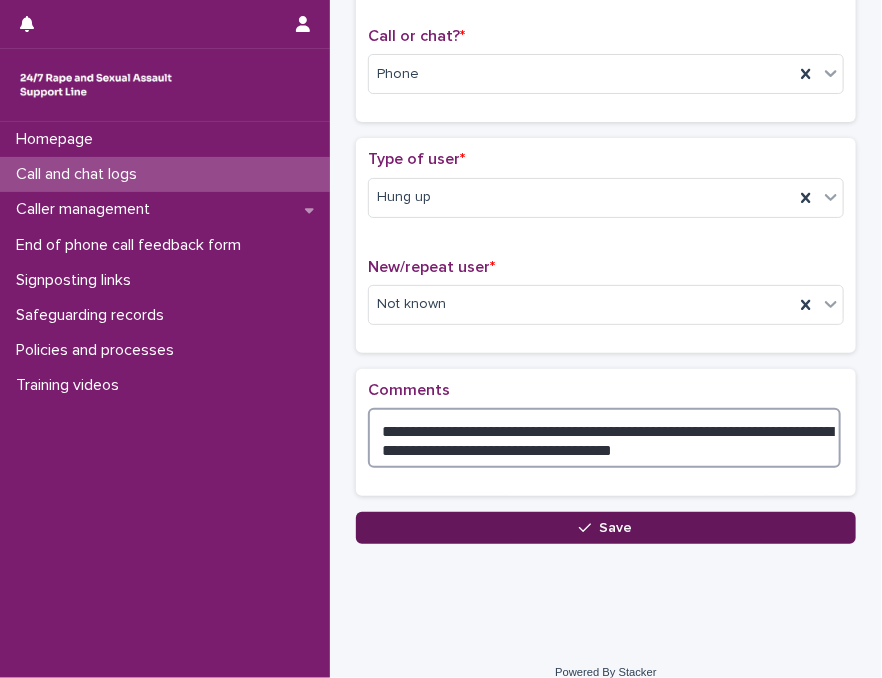type on "**********" 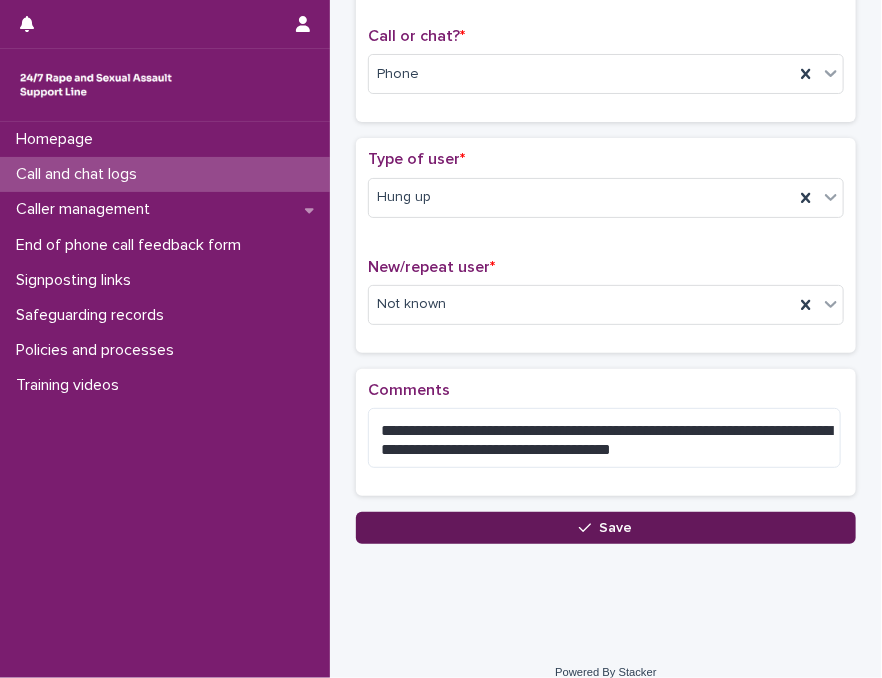 click on "Save" at bounding box center (606, 528) 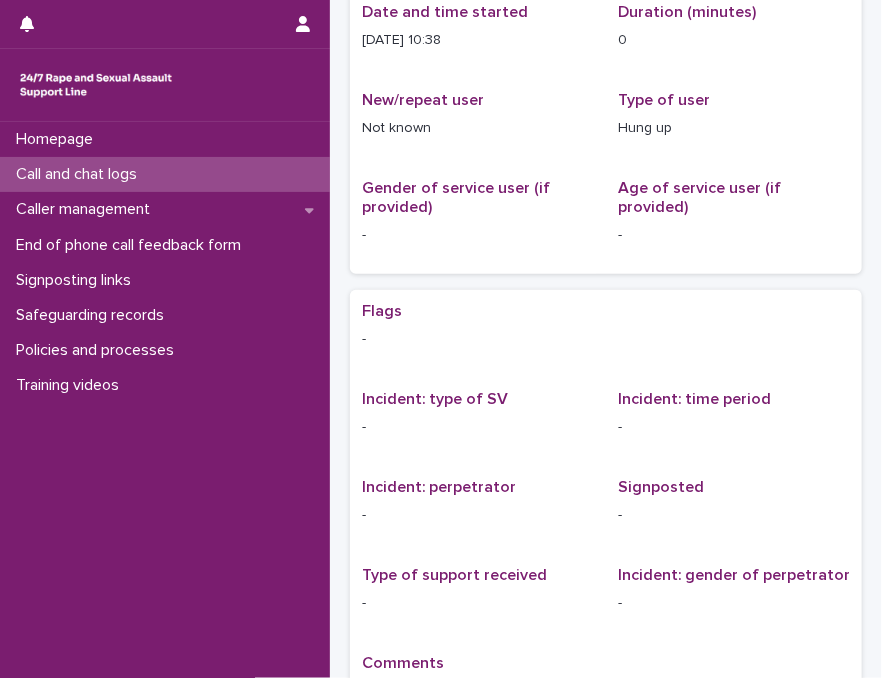 scroll, scrollTop: 0, scrollLeft: 0, axis: both 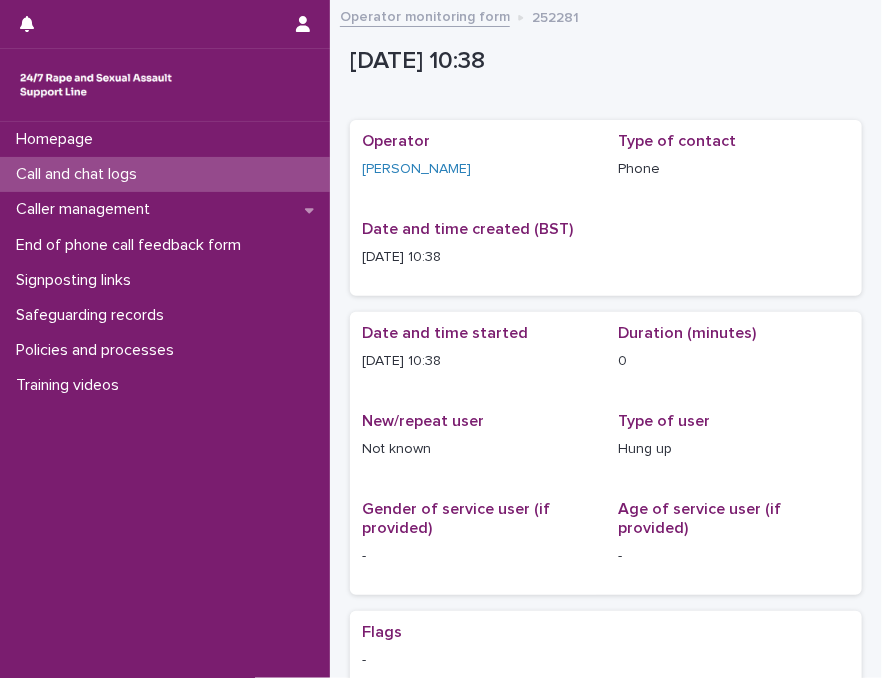 click on "Call and chat logs" at bounding box center (165, 174) 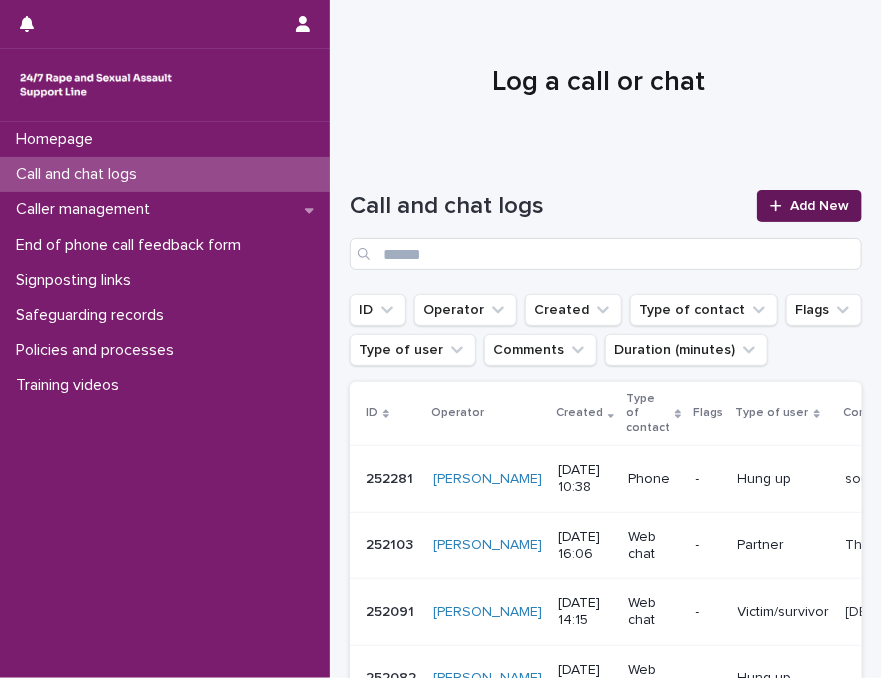 click on "Add New" at bounding box center (819, 206) 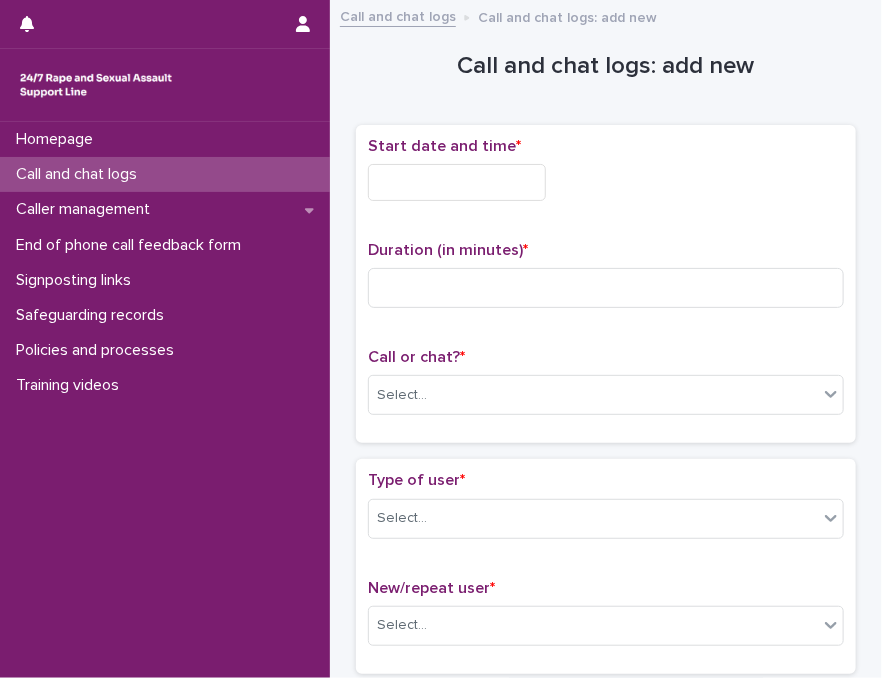 click at bounding box center [457, 182] 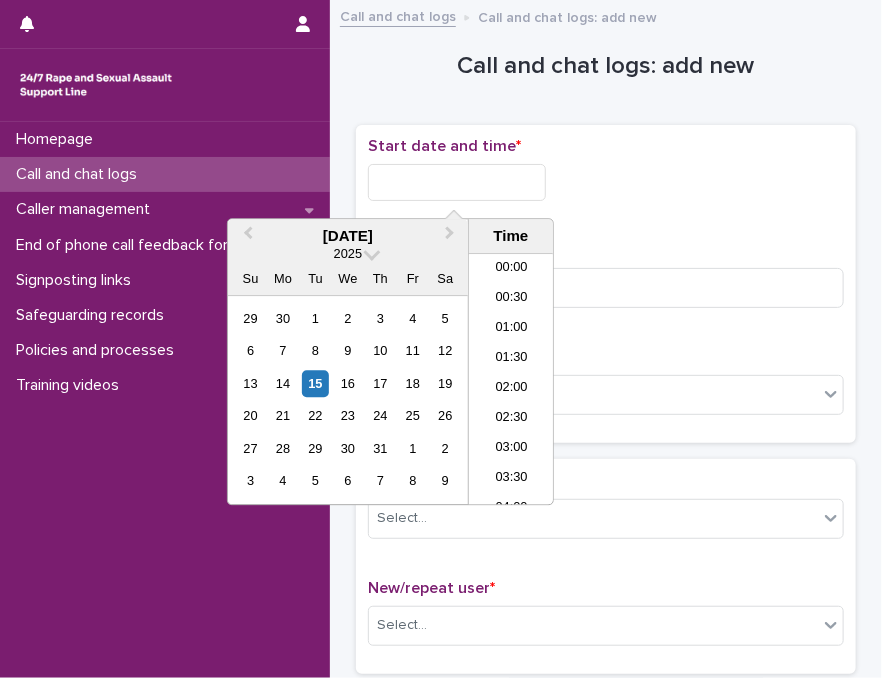 scroll, scrollTop: 520, scrollLeft: 0, axis: vertical 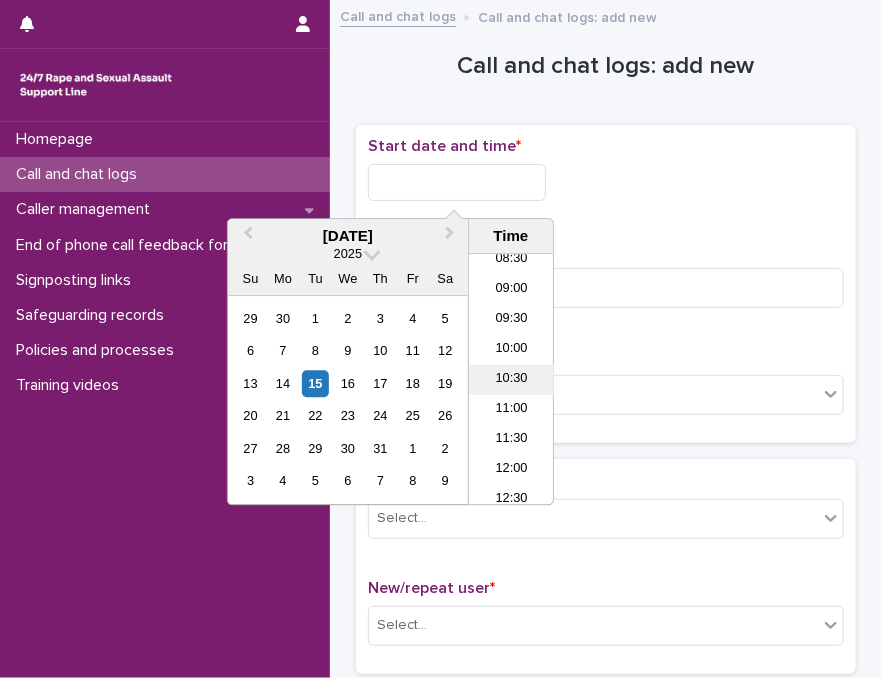 click on "10:30" at bounding box center (511, 380) 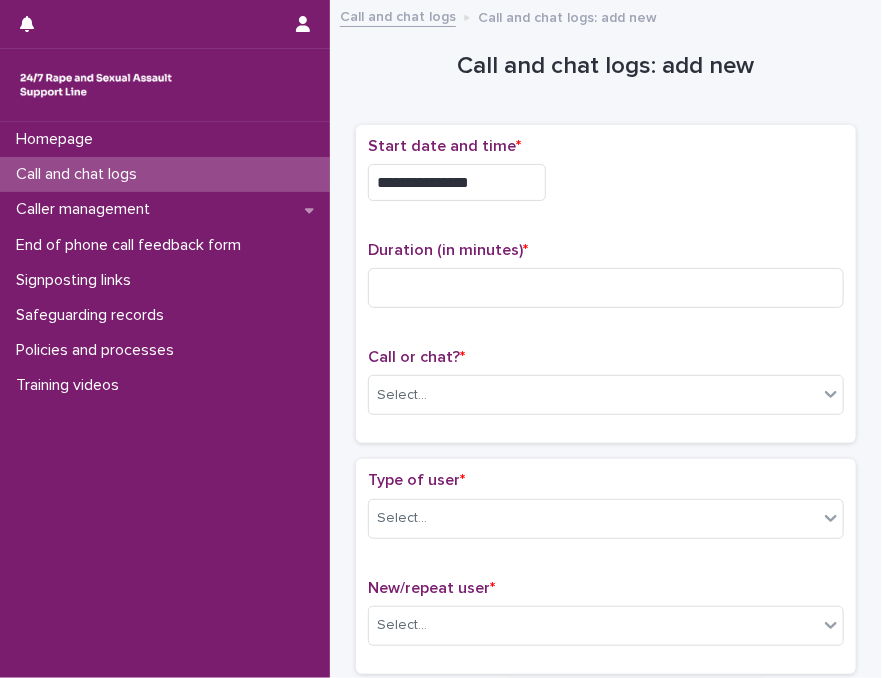 click on "**********" at bounding box center [457, 182] 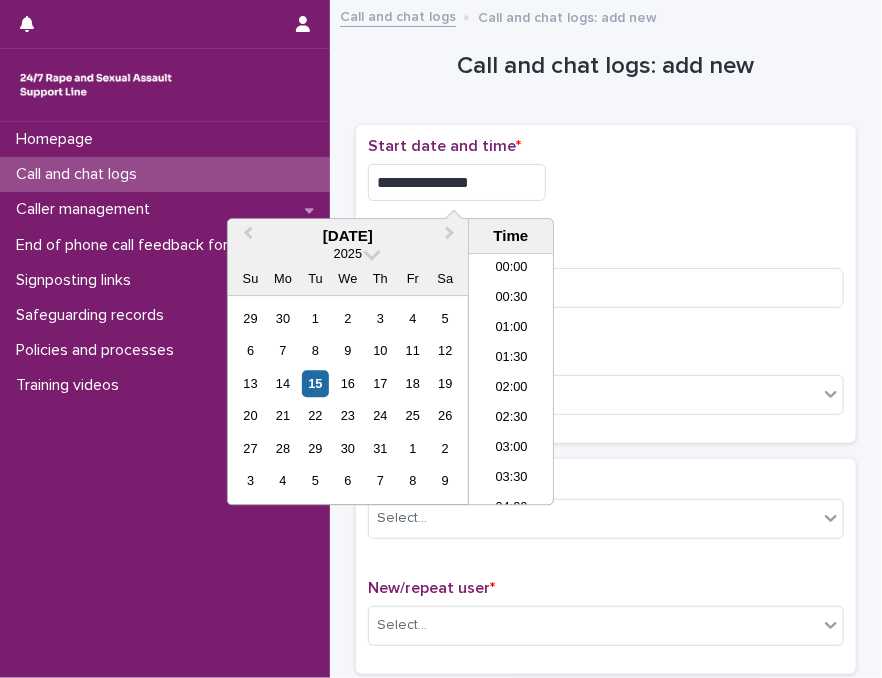 scroll, scrollTop: 520, scrollLeft: 0, axis: vertical 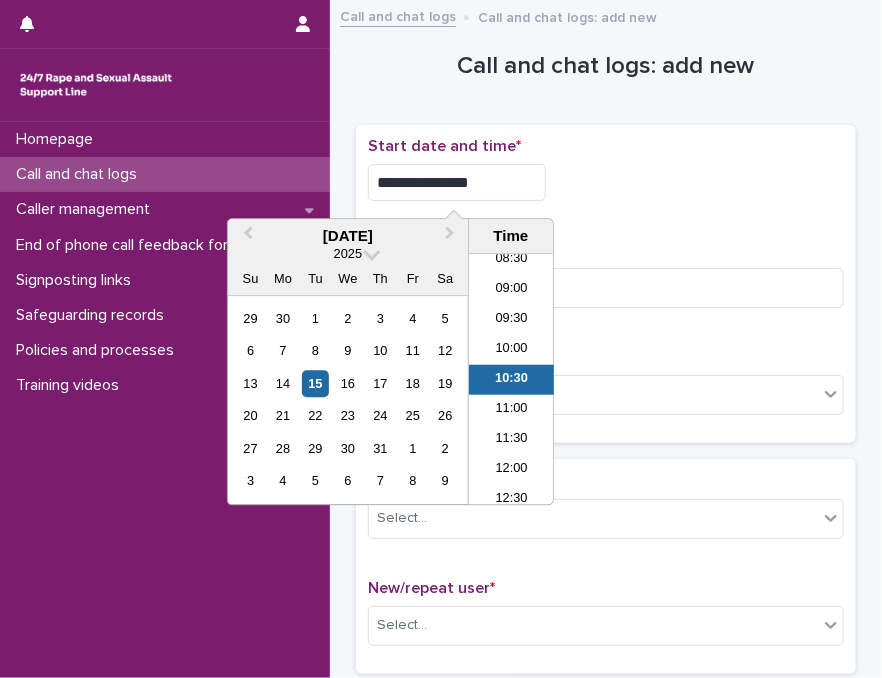 click on "**********" at bounding box center [457, 182] 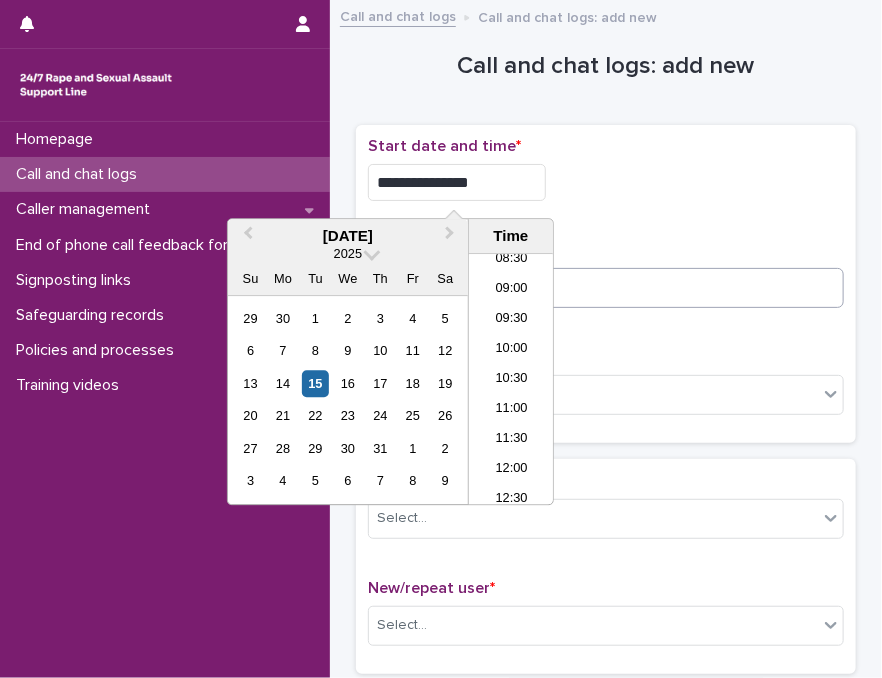 type on "**********" 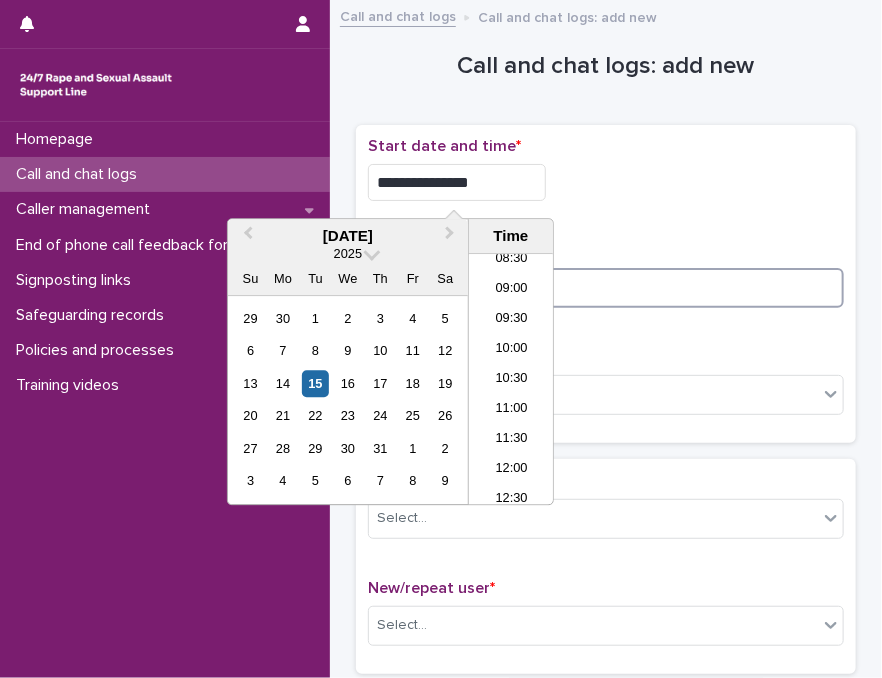 click at bounding box center (606, 288) 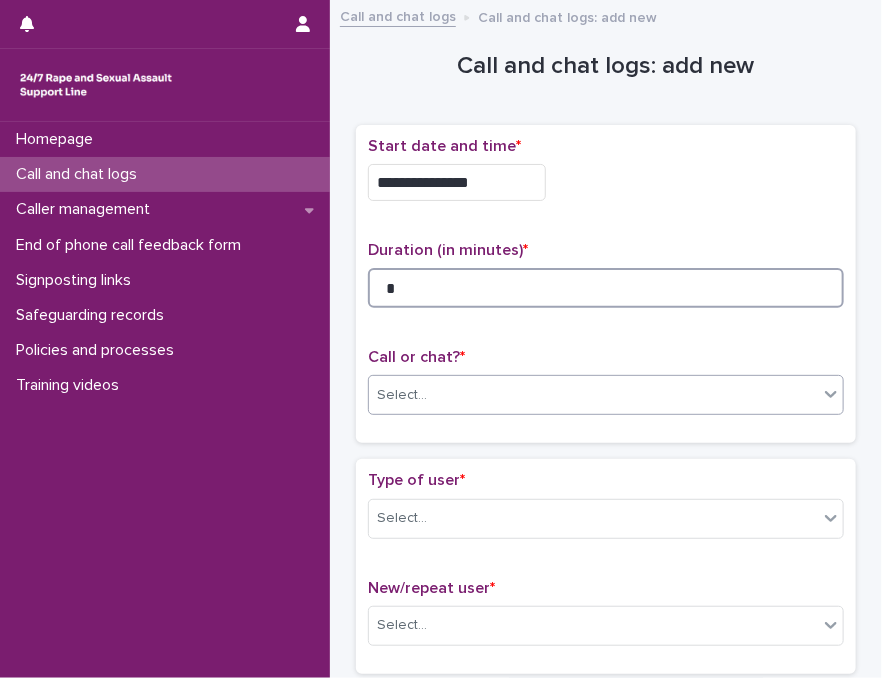 type on "*" 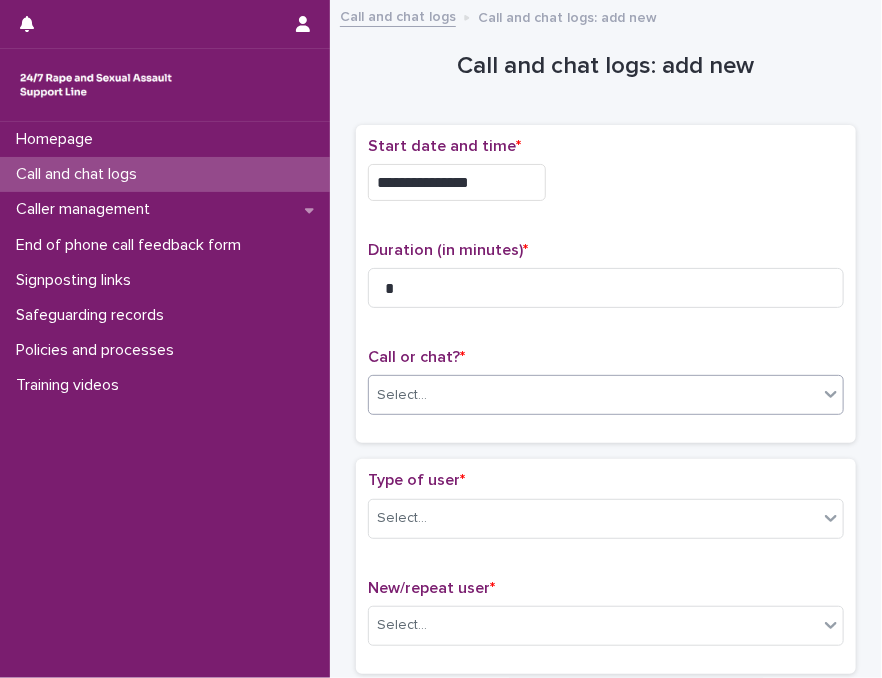click on "Select..." at bounding box center (606, 395) 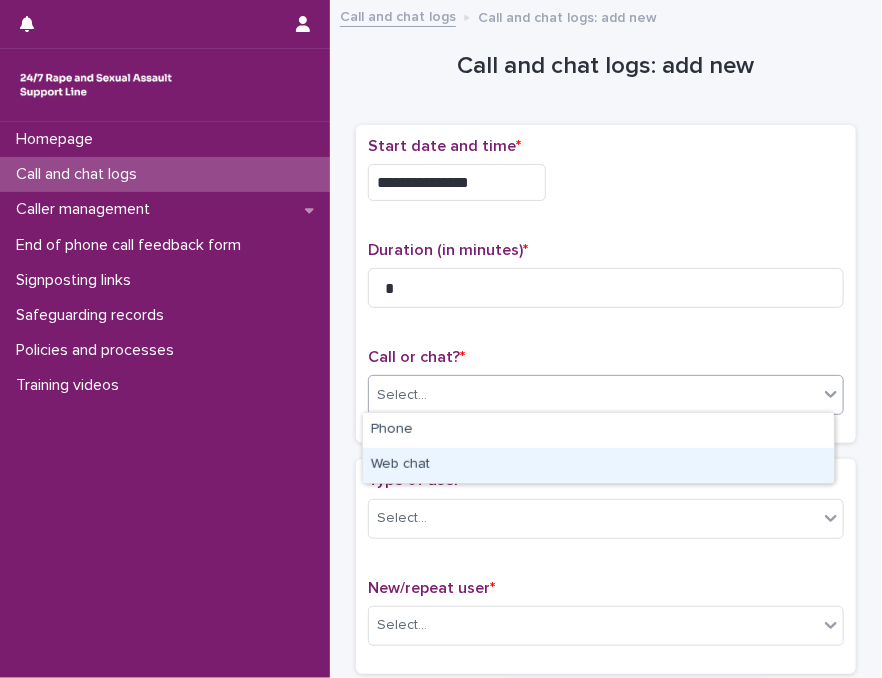 click on "Web chat" at bounding box center (598, 465) 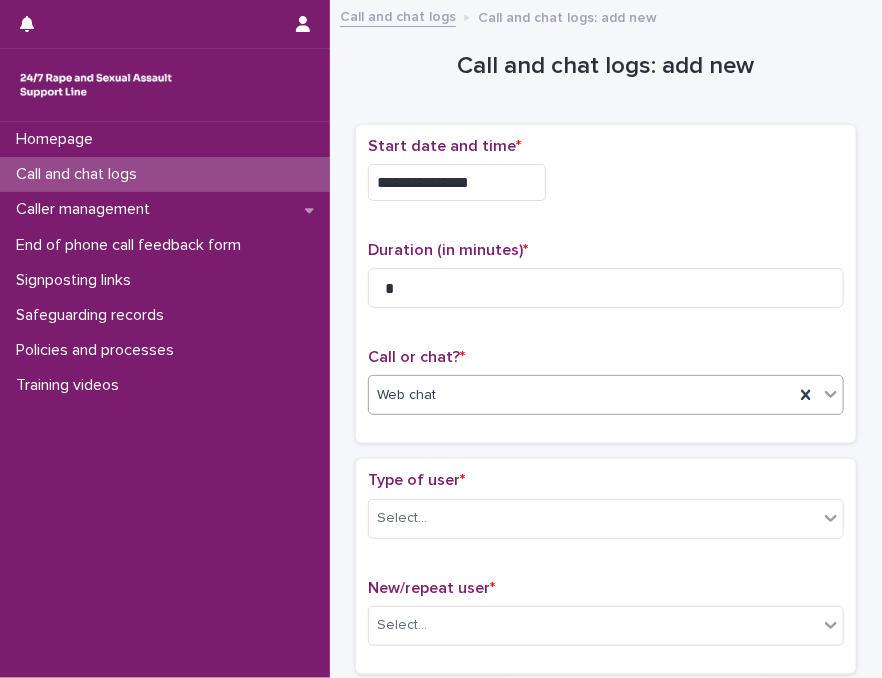 click on "Web chat" at bounding box center [581, 395] 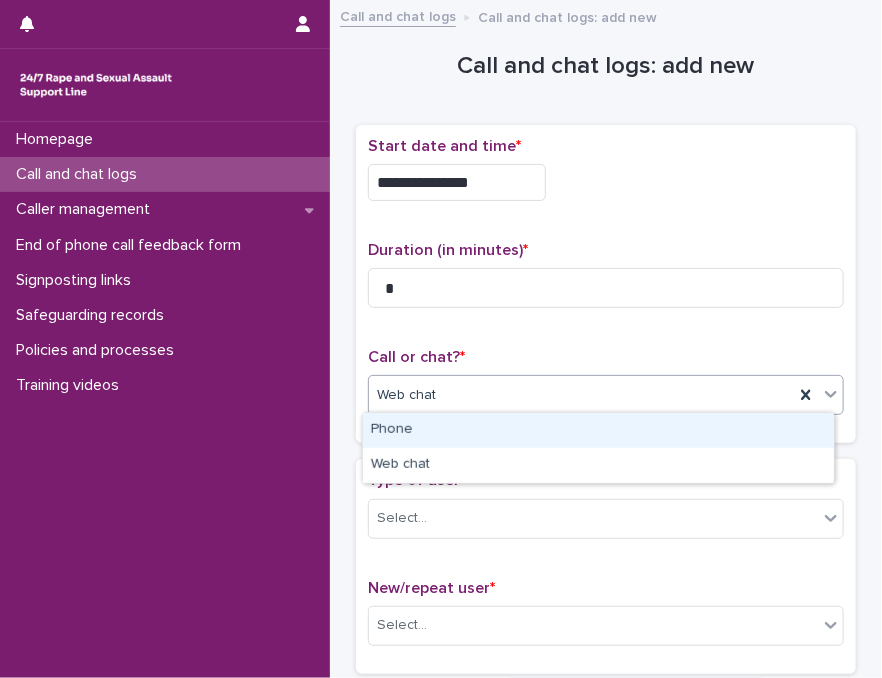 click on "Phone" at bounding box center [598, 430] 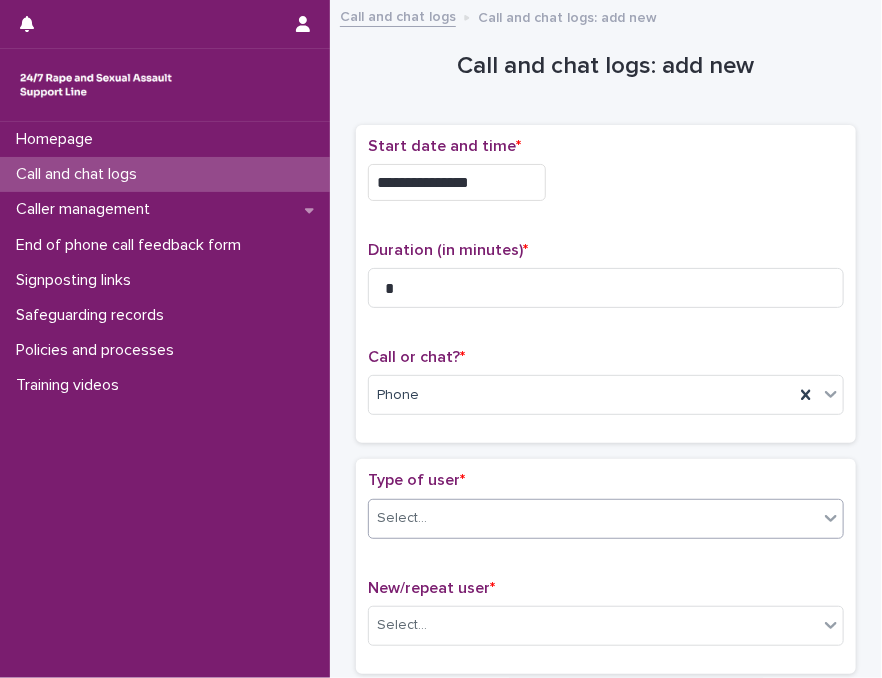 drag, startPoint x: 622, startPoint y: 537, endPoint x: 697, endPoint y: 510, distance: 79.71198 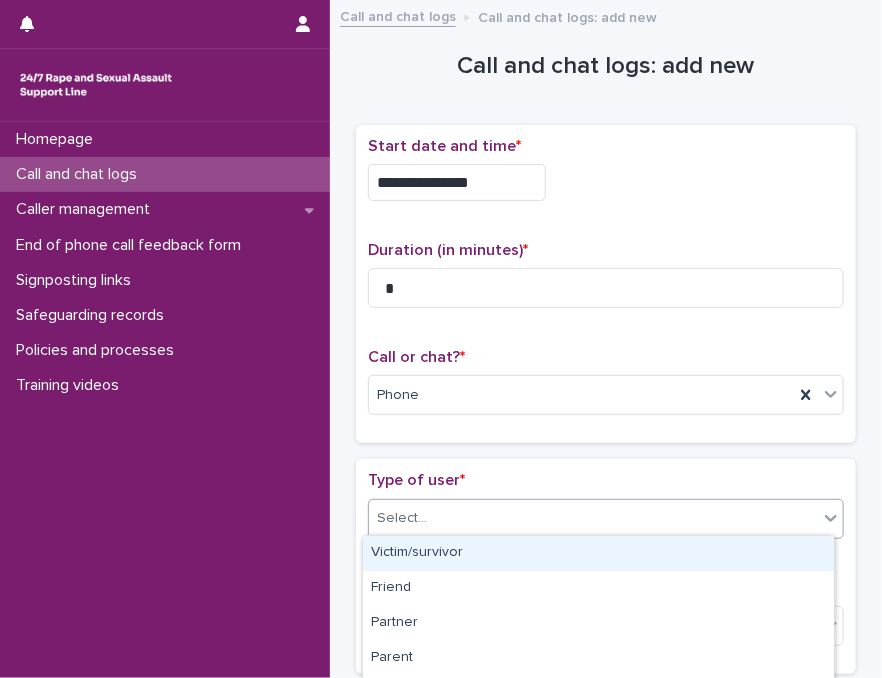 click on "Select..." at bounding box center [593, 518] 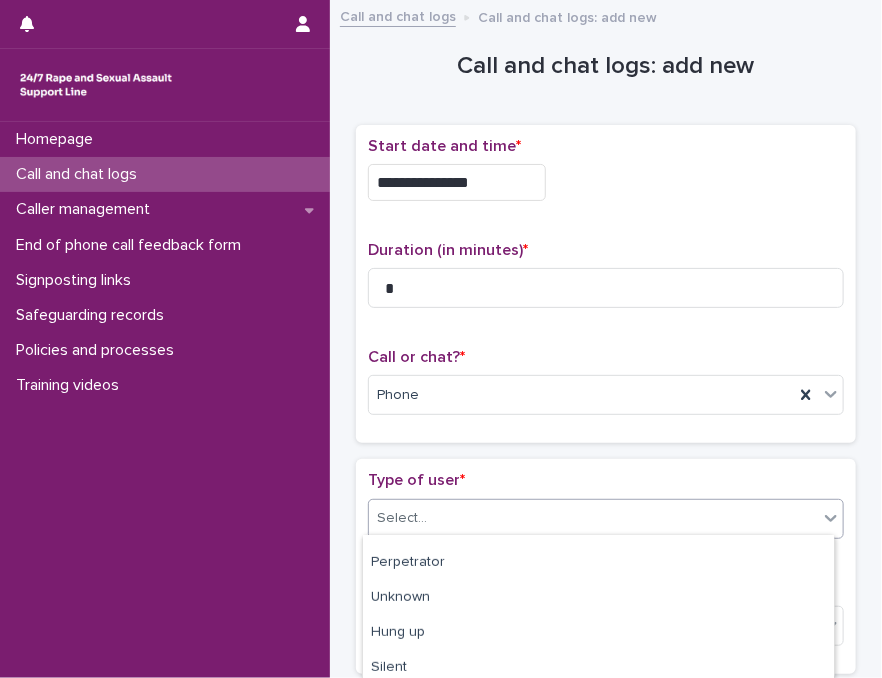 scroll, scrollTop: 375, scrollLeft: 0, axis: vertical 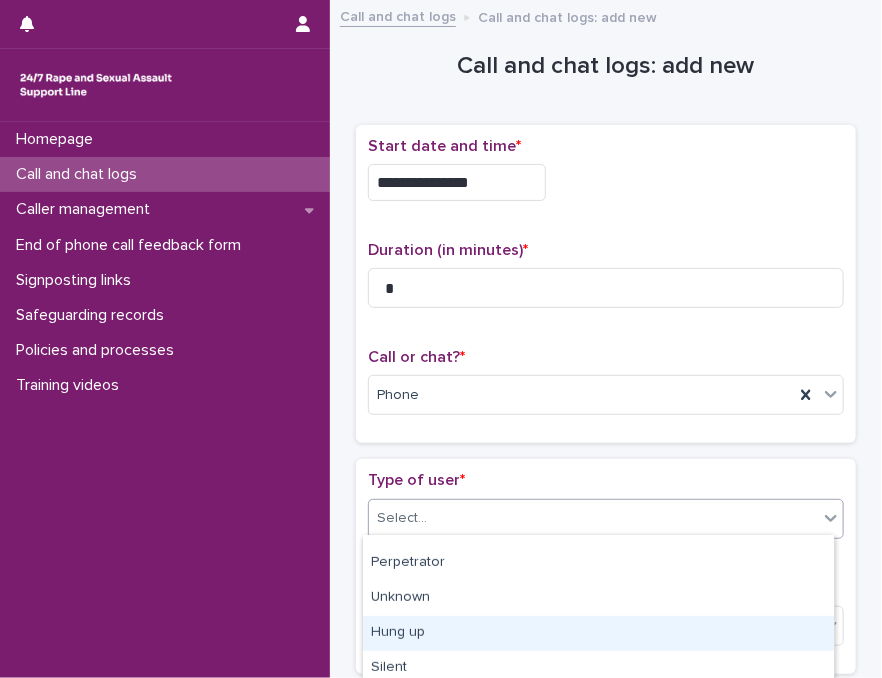 click on "Hung up" at bounding box center [598, 633] 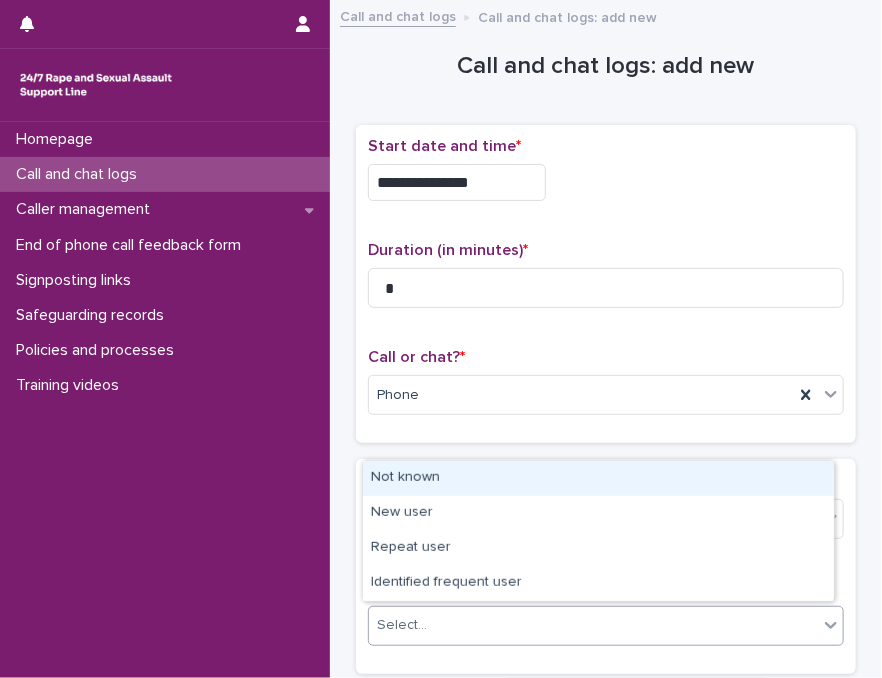 click on "Select..." at bounding box center [593, 625] 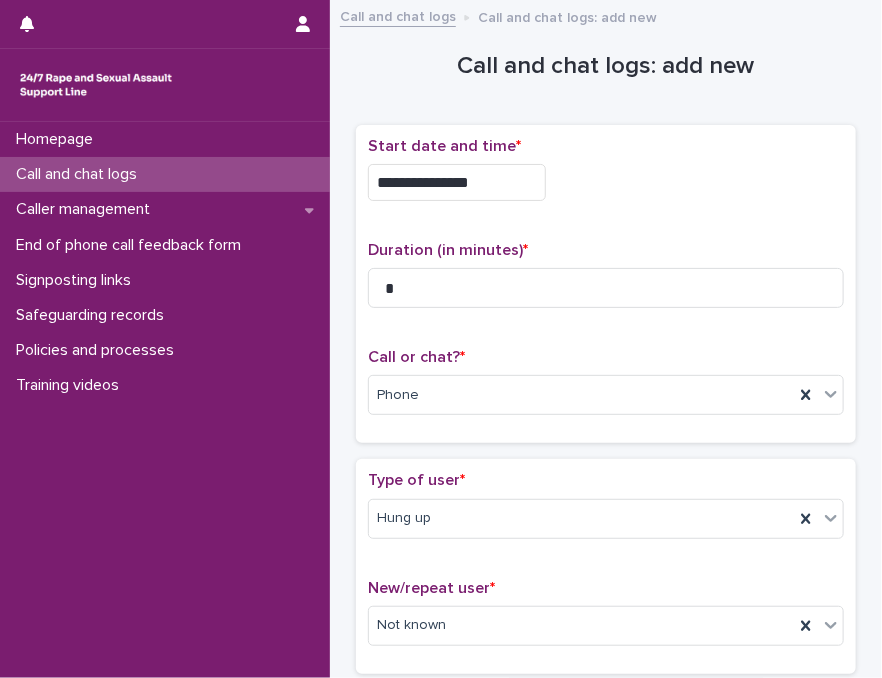 click on "Type of user *" at bounding box center [606, 480] 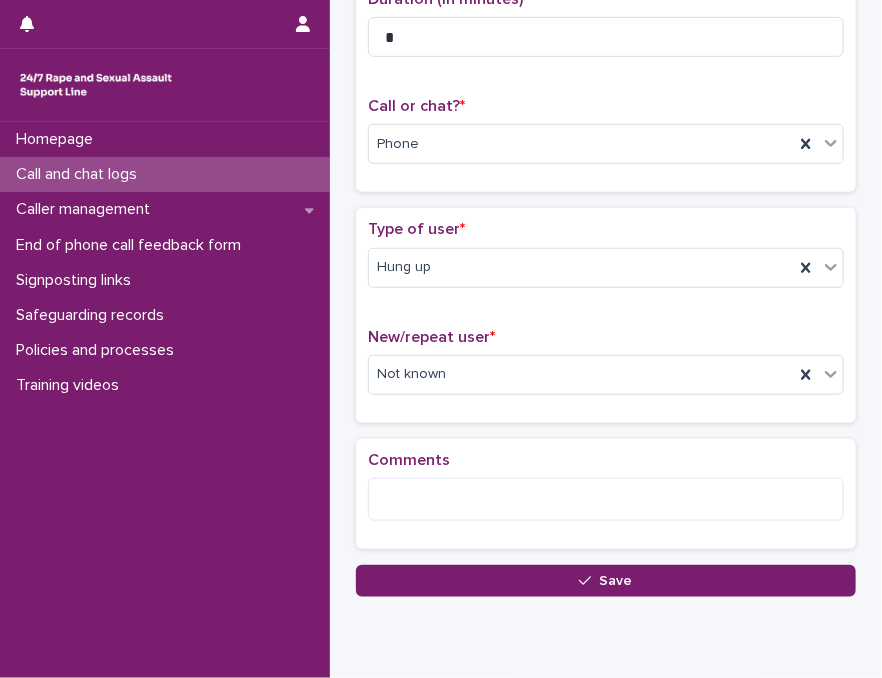 scroll, scrollTop: 321, scrollLeft: 0, axis: vertical 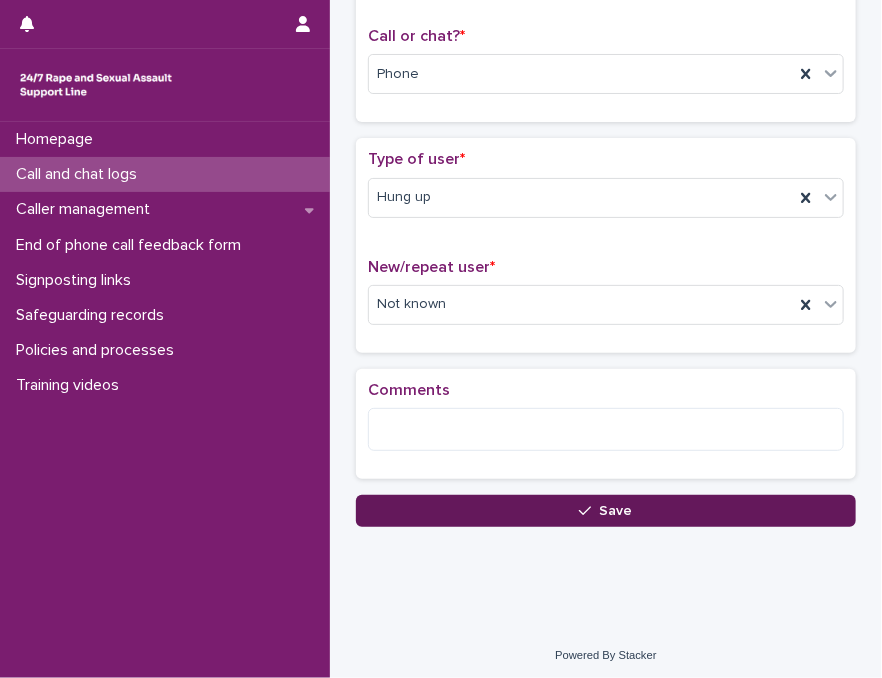 click on "Save" at bounding box center [606, 511] 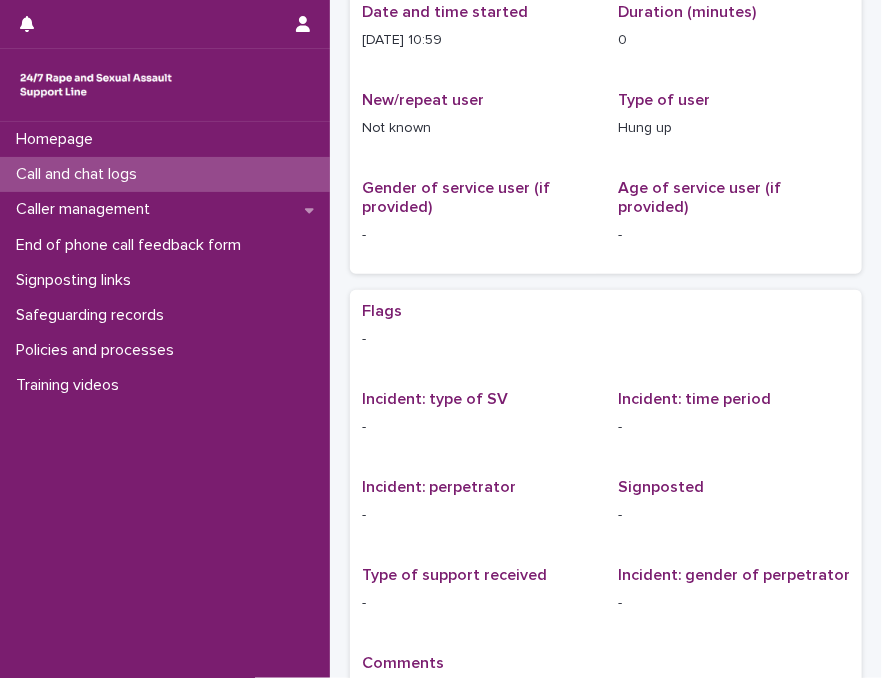scroll, scrollTop: 0, scrollLeft: 0, axis: both 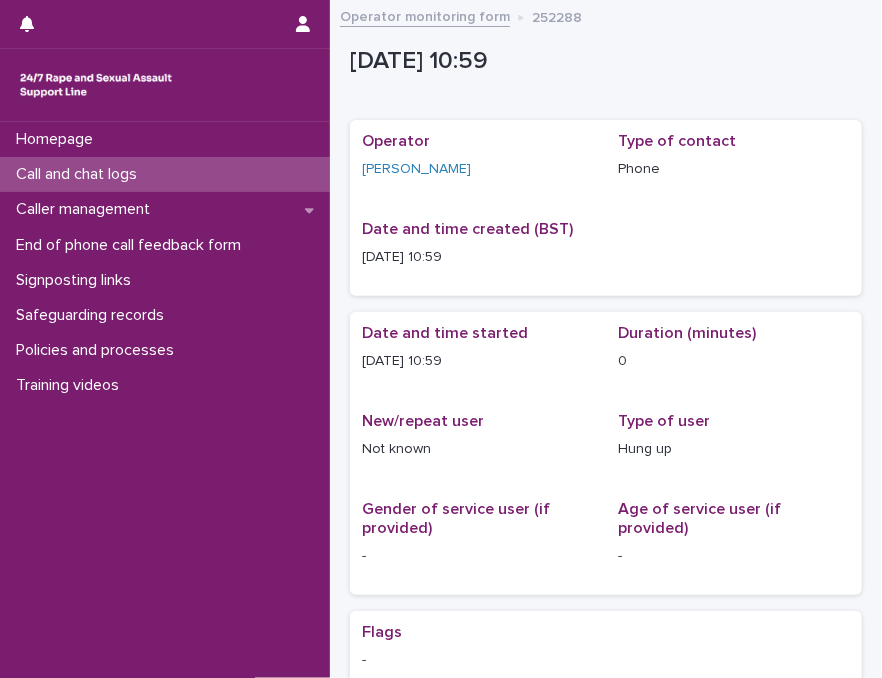 click on "Call and chat logs" at bounding box center (165, 174) 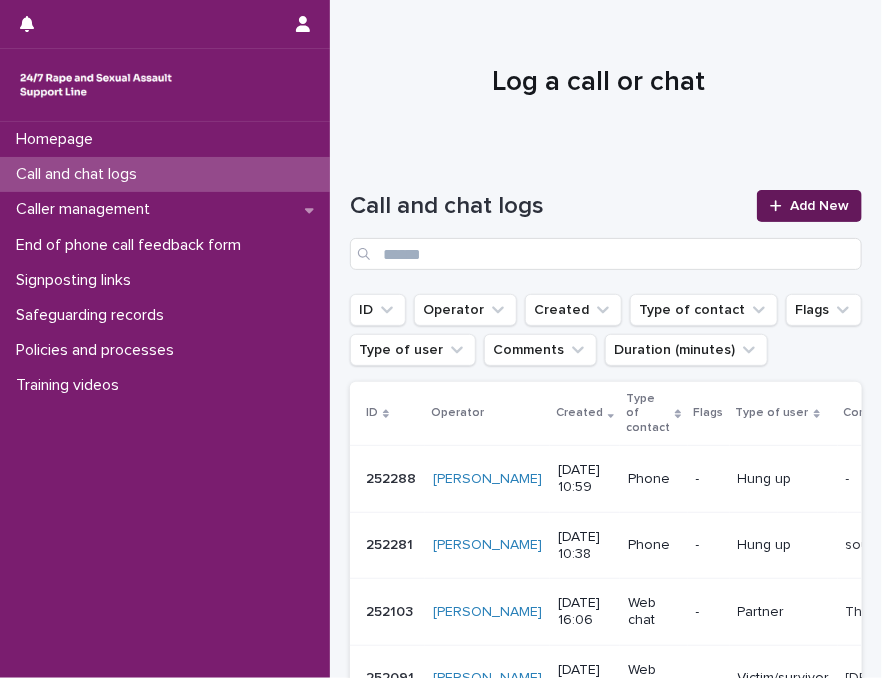 click on "Add New" at bounding box center [819, 206] 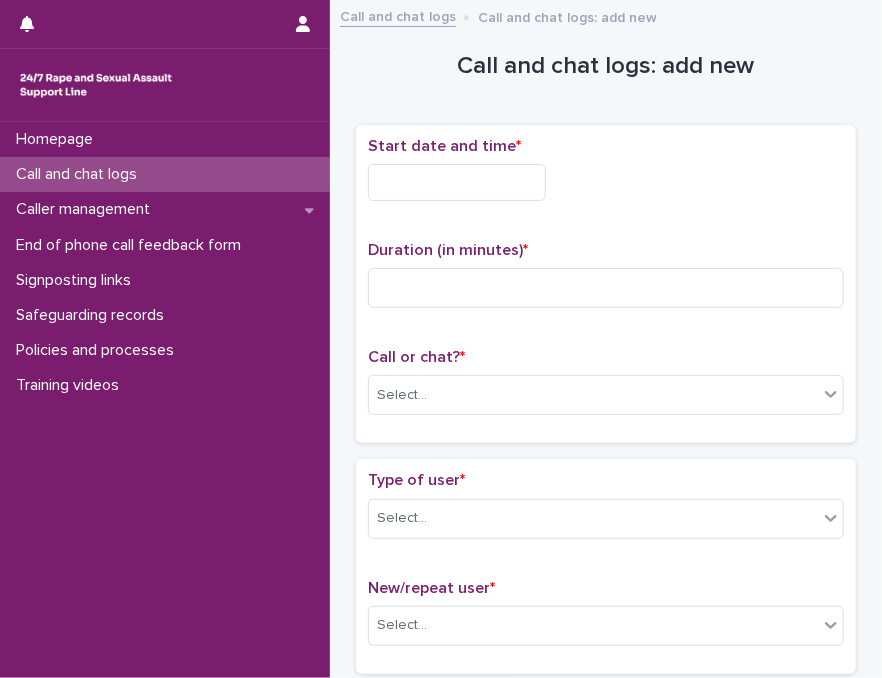 click at bounding box center (457, 182) 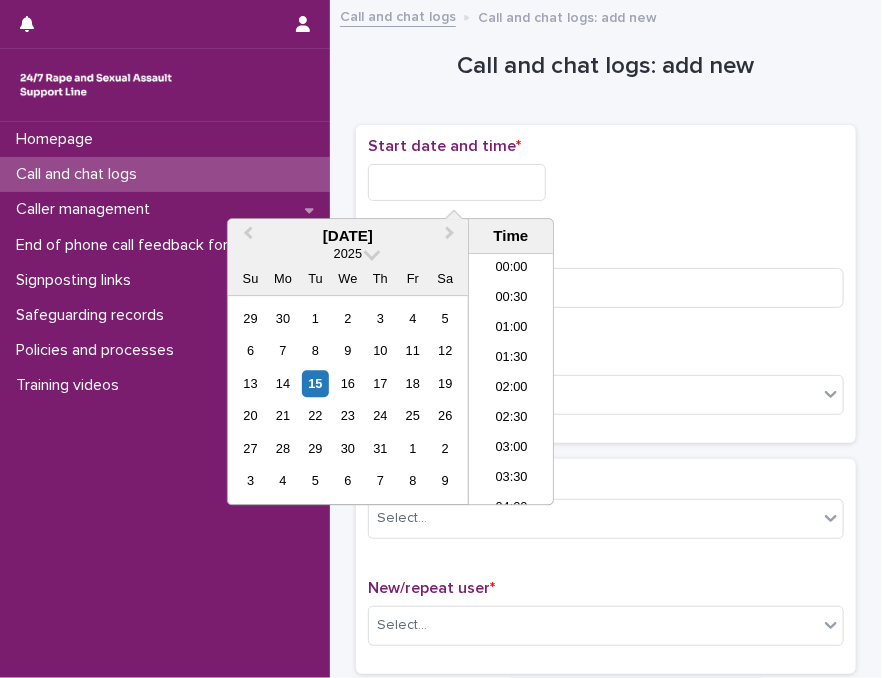 scroll, scrollTop: 580, scrollLeft: 0, axis: vertical 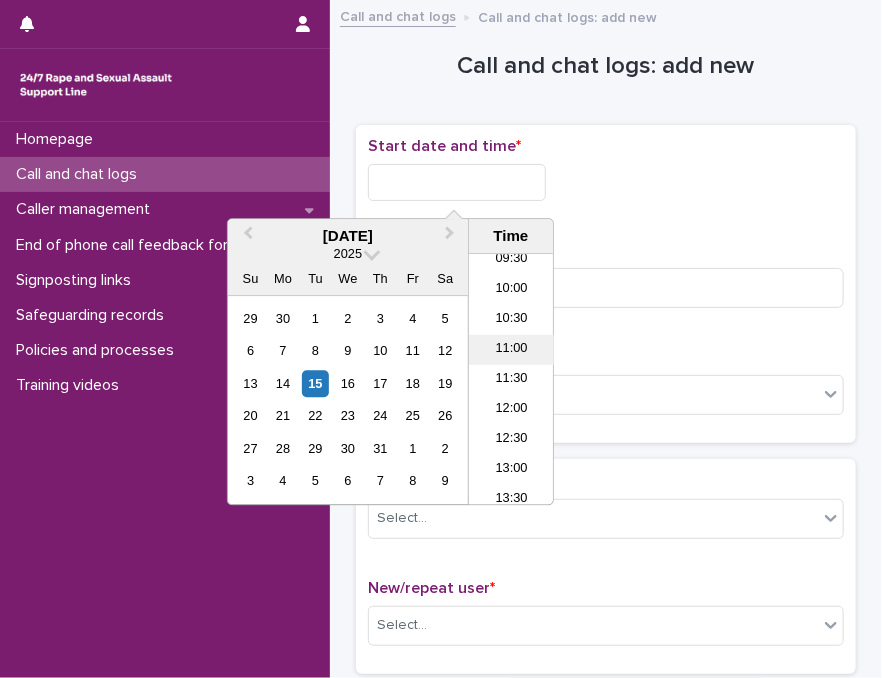 click on "11:00" at bounding box center (511, 350) 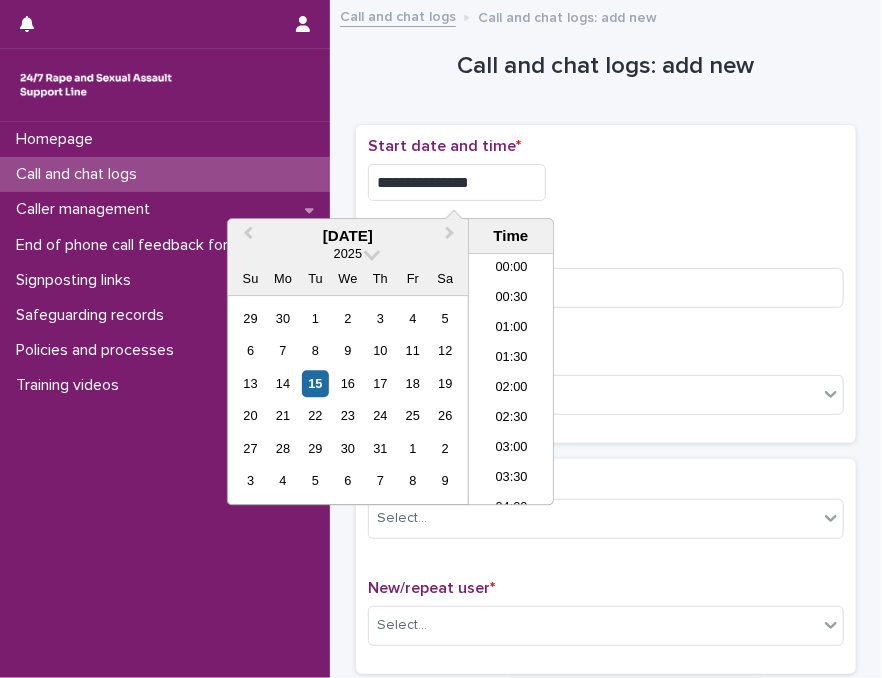 click on "**********" at bounding box center (457, 182) 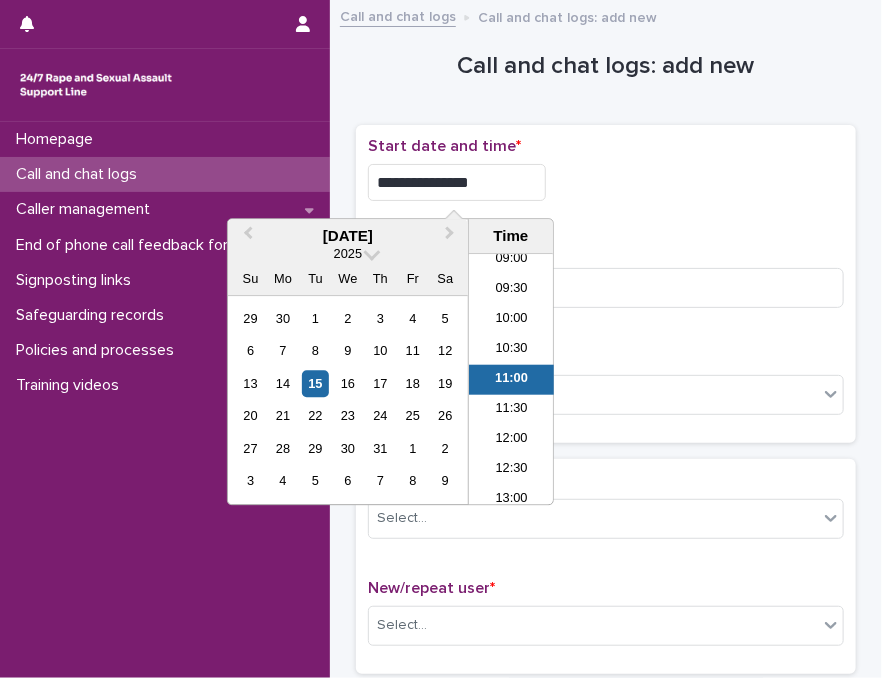 click on "**********" at bounding box center [457, 182] 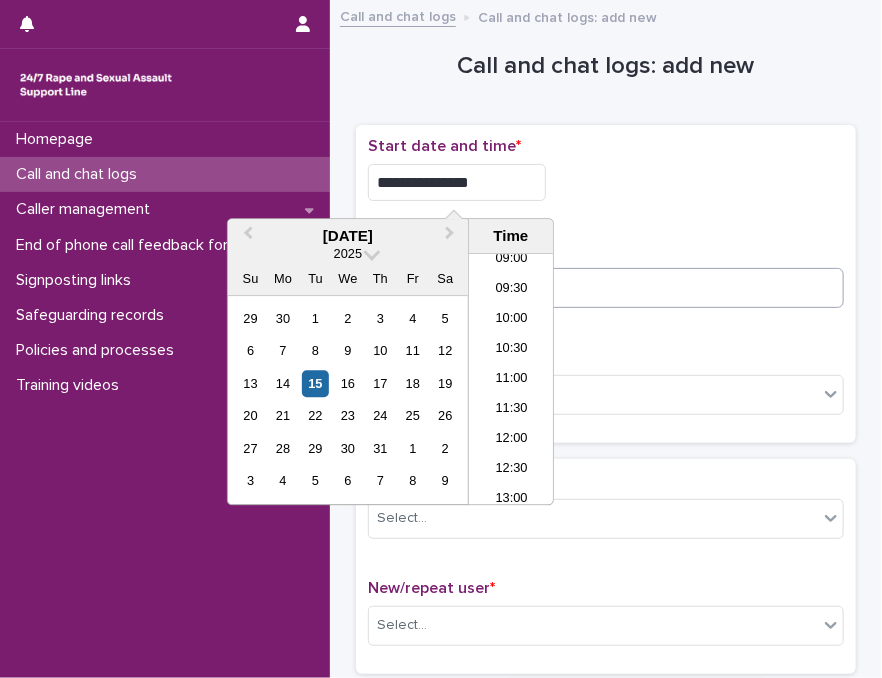 type on "**********" 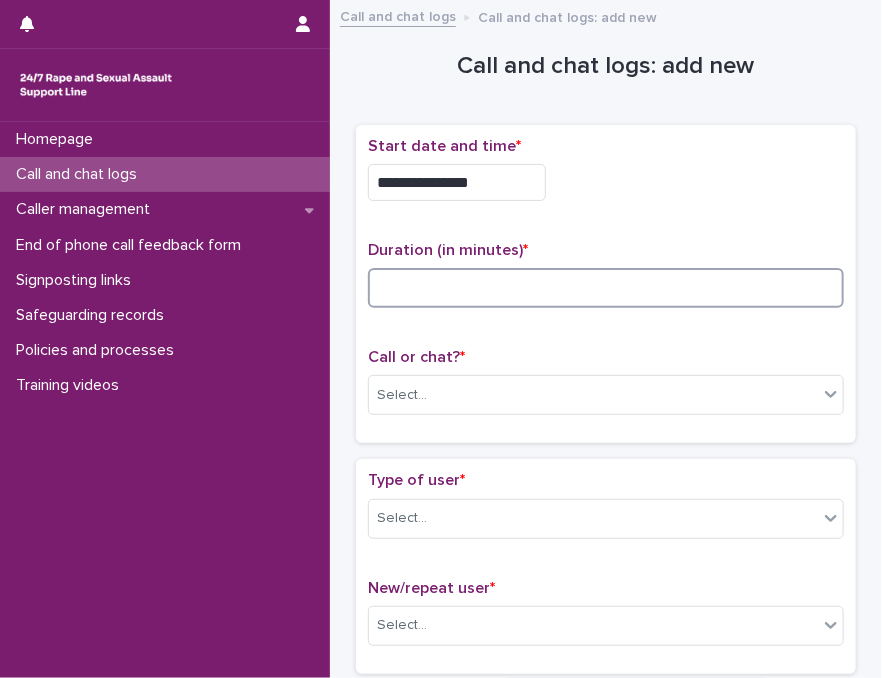 click at bounding box center [606, 288] 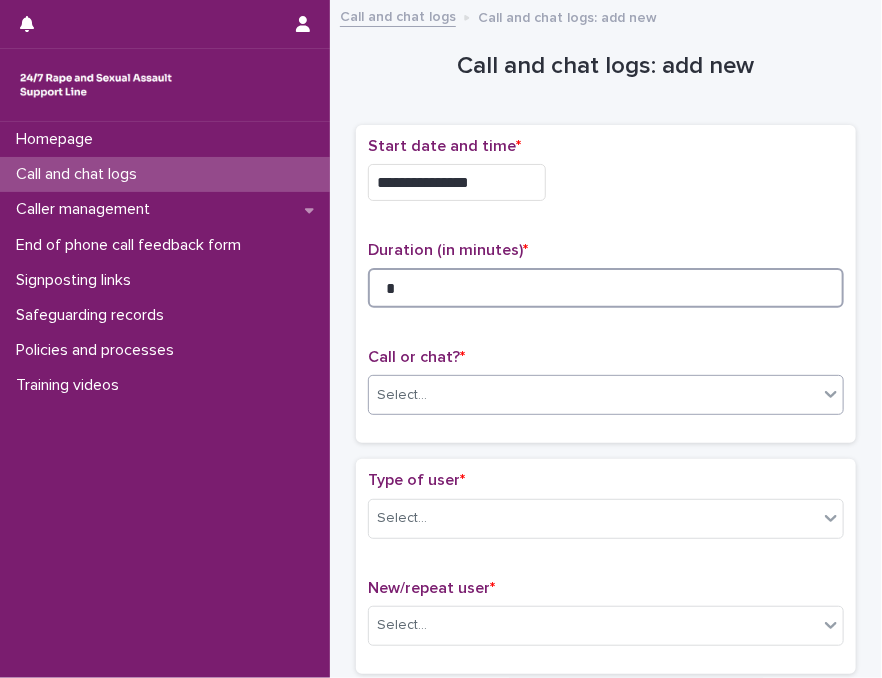 type on "*" 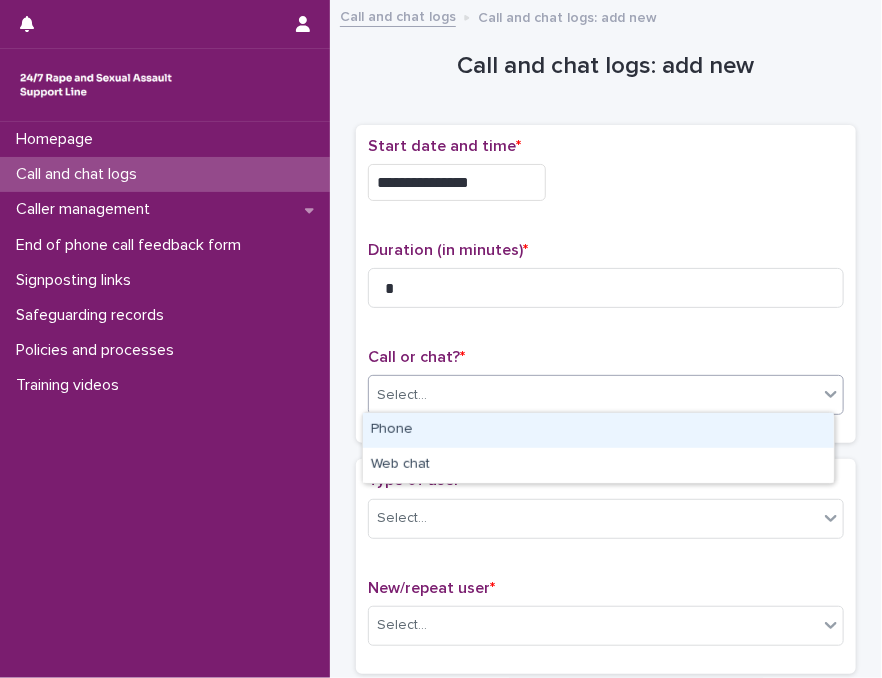 drag, startPoint x: 502, startPoint y: 384, endPoint x: 478, endPoint y: 436, distance: 57.271286 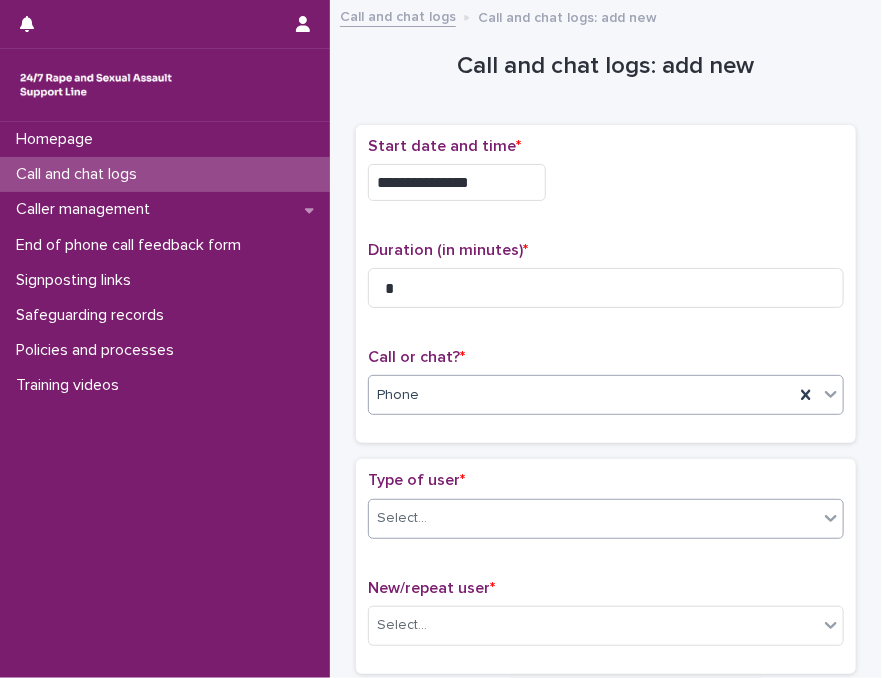 click on "Select..." at bounding box center [593, 518] 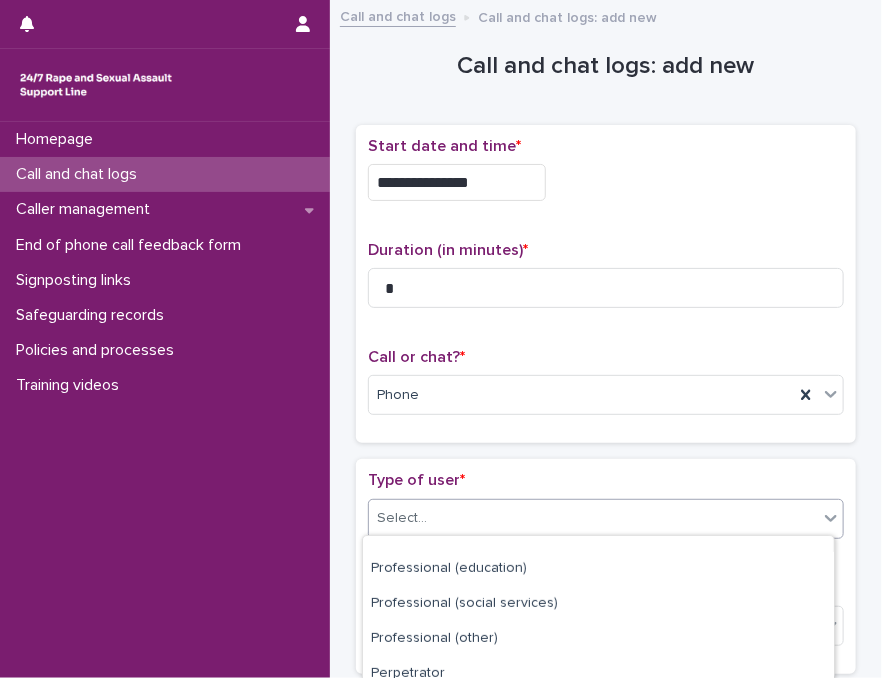 scroll, scrollTop: 367, scrollLeft: 0, axis: vertical 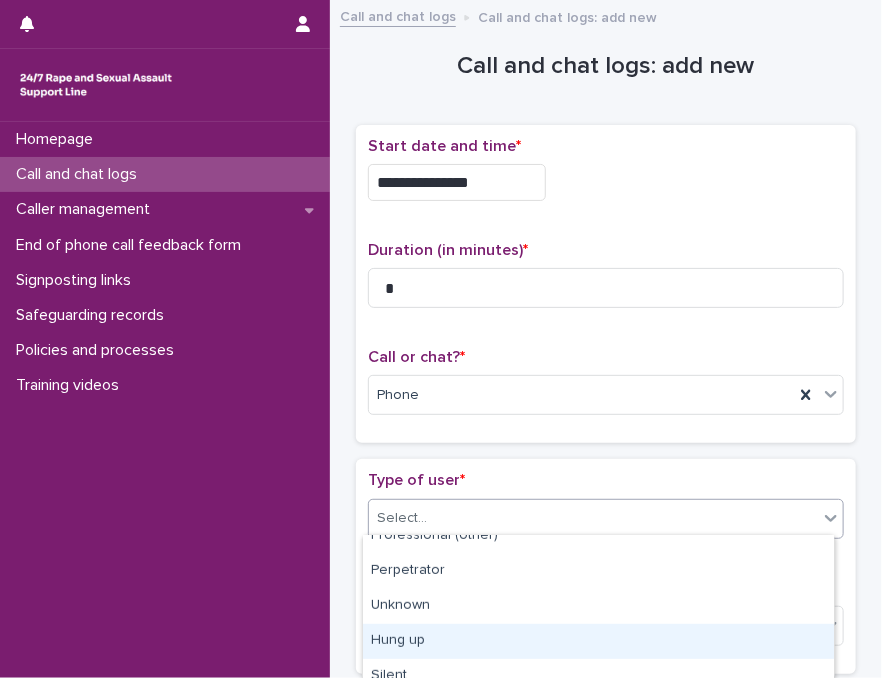 click on "Hung up" at bounding box center (598, 641) 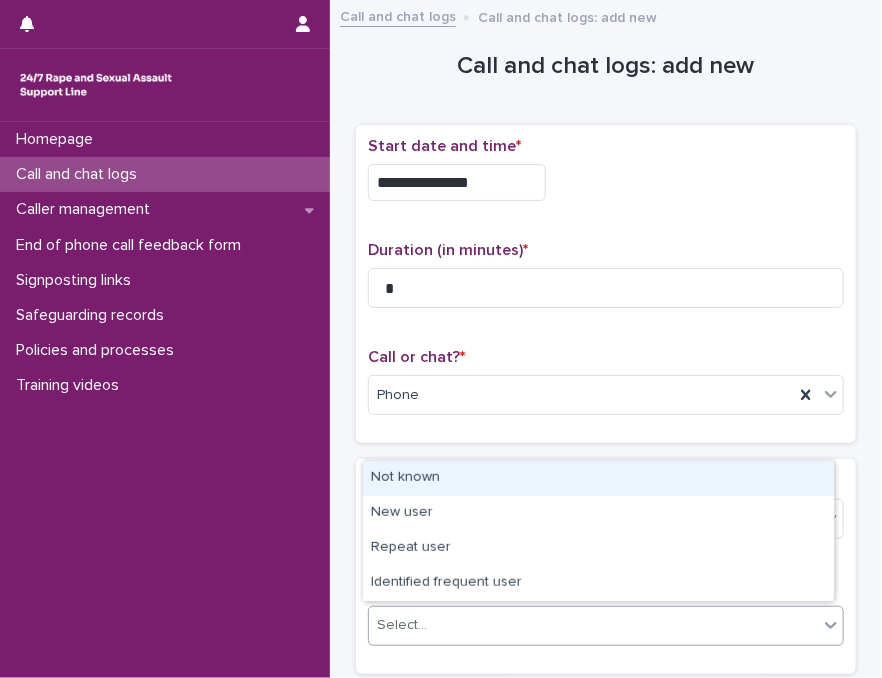 click on "Select..." at bounding box center [593, 625] 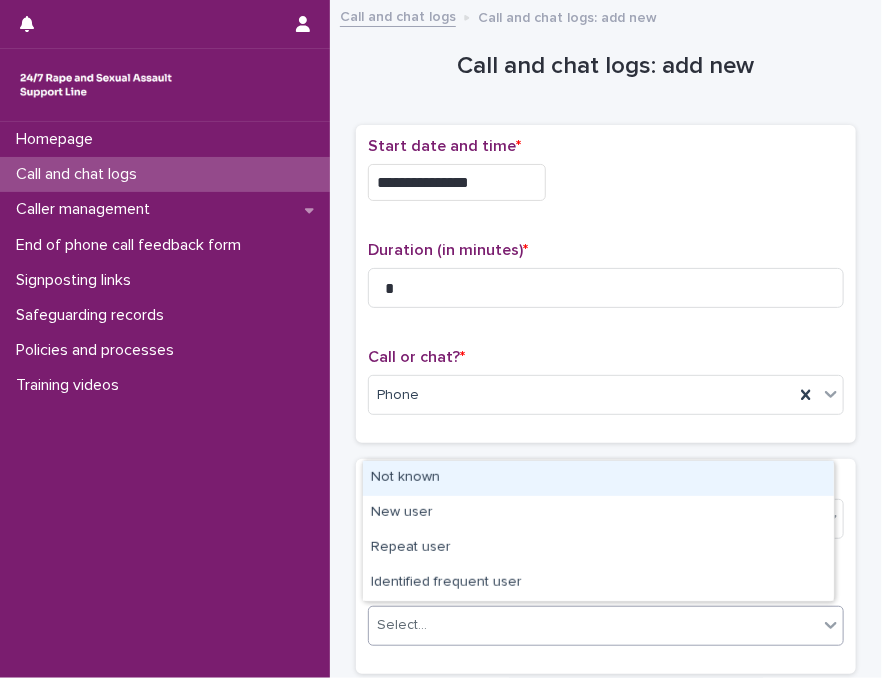 click on "Not known" at bounding box center (598, 478) 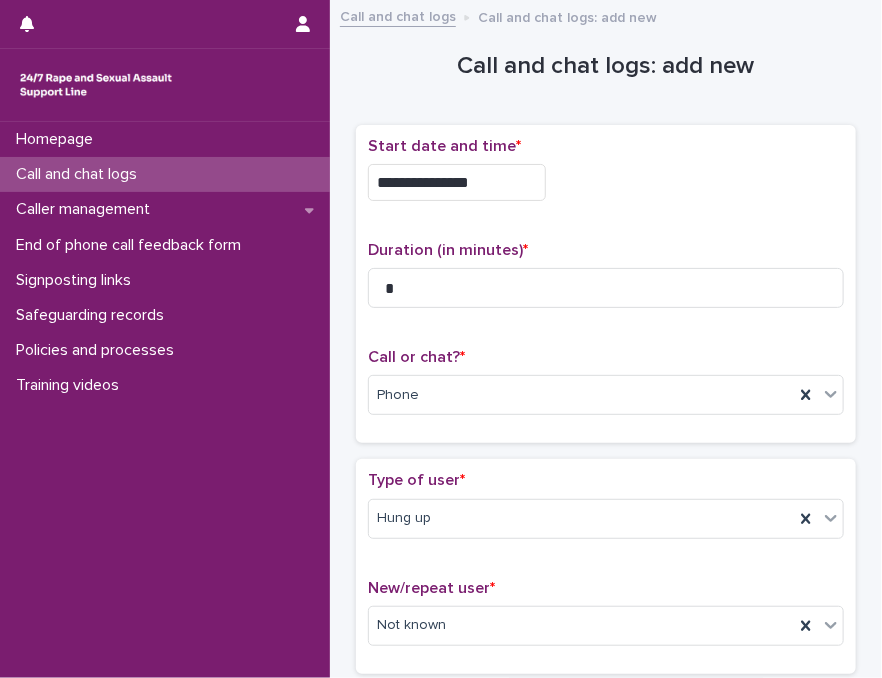 click on "Type of user *" at bounding box center [606, 480] 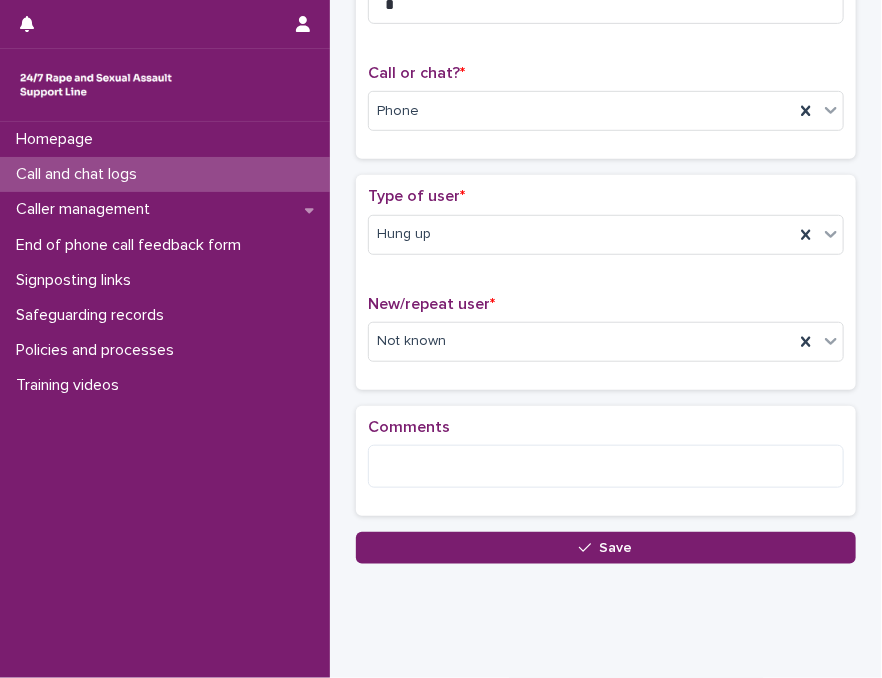 scroll, scrollTop: 321, scrollLeft: 0, axis: vertical 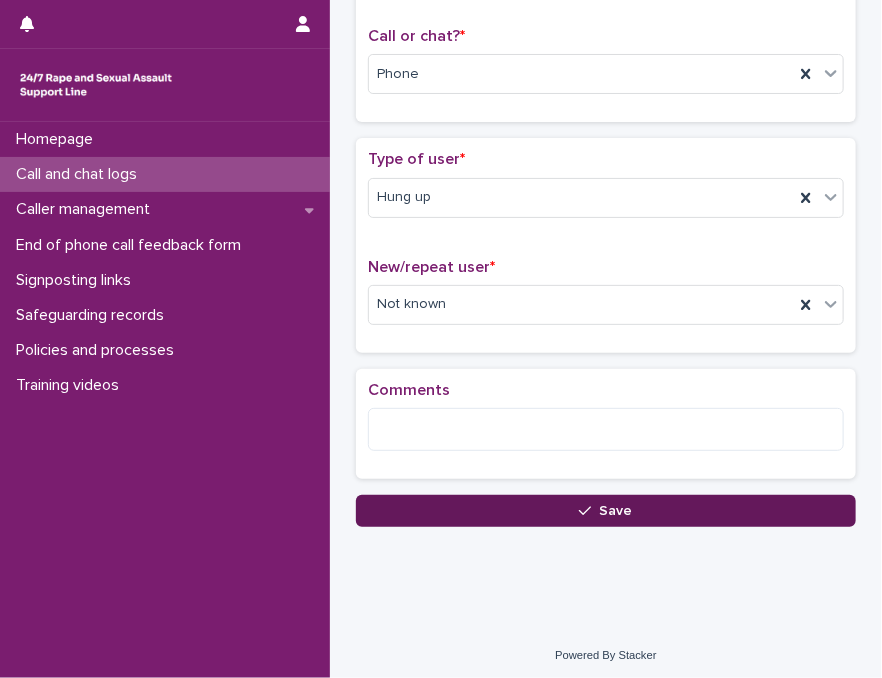 click on "Save" at bounding box center [606, 511] 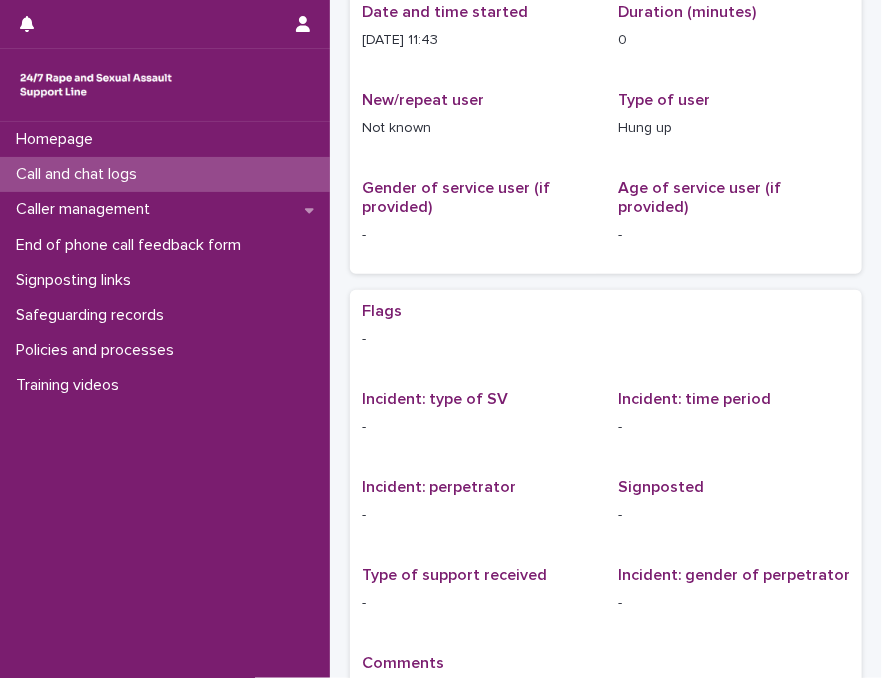 scroll, scrollTop: 0, scrollLeft: 0, axis: both 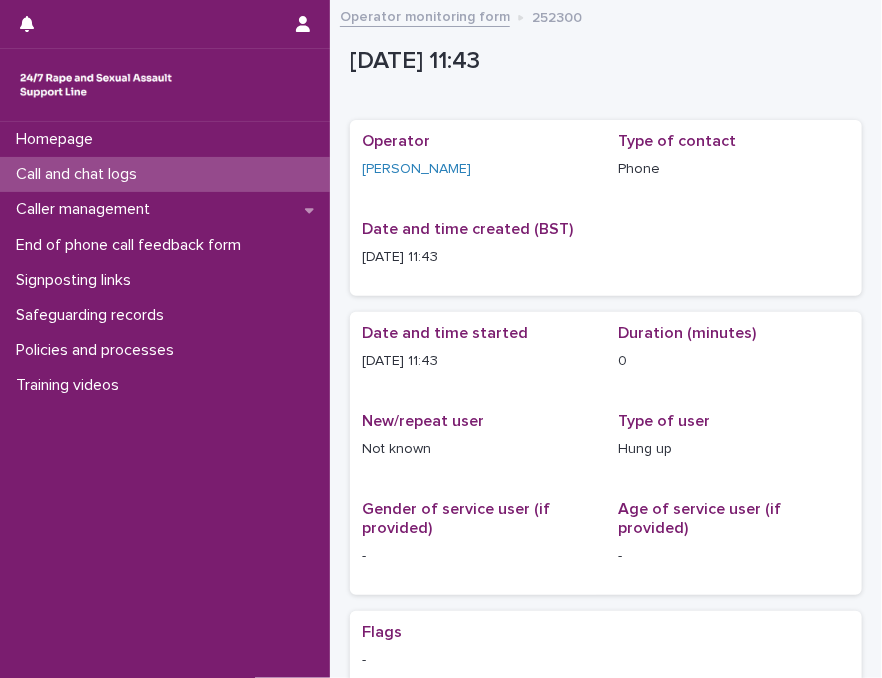click on "Call and chat logs" at bounding box center [165, 174] 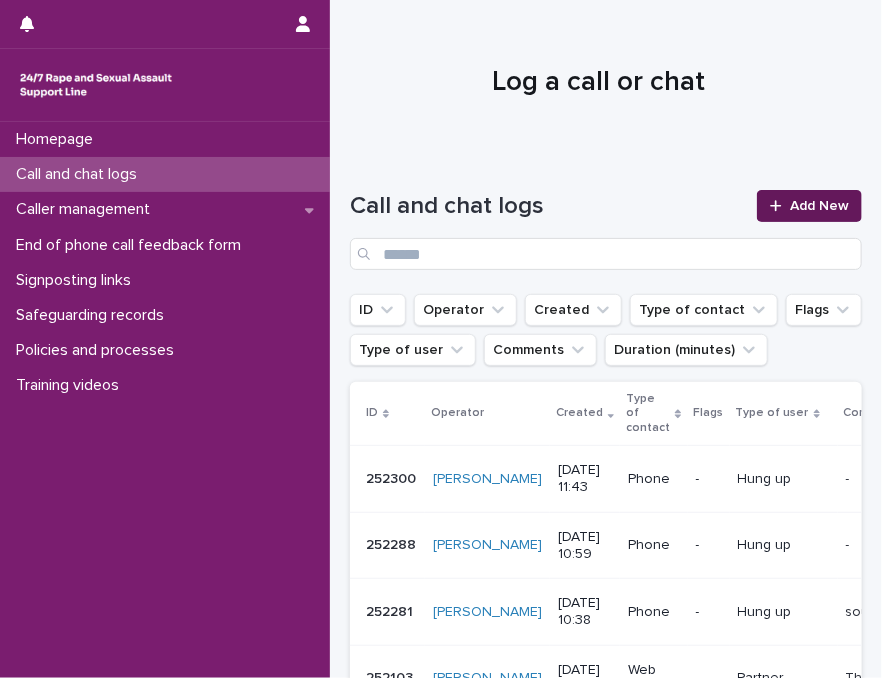 click on "Add New" at bounding box center [819, 206] 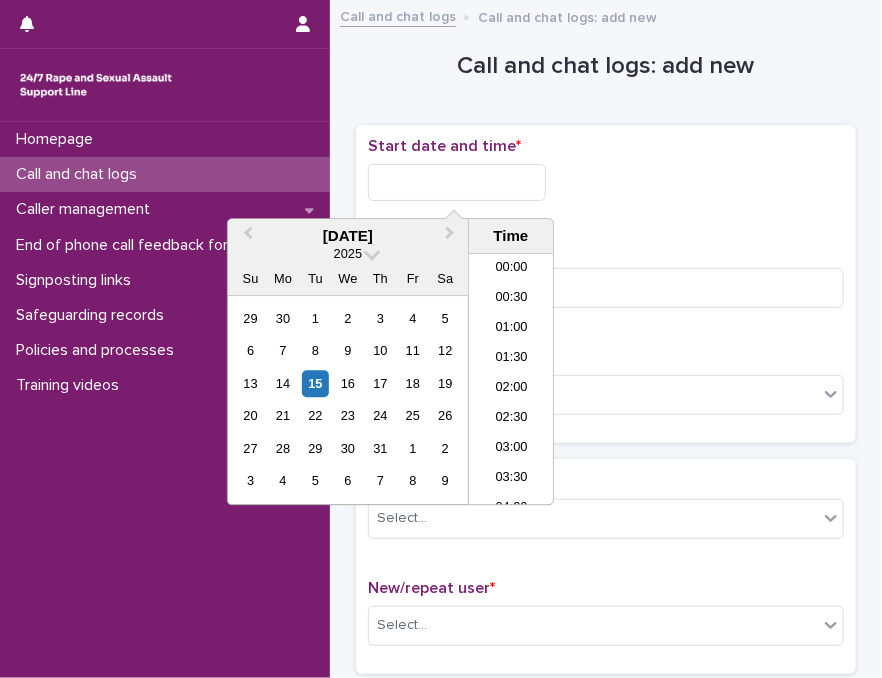 scroll, scrollTop: 610, scrollLeft: 0, axis: vertical 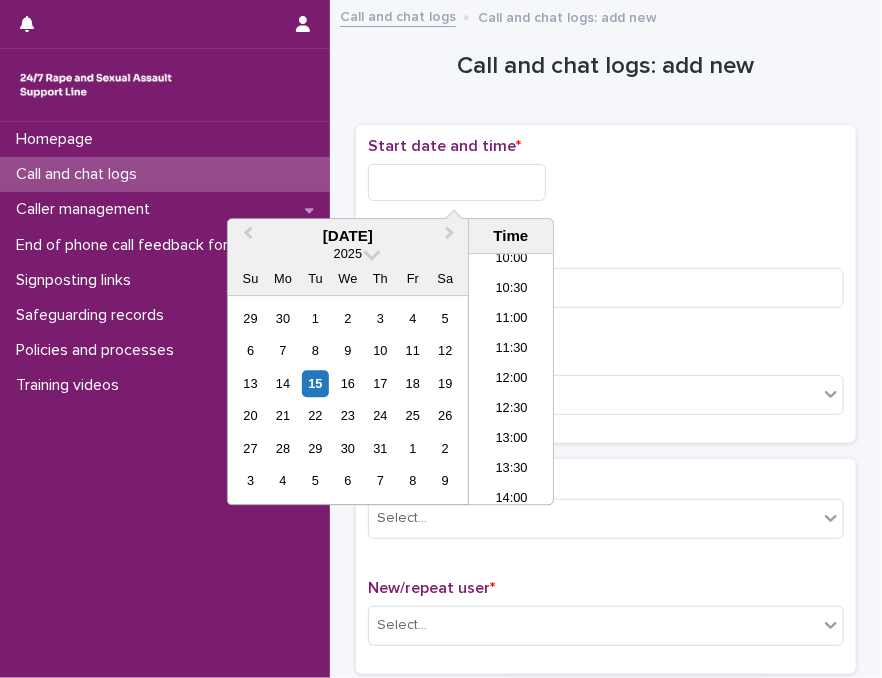 click at bounding box center [457, 182] 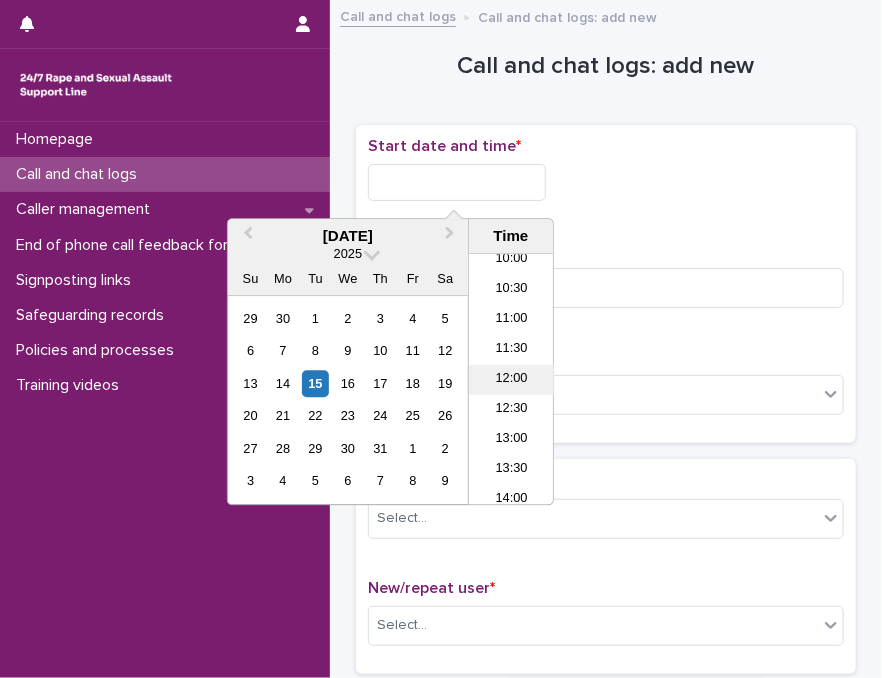 click on "12:00" at bounding box center (511, 380) 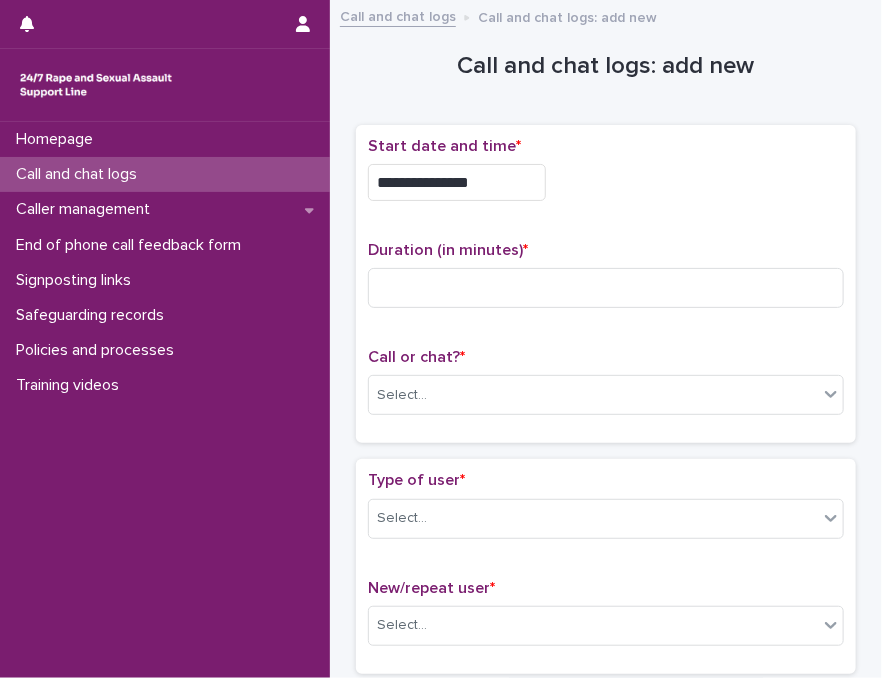 click on "**********" at bounding box center (457, 182) 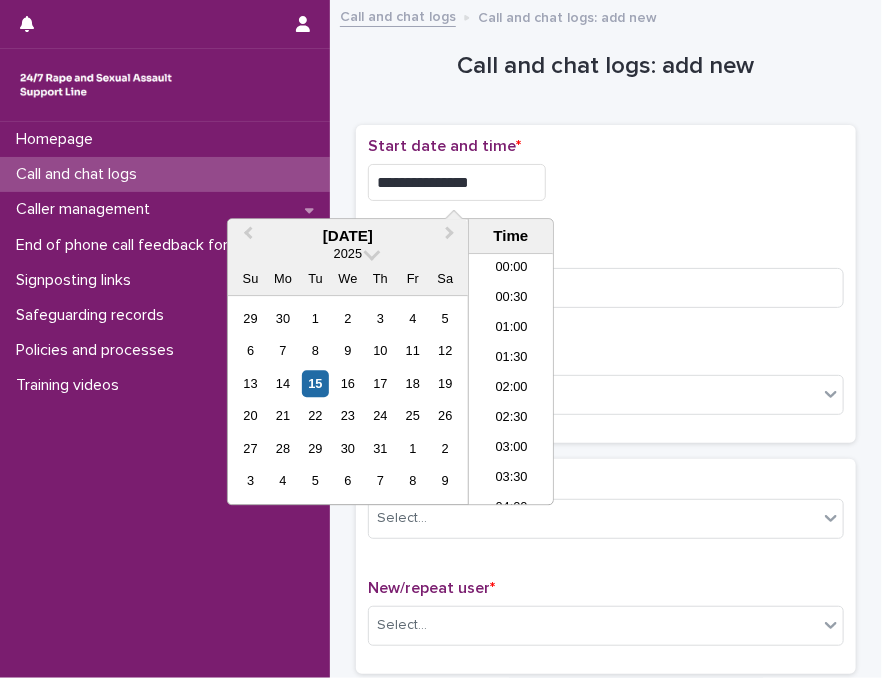 click on "**********" at bounding box center [457, 182] 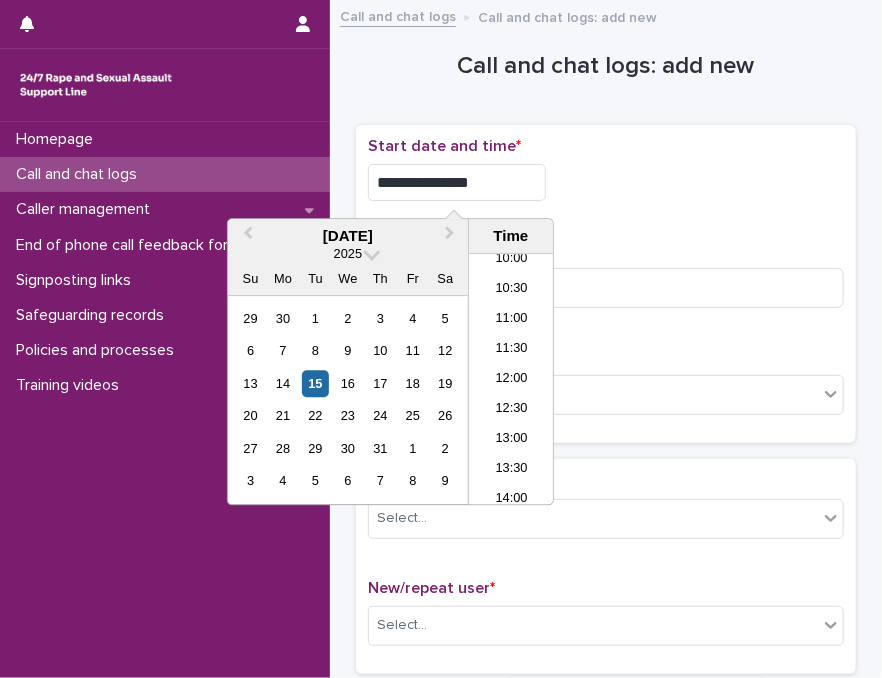 type on "**********" 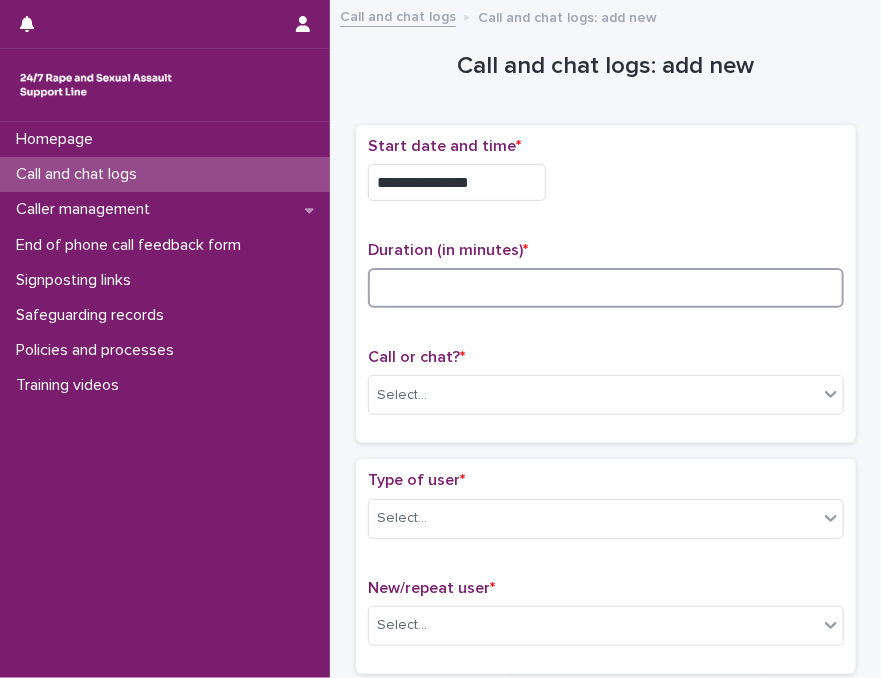 click at bounding box center (606, 288) 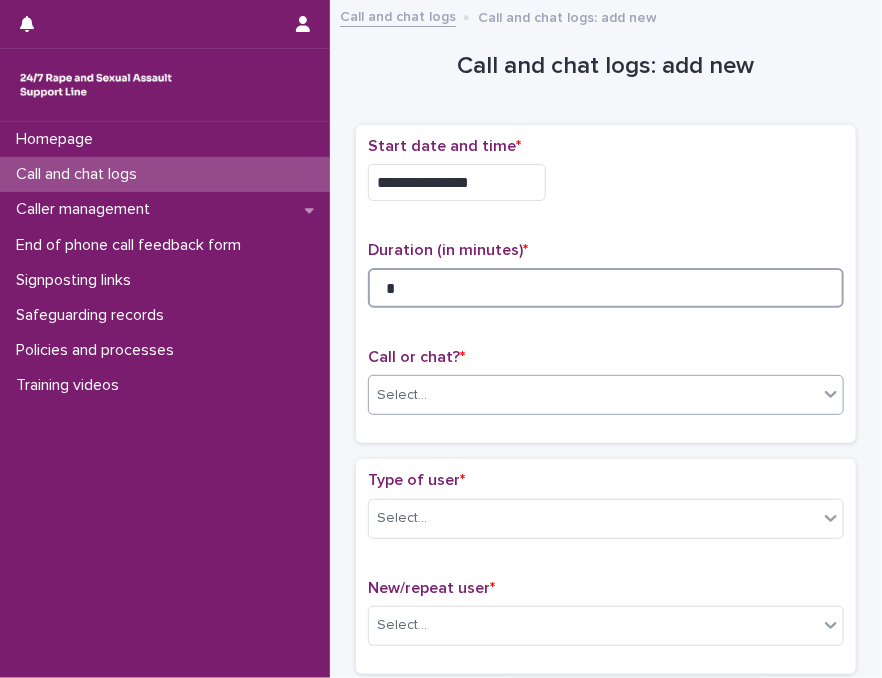type on "*" 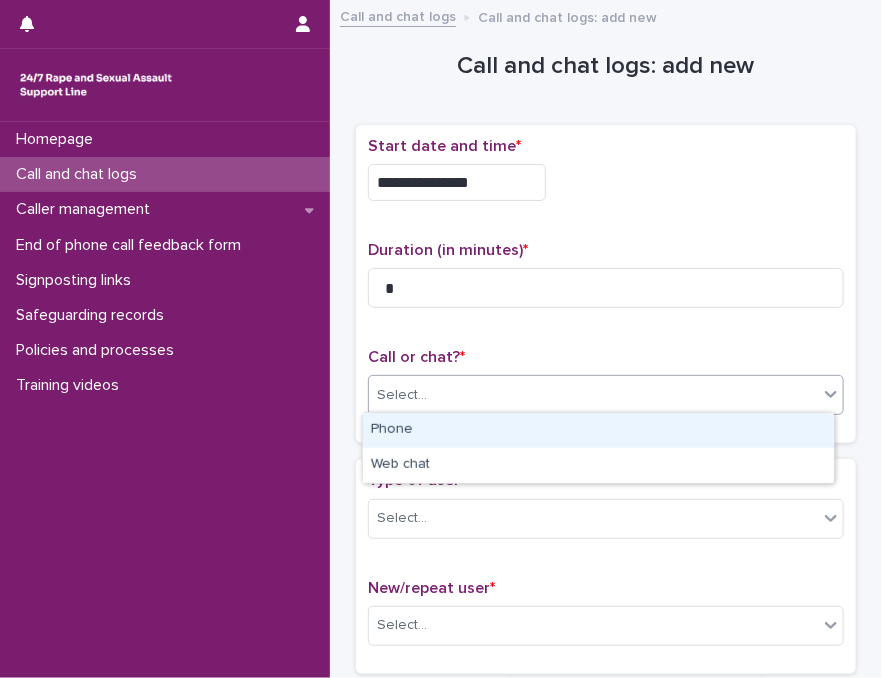 drag, startPoint x: 415, startPoint y: 396, endPoint x: 407, endPoint y: 433, distance: 37.85499 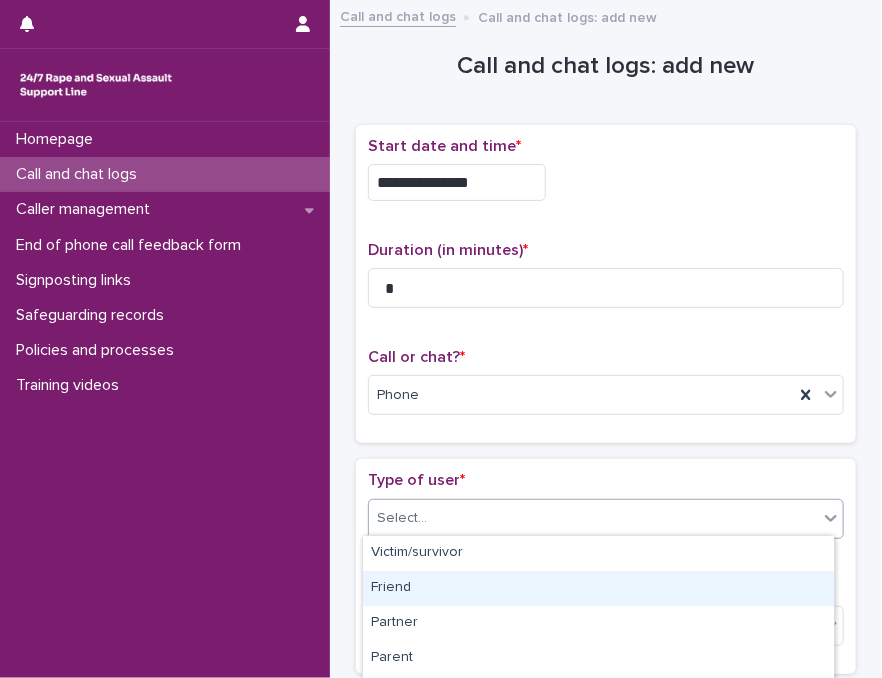 drag, startPoint x: 443, startPoint y: 506, endPoint x: 829, endPoint y: 648, distance: 411.29065 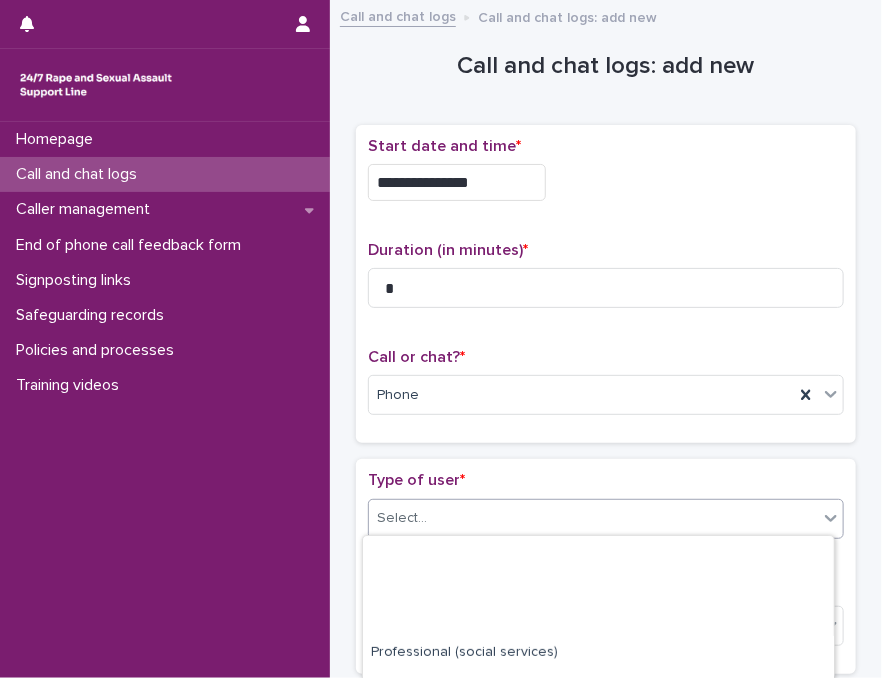 scroll, scrollTop: 370, scrollLeft: 0, axis: vertical 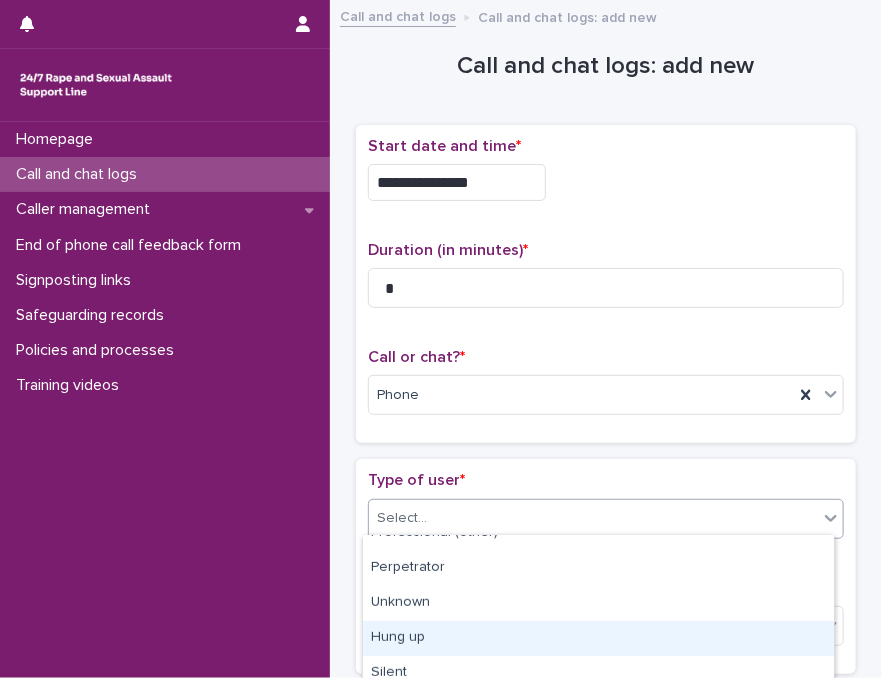 click on "Hung up" at bounding box center (598, 638) 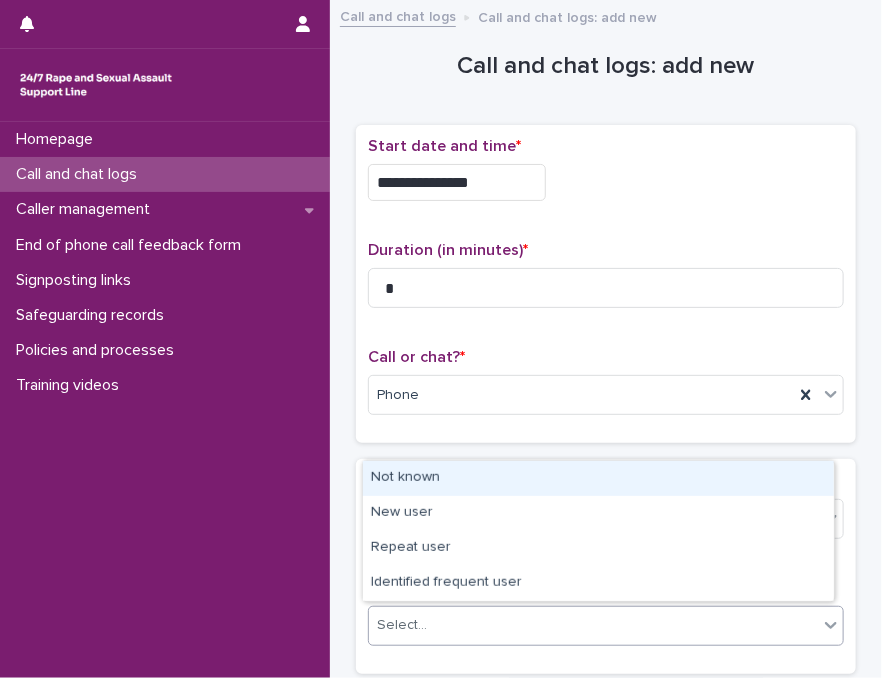 click on "Select..." at bounding box center [593, 625] 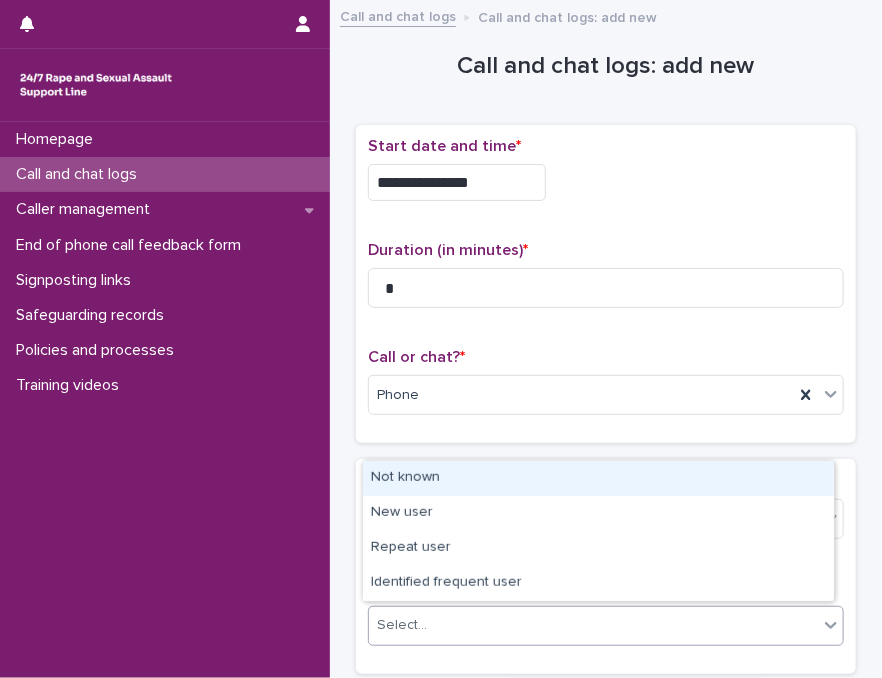 click on "Not known" at bounding box center (598, 478) 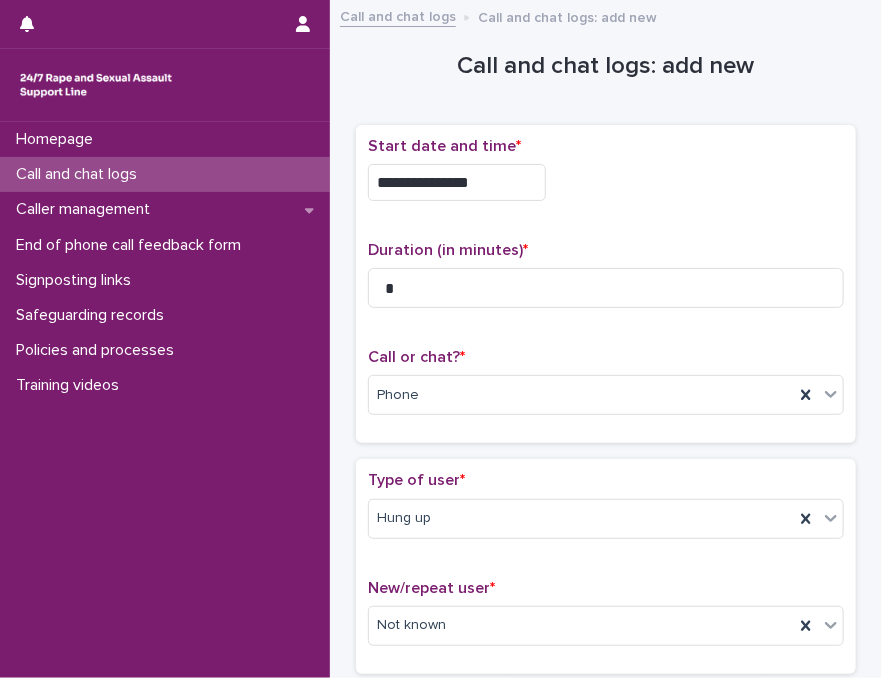 click on "Type of user *" at bounding box center [606, 480] 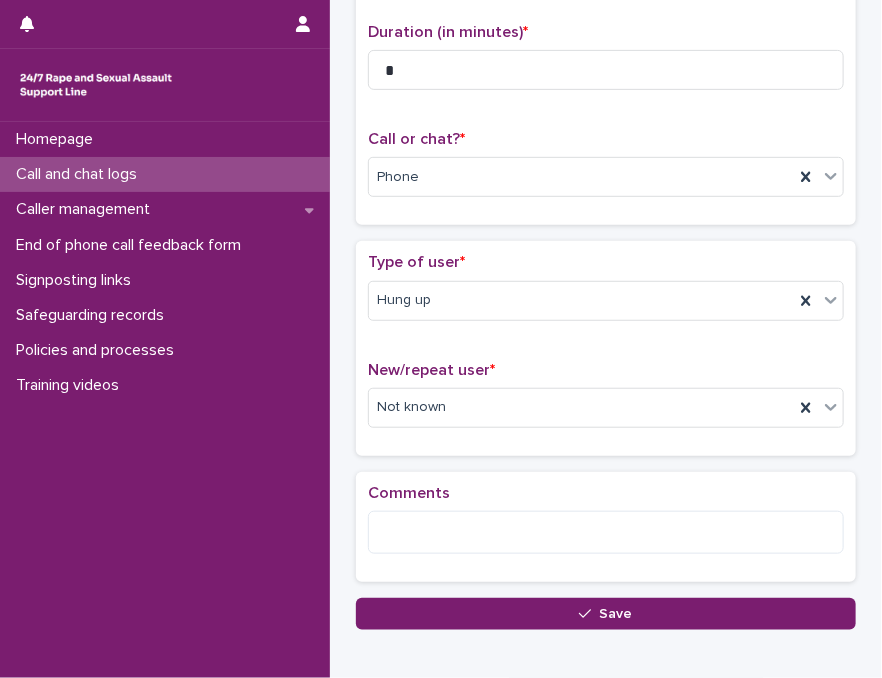 scroll, scrollTop: 320, scrollLeft: 0, axis: vertical 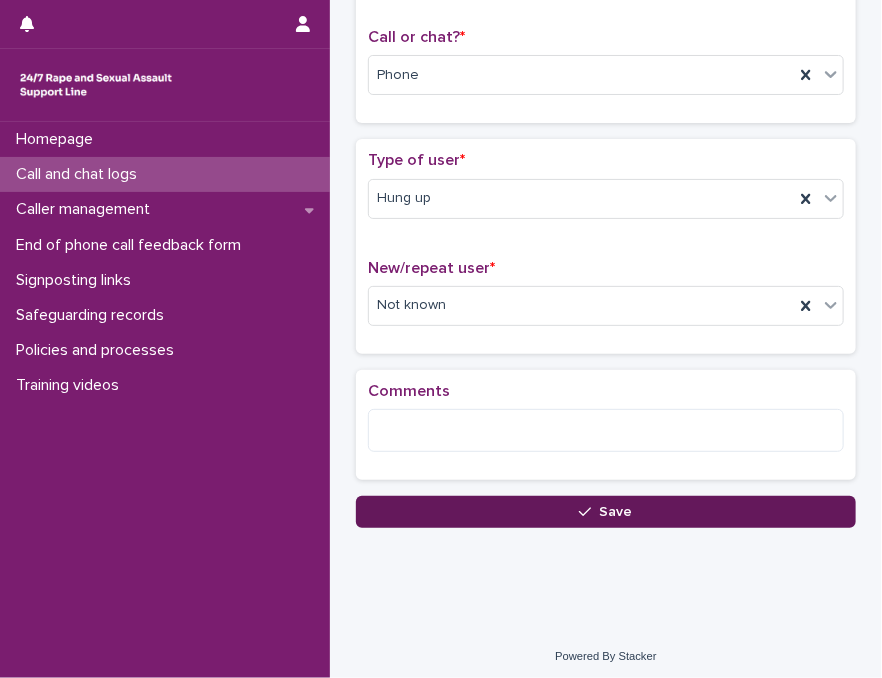 click on "Save" at bounding box center (606, 512) 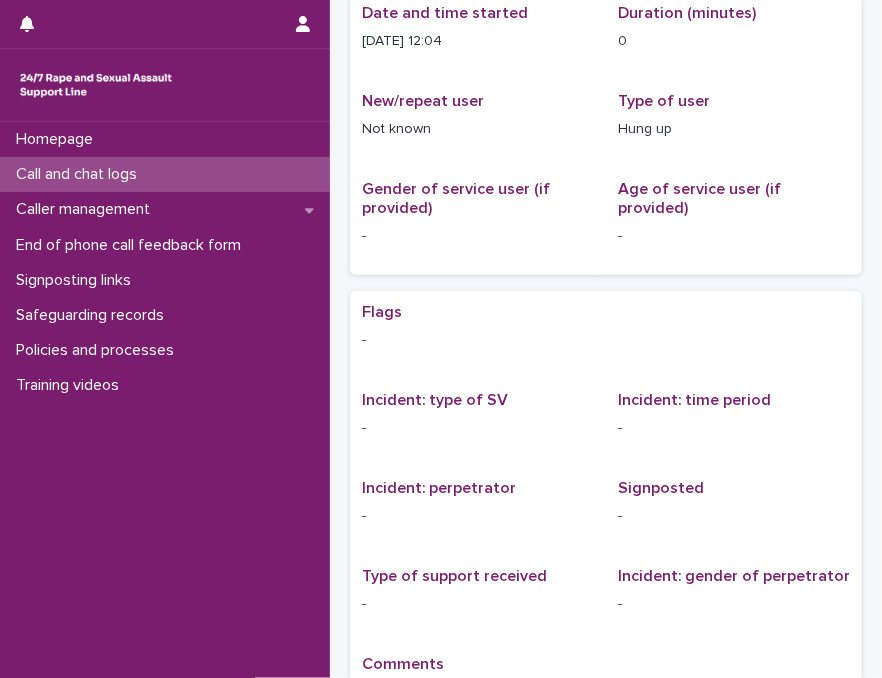 scroll, scrollTop: 0, scrollLeft: 0, axis: both 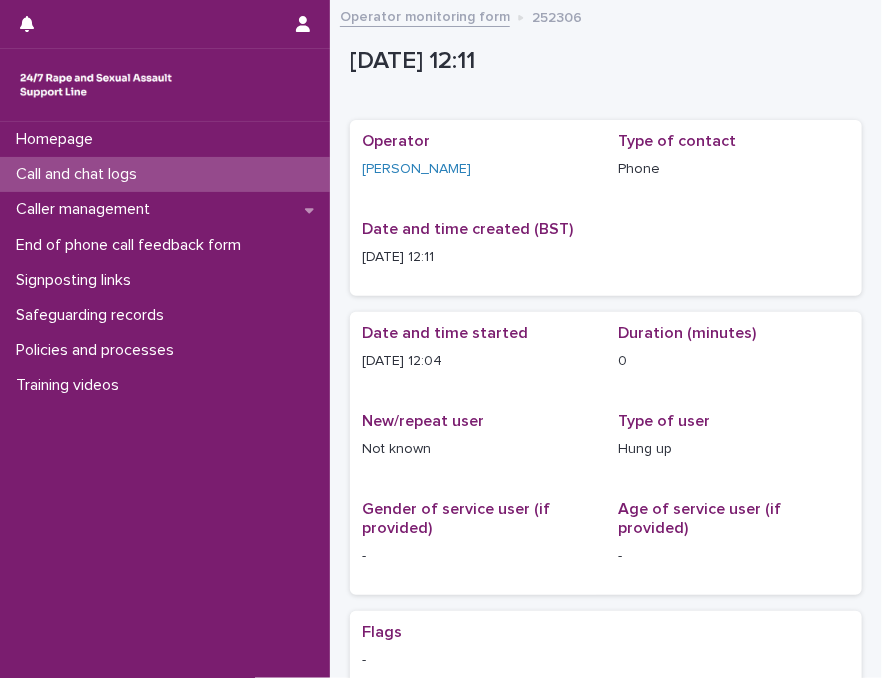 click on "Call and chat logs" at bounding box center [165, 174] 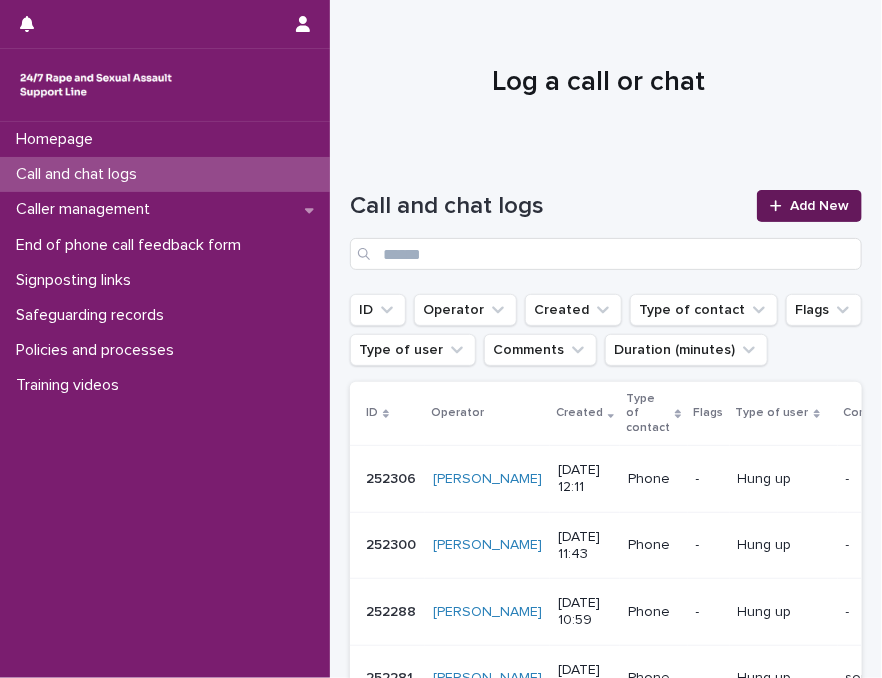 click on "Add New" at bounding box center [819, 206] 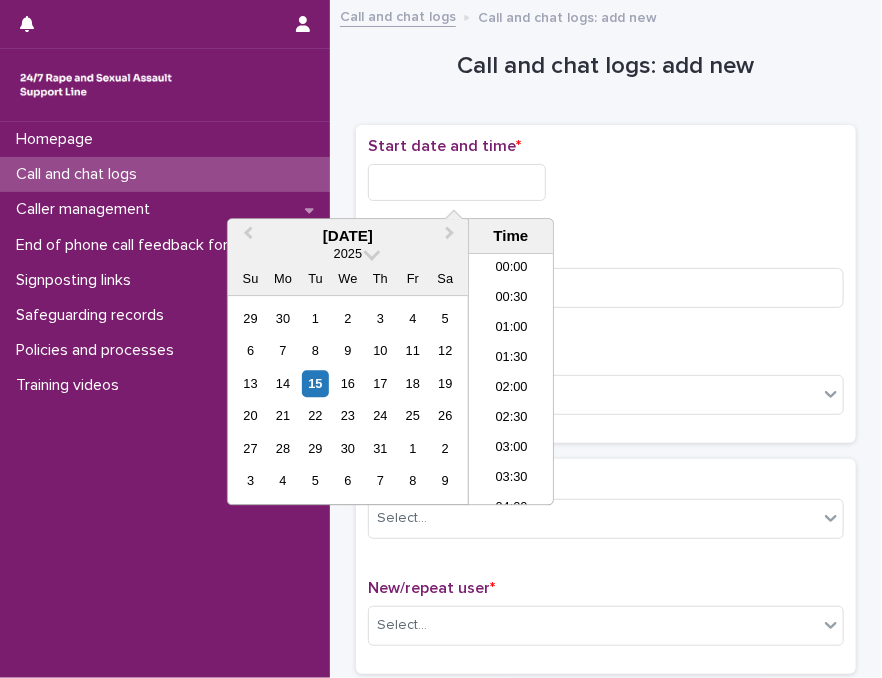 scroll, scrollTop: 610, scrollLeft: 0, axis: vertical 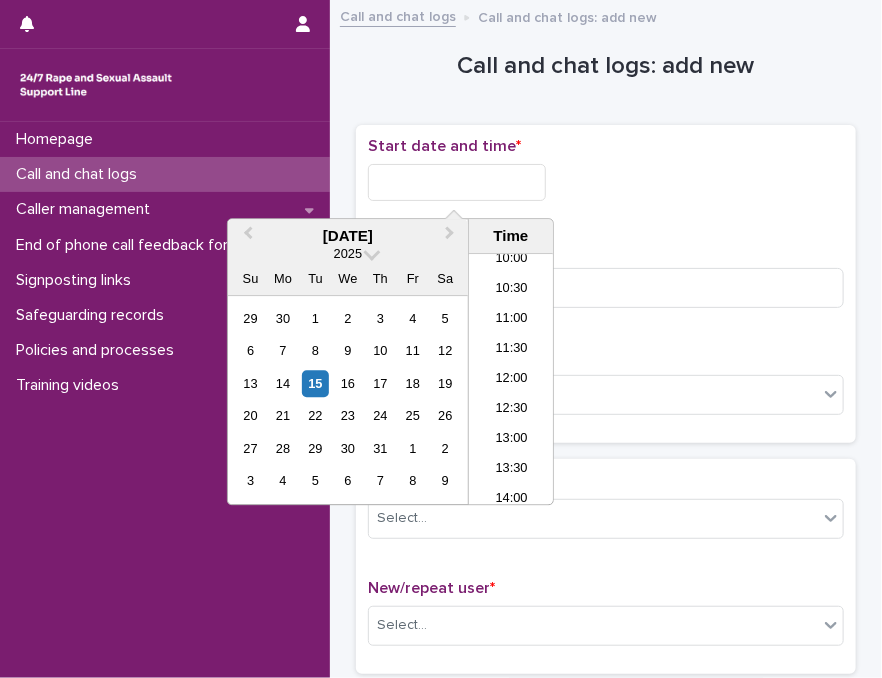 click at bounding box center (457, 182) 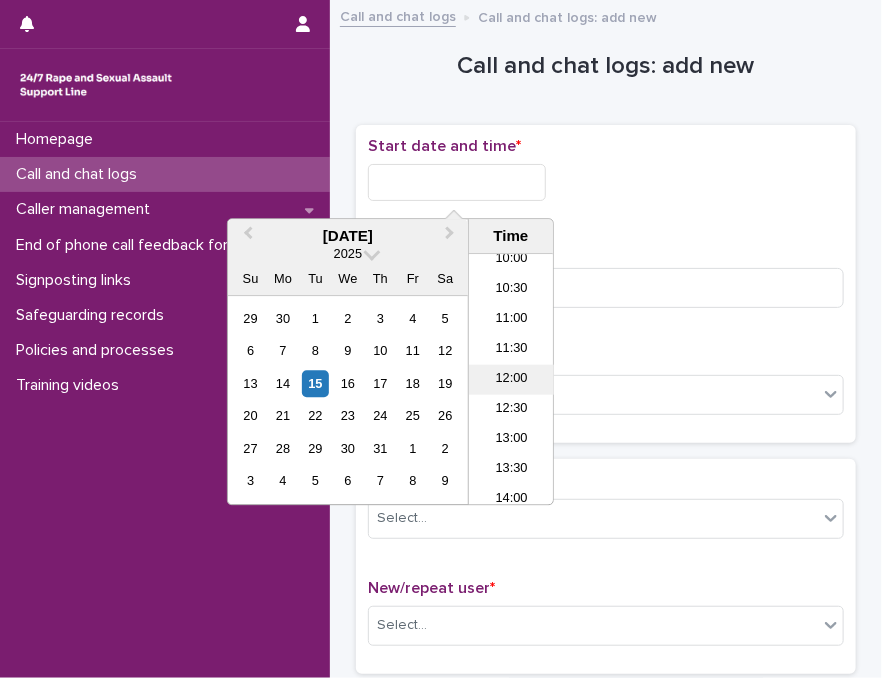 click on "12:00" at bounding box center (511, 380) 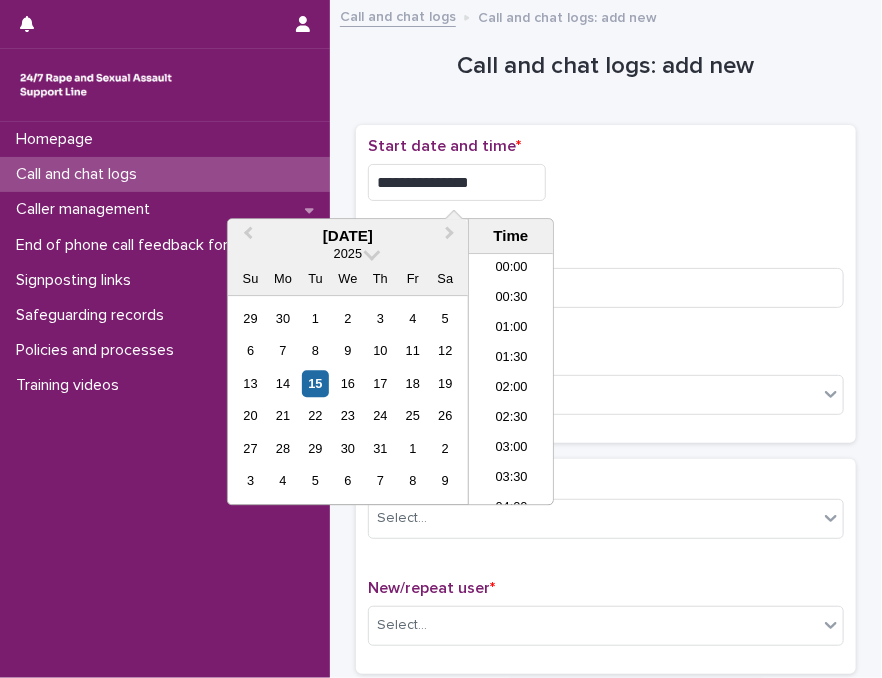 click on "**********" at bounding box center (457, 182) 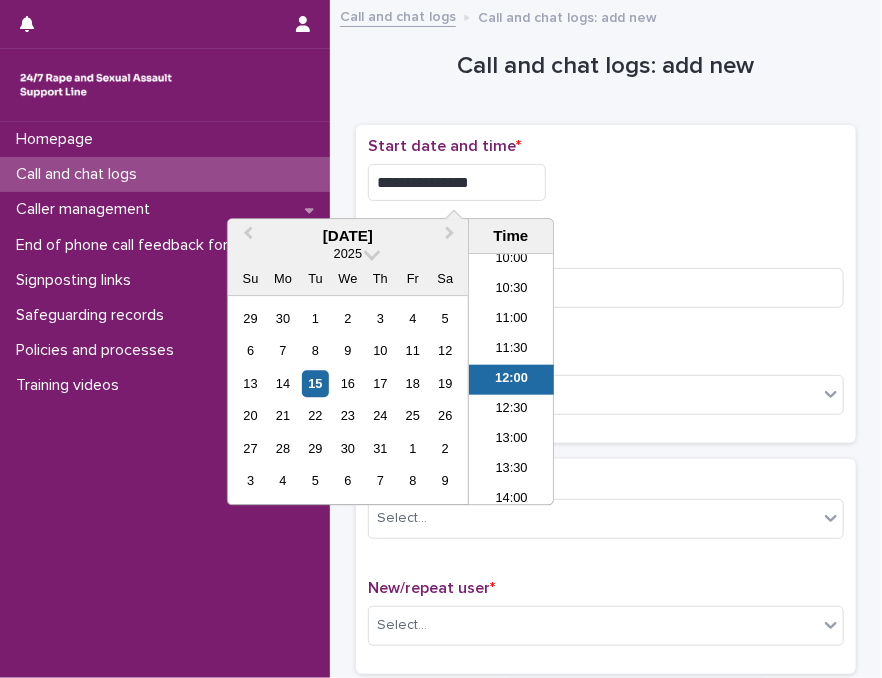 click on "**********" at bounding box center [457, 182] 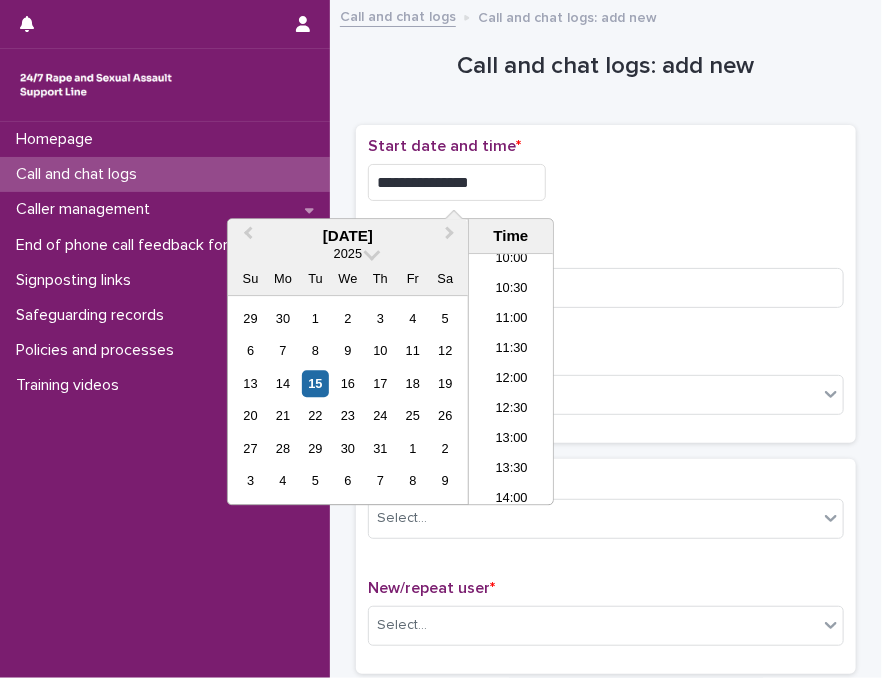 type on "**********" 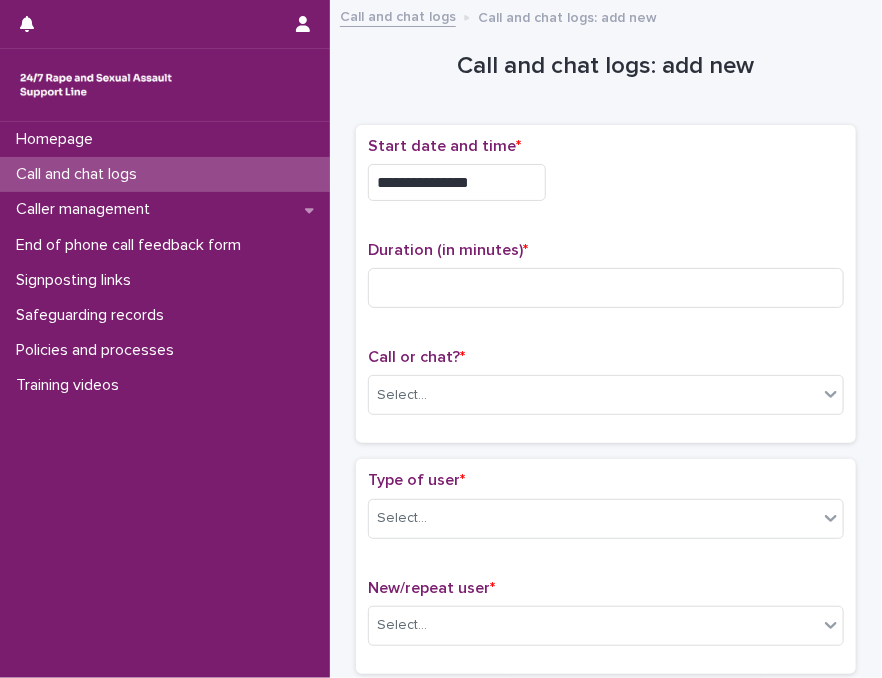 click on "**********" at bounding box center [606, 182] 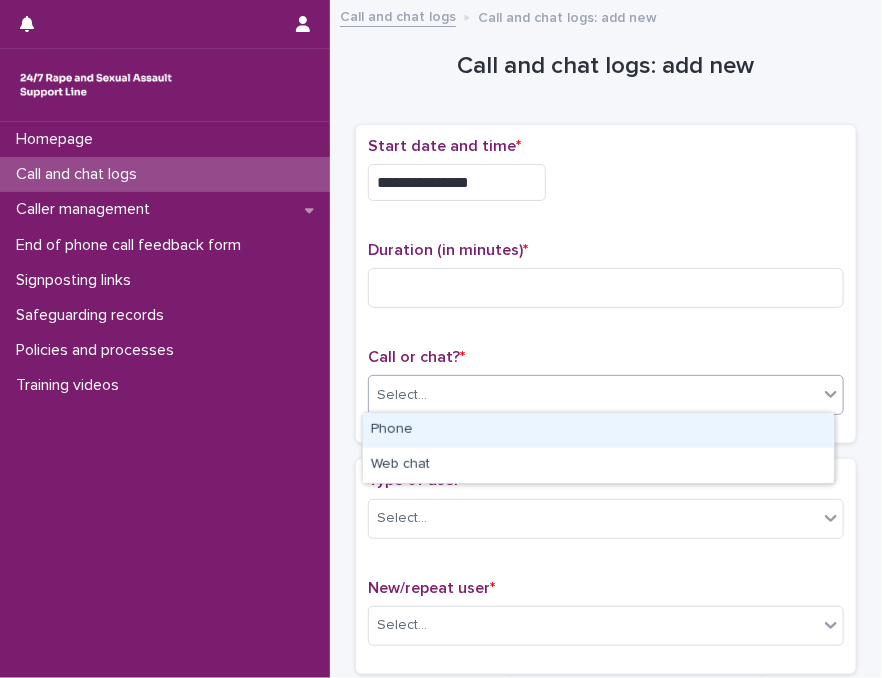 drag, startPoint x: 403, startPoint y: 409, endPoint x: 408, endPoint y: 429, distance: 20.615528 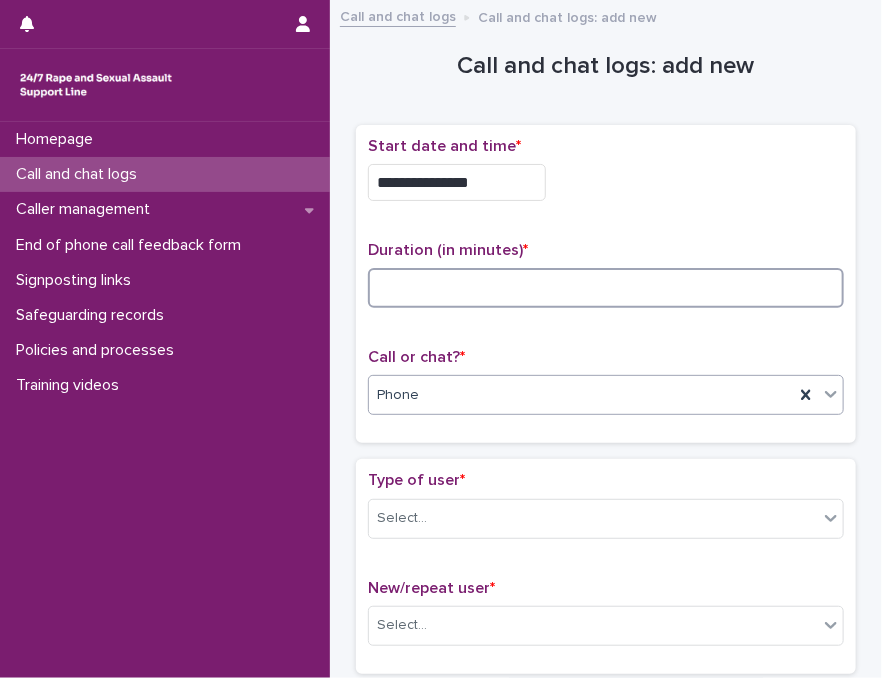 click at bounding box center [606, 288] 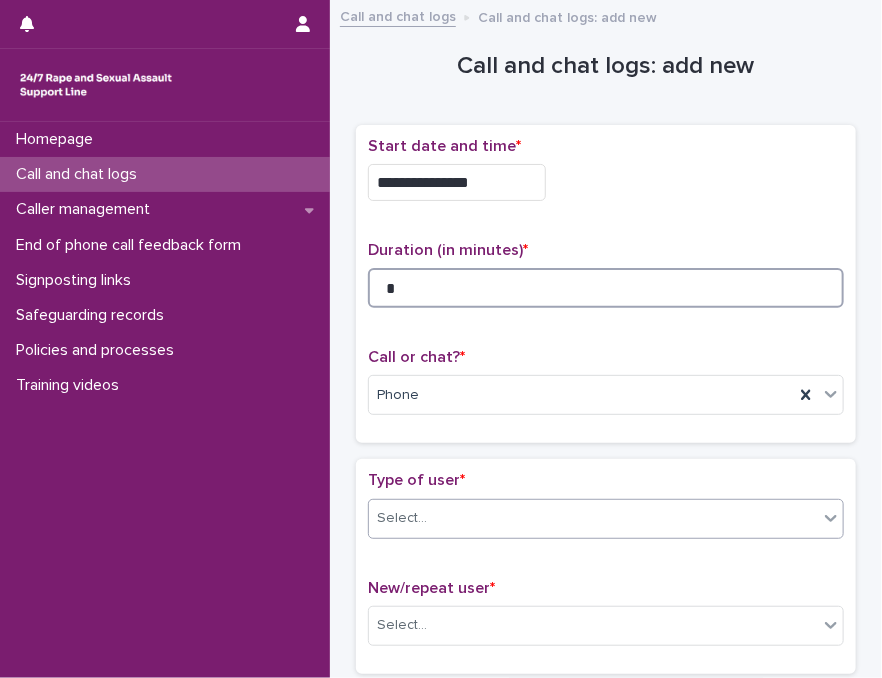 type on "*" 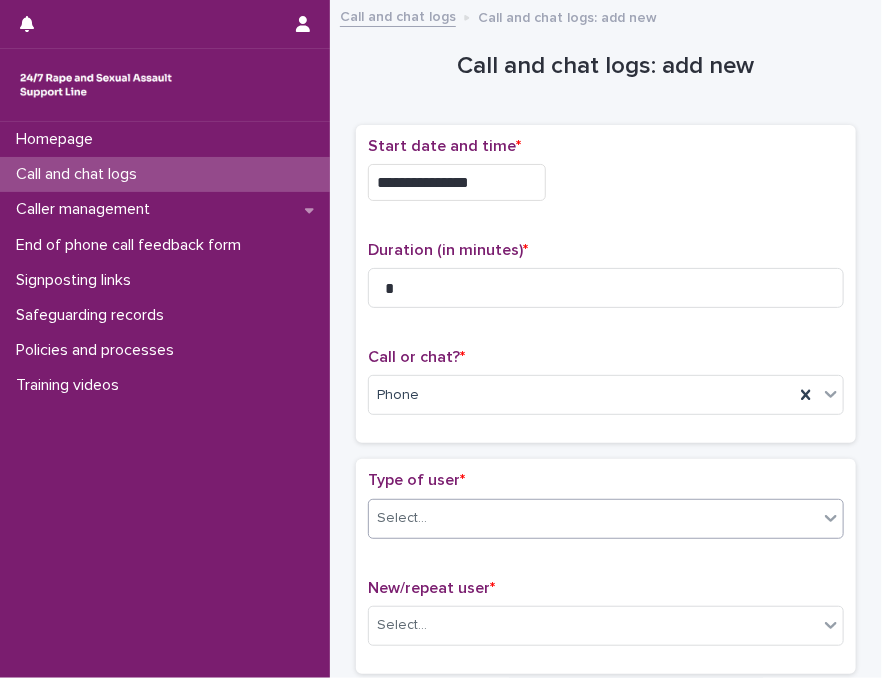 click on "Select..." at bounding box center (593, 518) 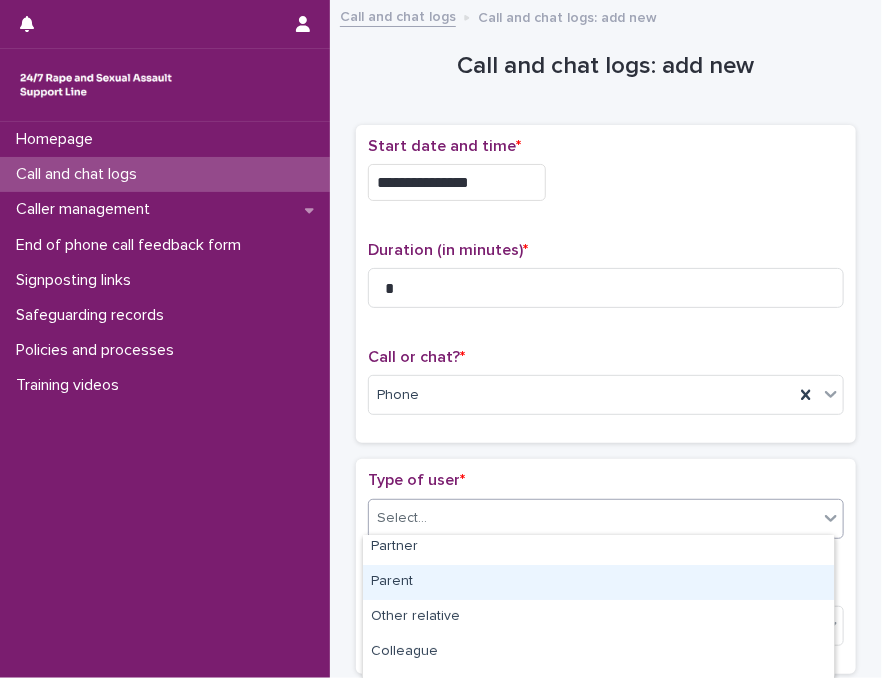 scroll, scrollTop: 125, scrollLeft: 0, axis: vertical 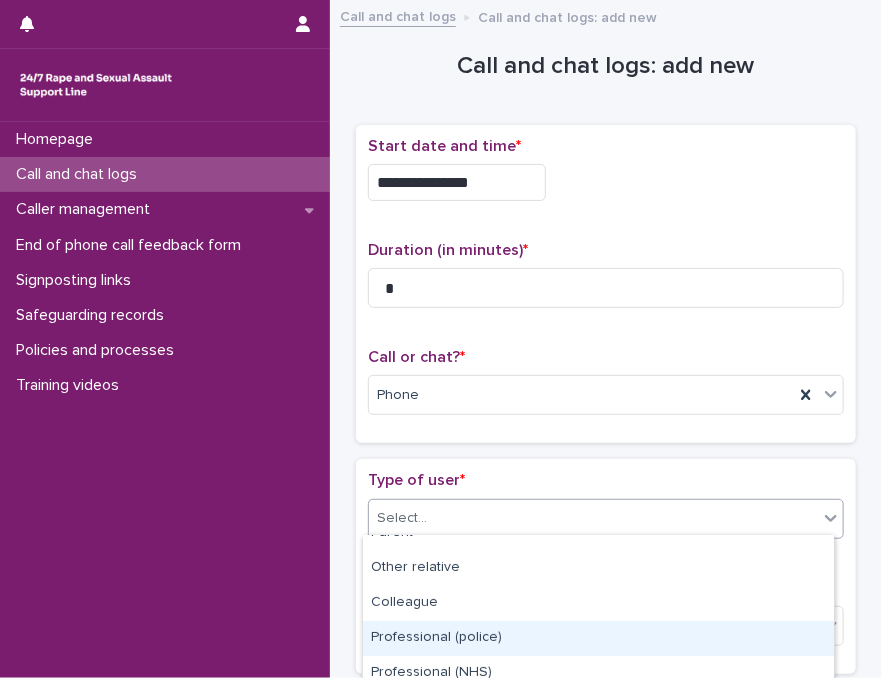 click on "Professional (police)" at bounding box center (598, 638) 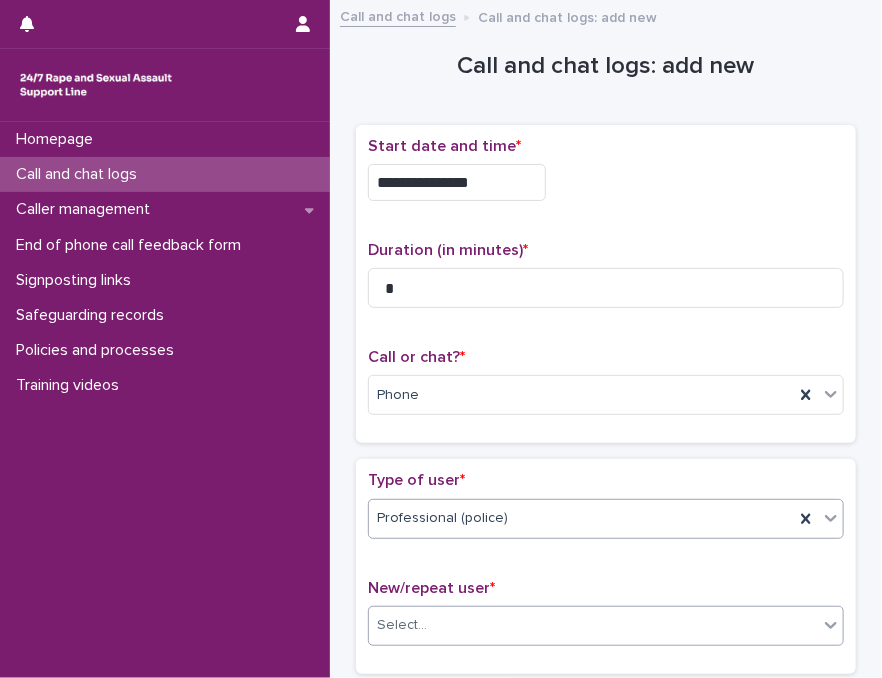 click on "Select..." at bounding box center (593, 625) 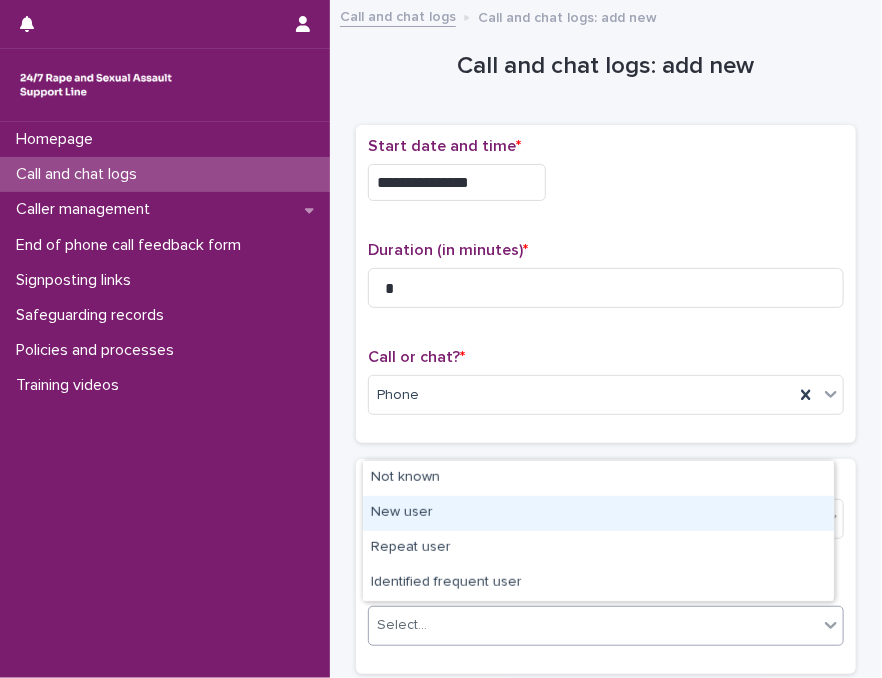 click on "New user" at bounding box center (598, 513) 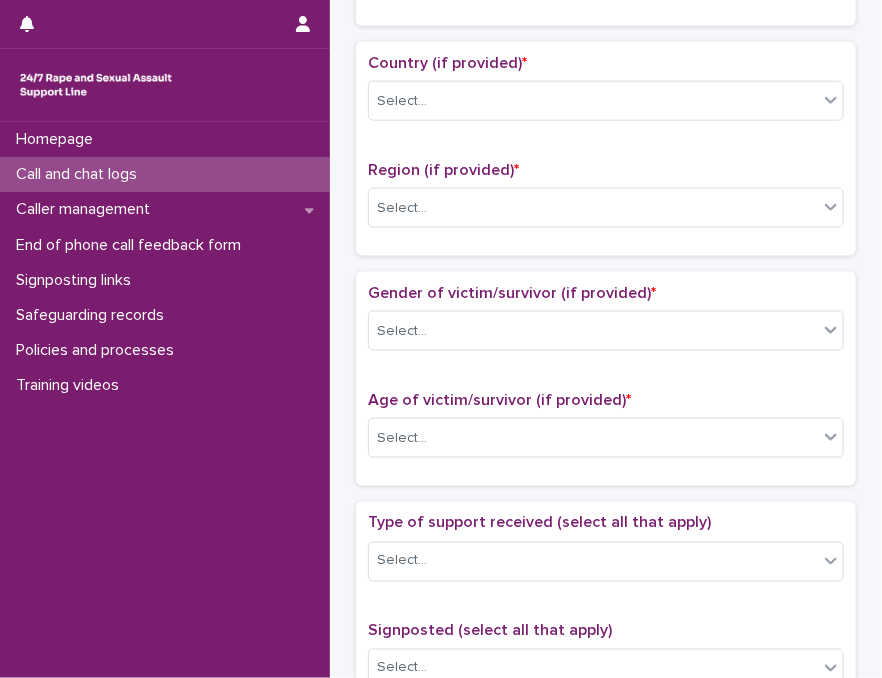 scroll, scrollTop: 672, scrollLeft: 0, axis: vertical 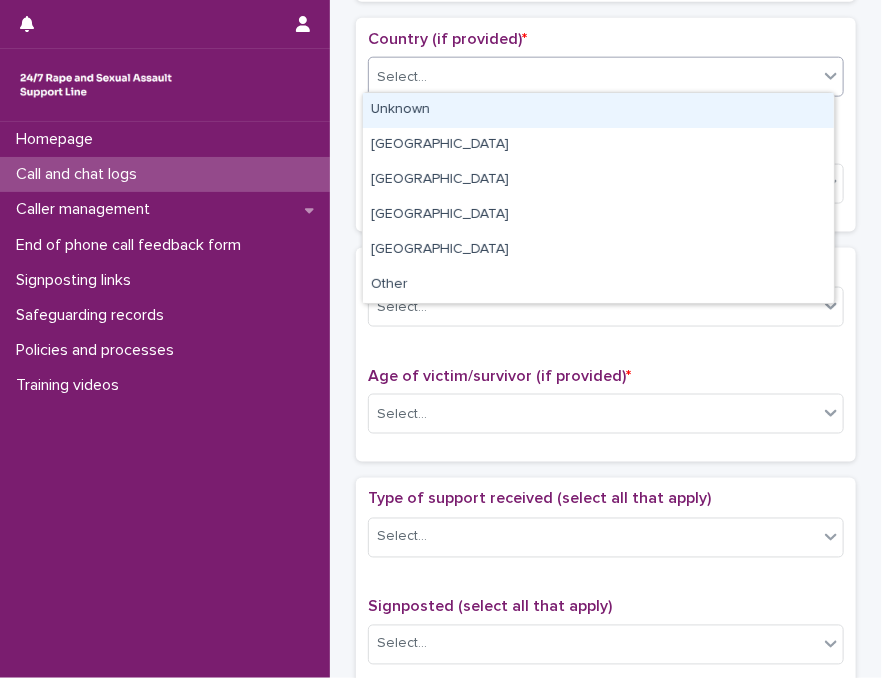 click on "Select..." at bounding box center [593, 77] 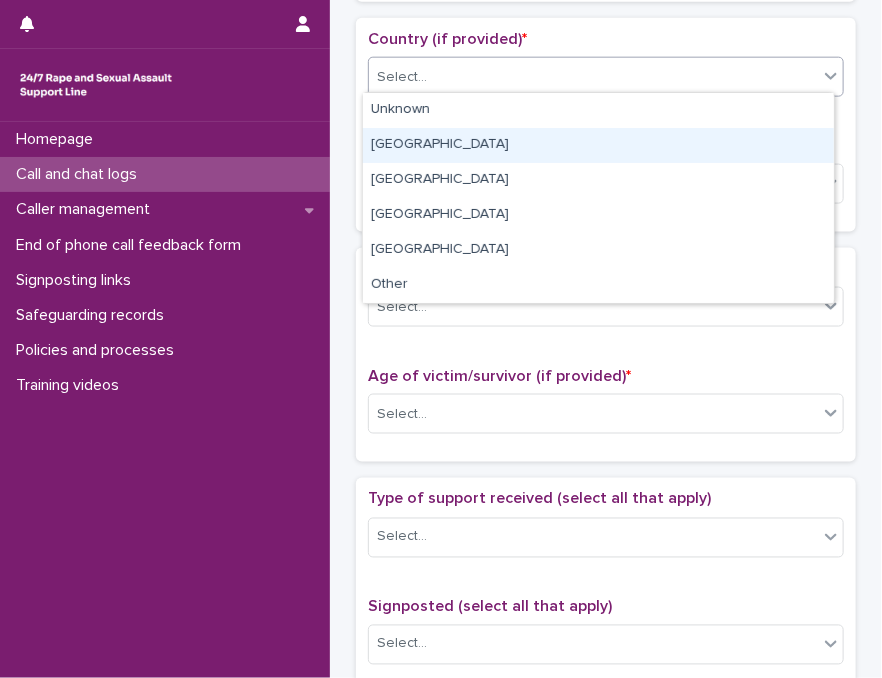 click on "England" at bounding box center [598, 145] 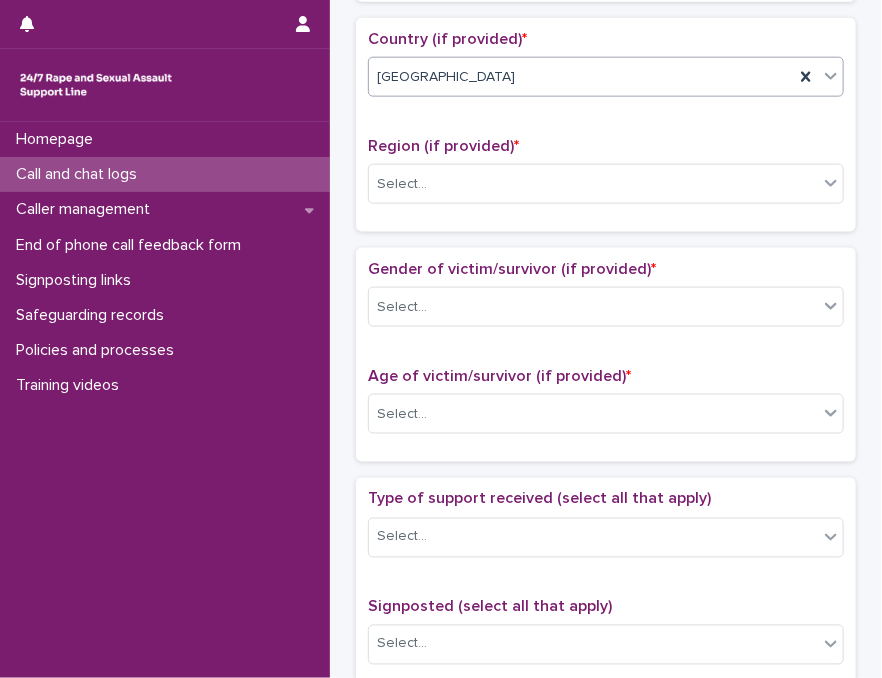 click on "Region (if provided) * Select..." at bounding box center (606, 178) 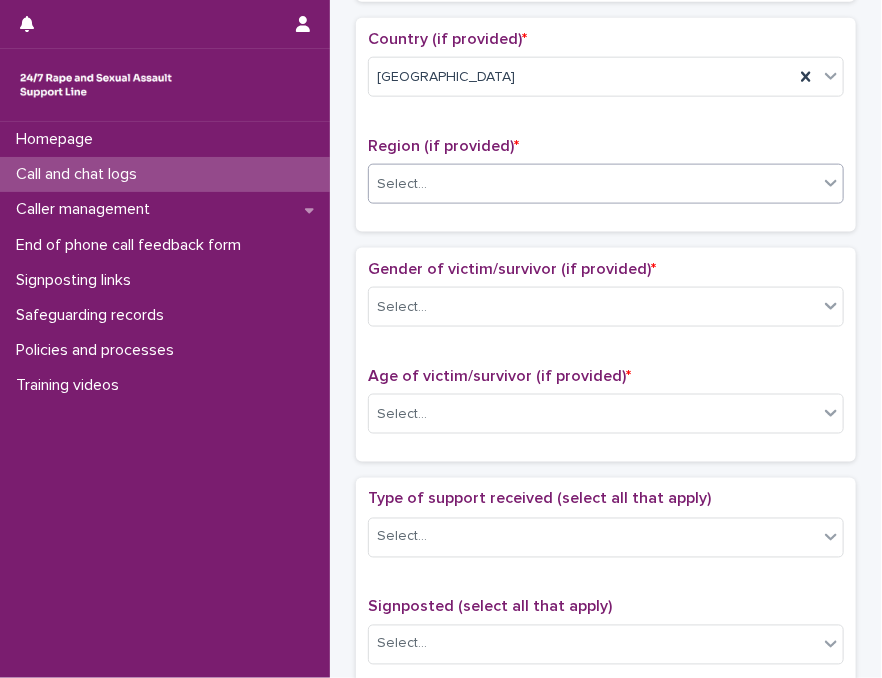click on "Select..." at bounding box center [593, 184] 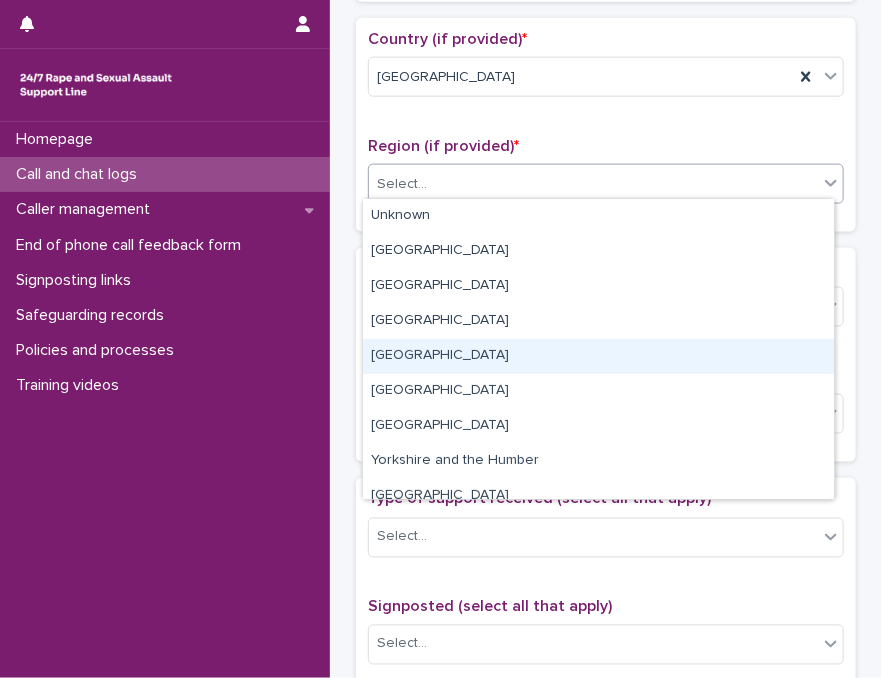 click on "West Midlands" at bounding box center (598, 356) 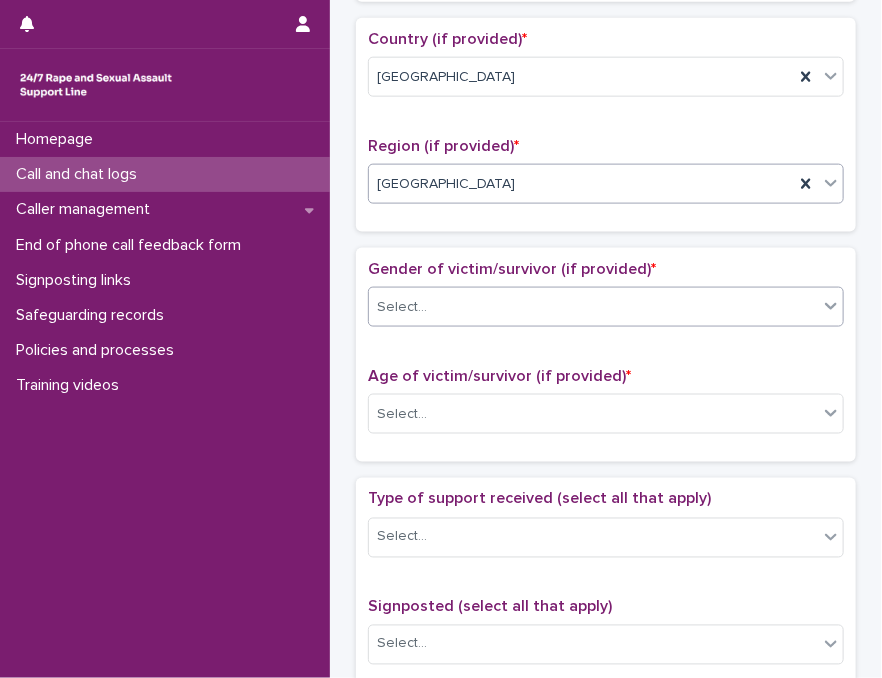 click on "Select..." at bounding box center (593, 307) 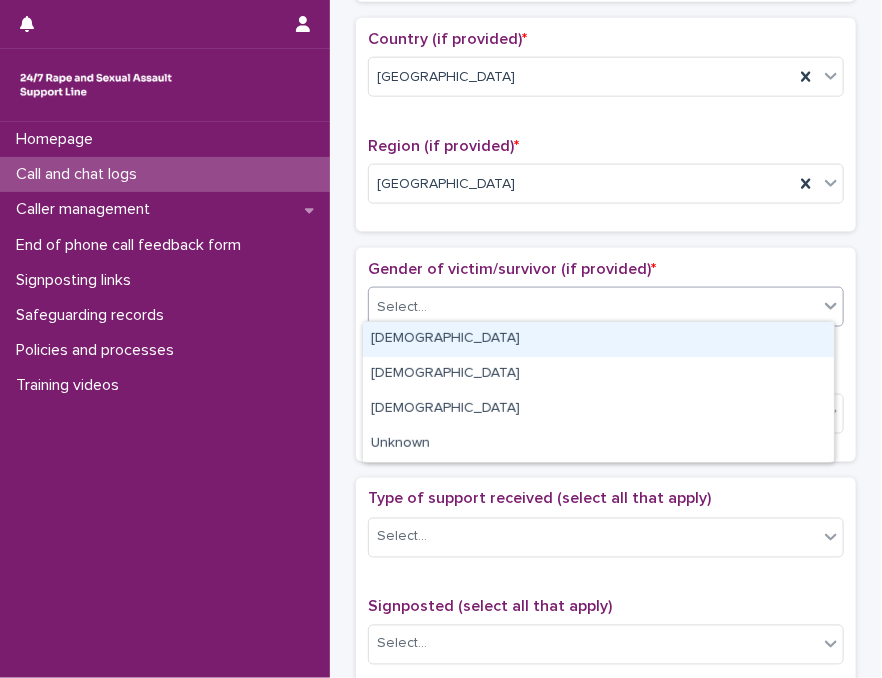 click on "Female" at bounding box center [598, 339] 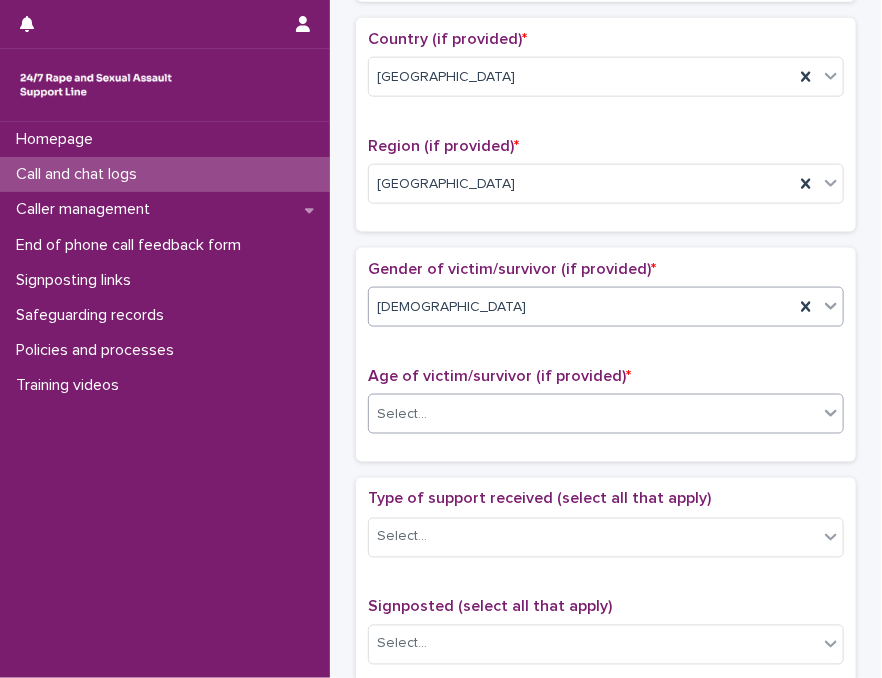 click on "Select..." at bounding box center (593, 414) 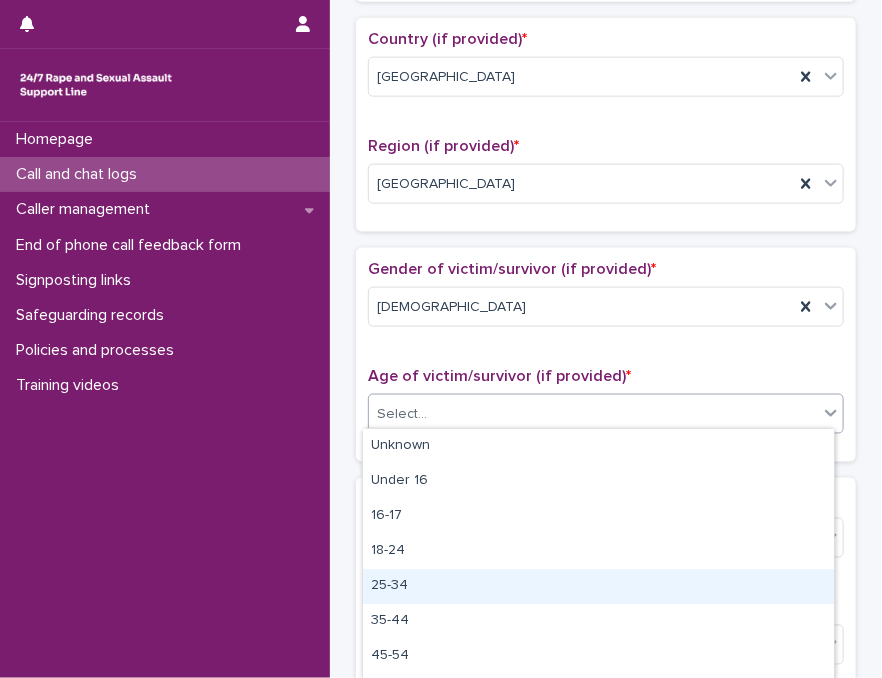 click on "25-34" at bounding box center [598, 586] 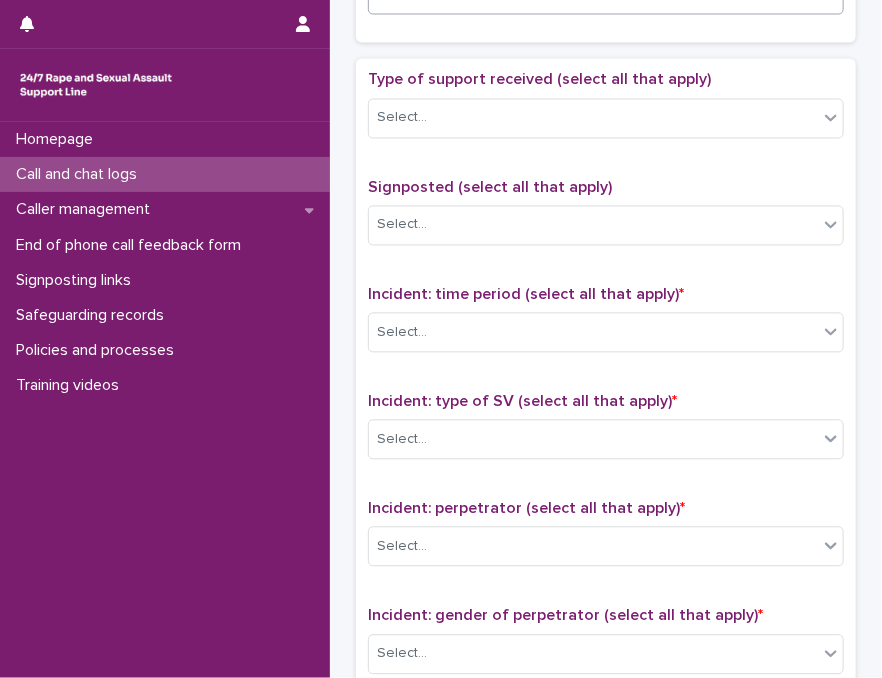 scroll, scrollTop: 1111, scrollLeft: 0, axis: vertical 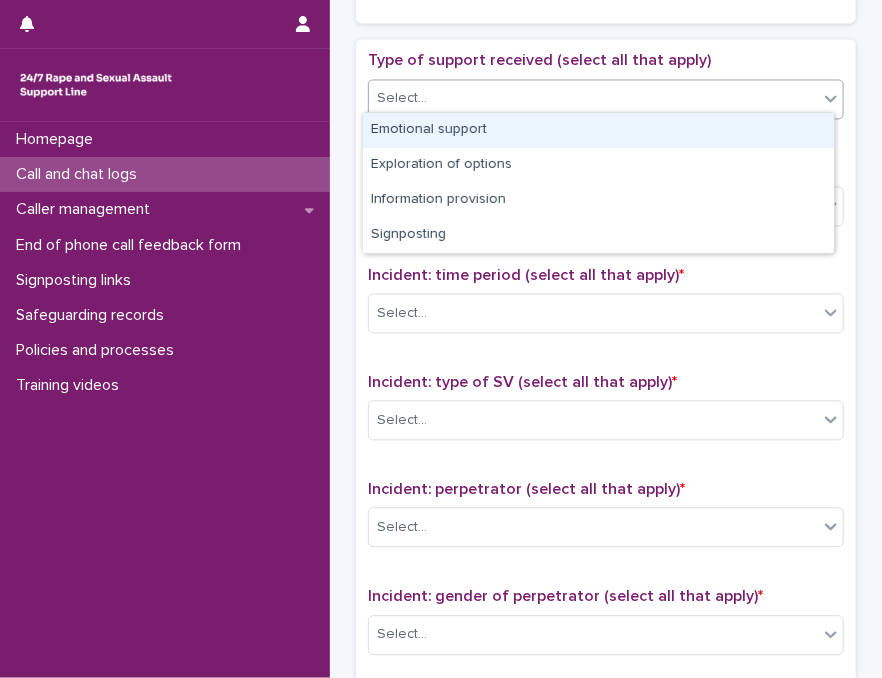 click on "Select..." at bounding box center [593, 98] 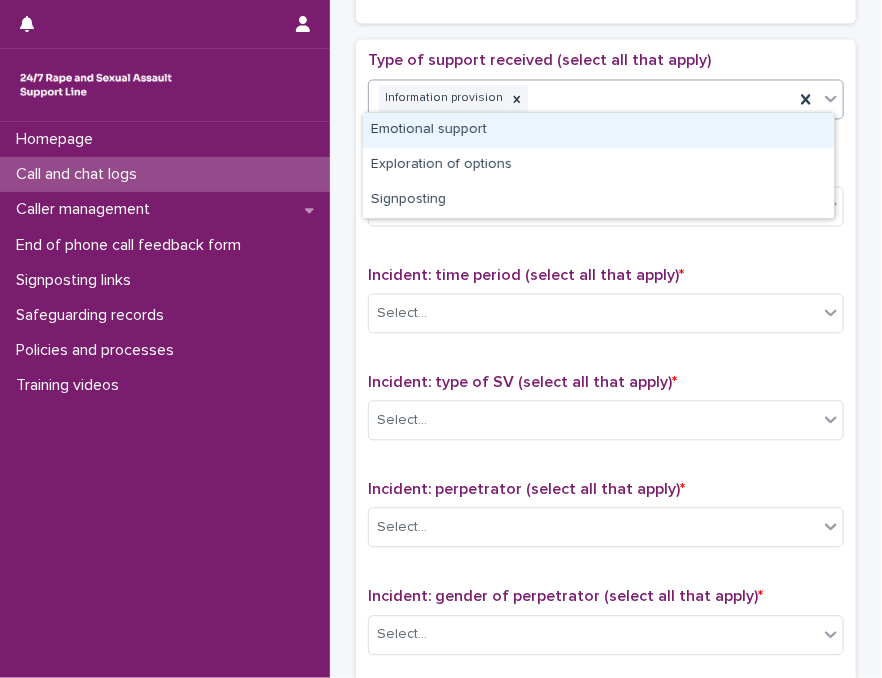 click on "Information provision" at bounding box center (581, 98) 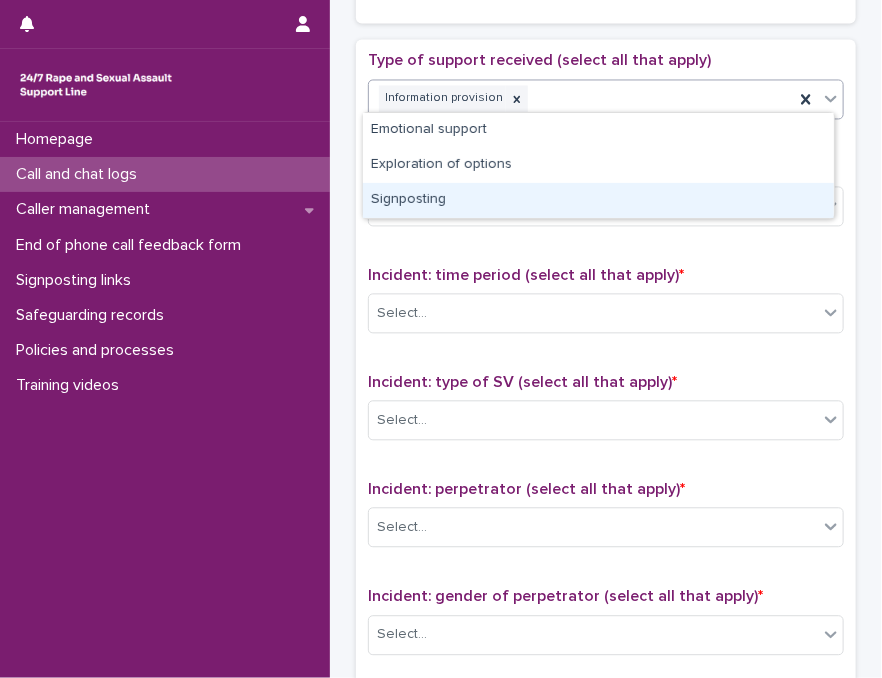 click on "Signposting" at bounding box center [598, 200] 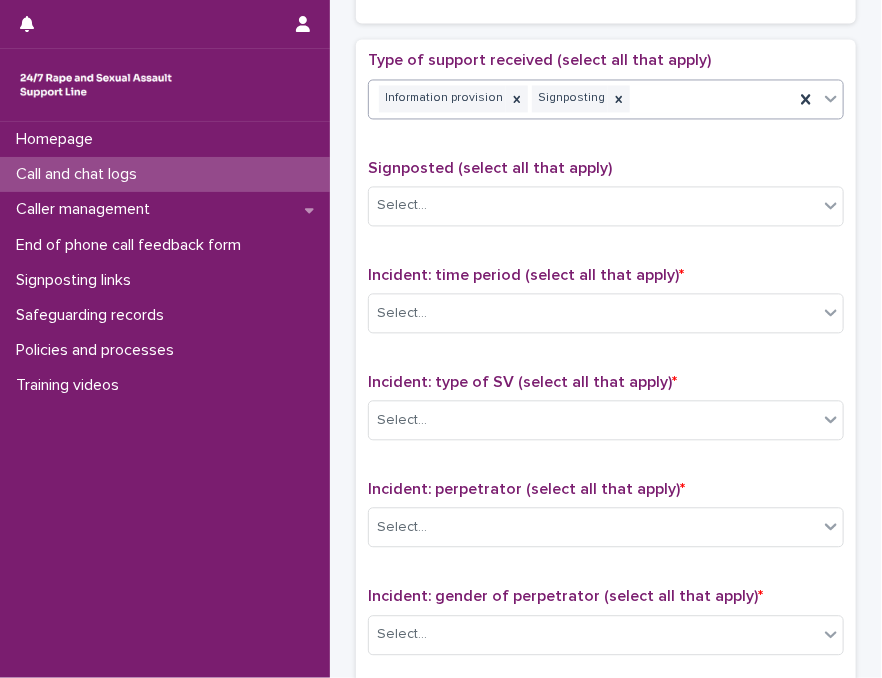 click on "Select..." at bounding box center [593, 205] 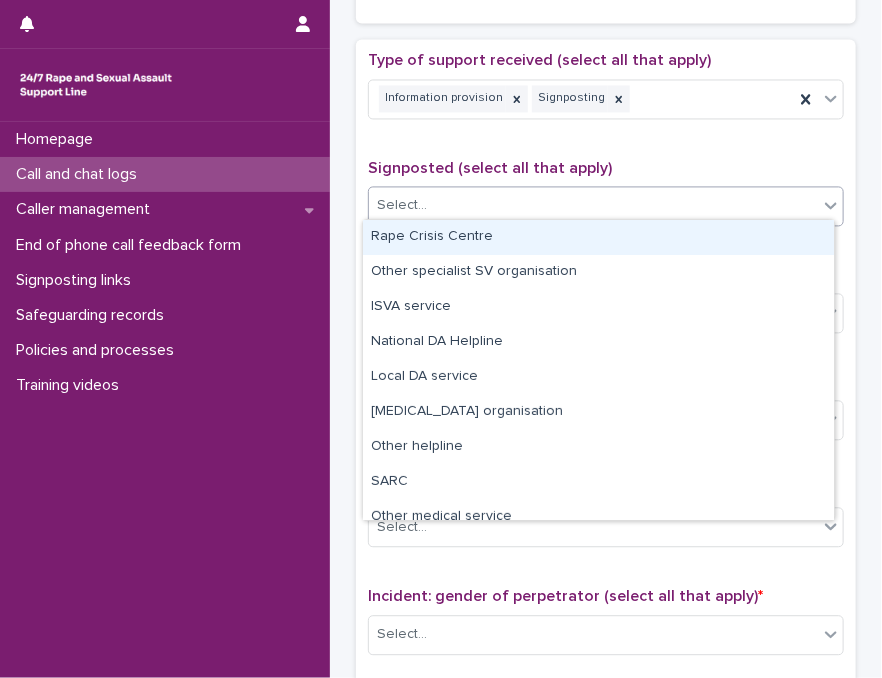 click on "Rape Crisis Centre" at bounding box center (598, 237) 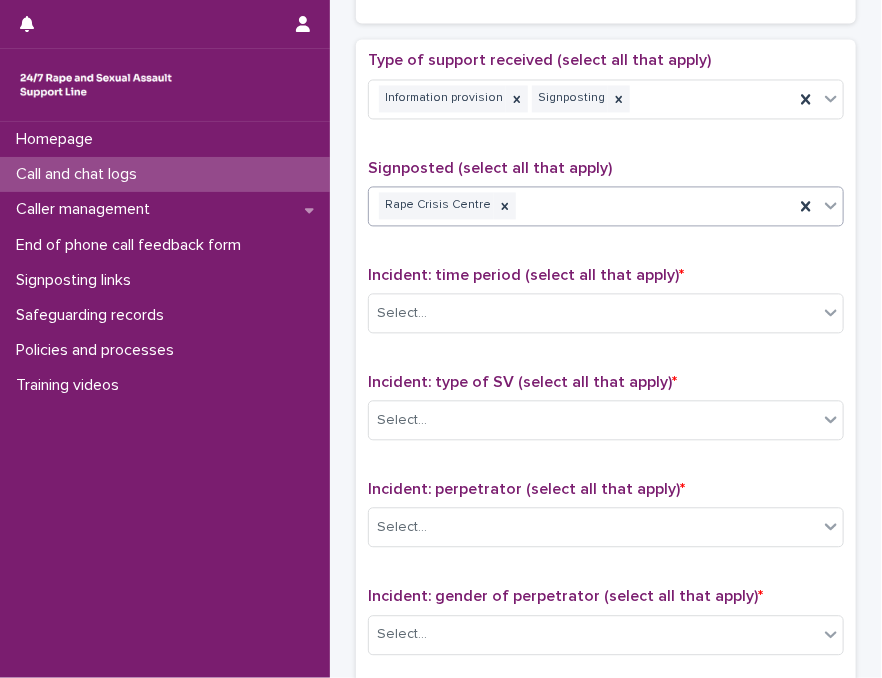 click on "Incident: time period (select all that apply) * Select..." at bounding box center [606, 307] 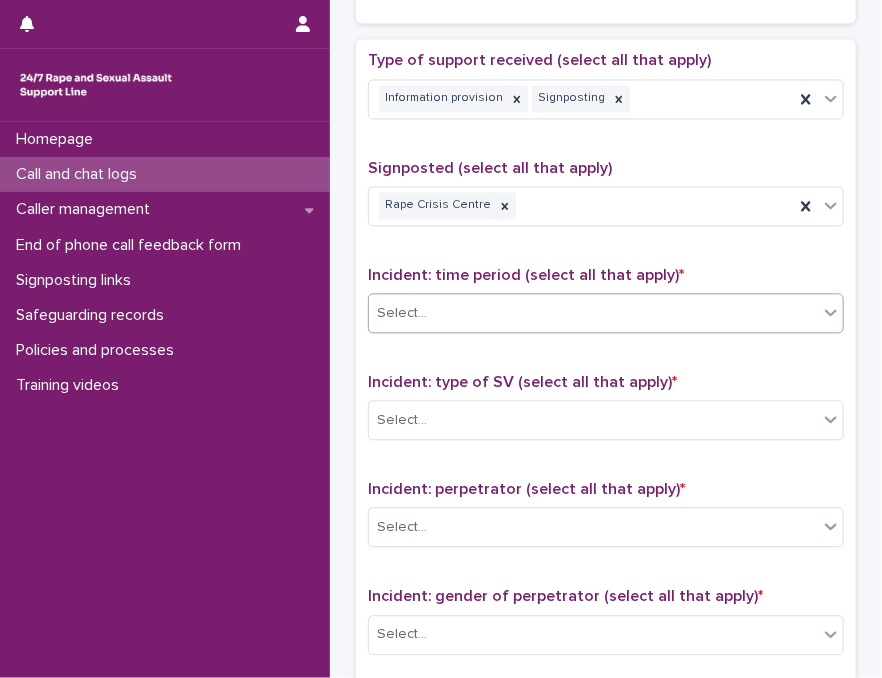 click on "Select..." at bounding box center (593, 313) 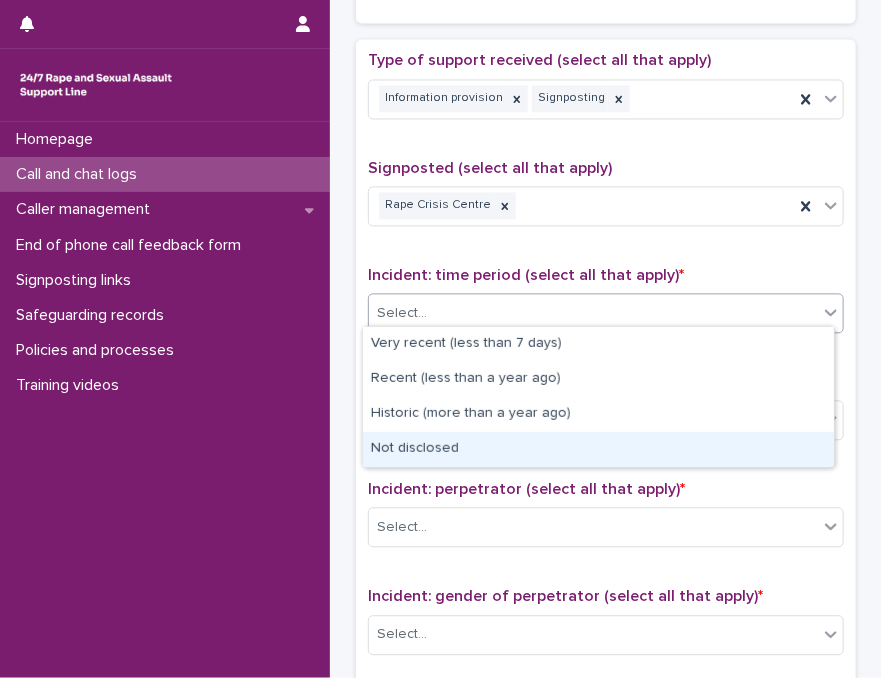 click on "Not disclosed" at bounding box center [598, 449] 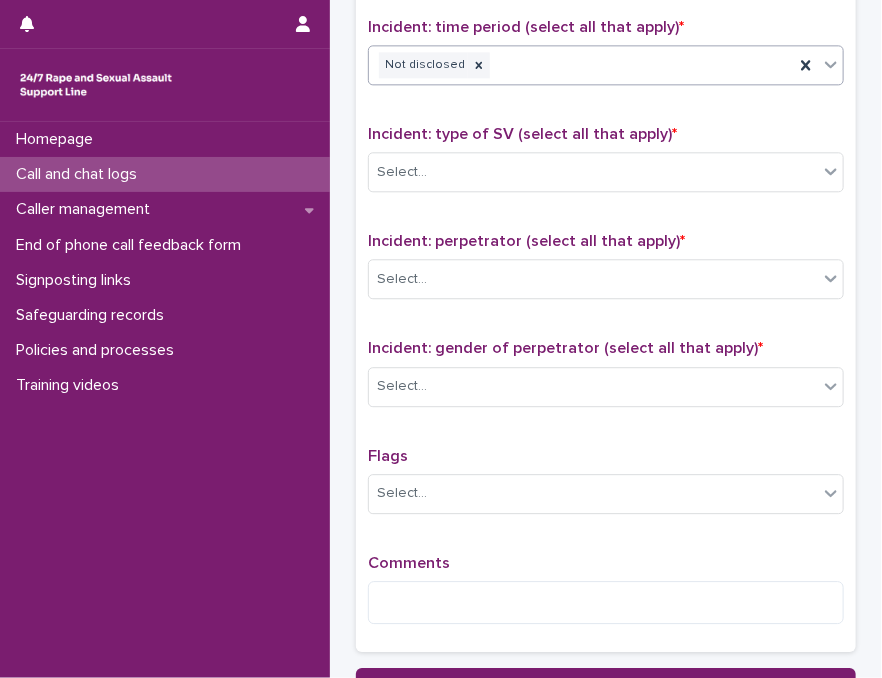 scroll, scrollTop: 1440, scrollLeft: 0, axis: vertical 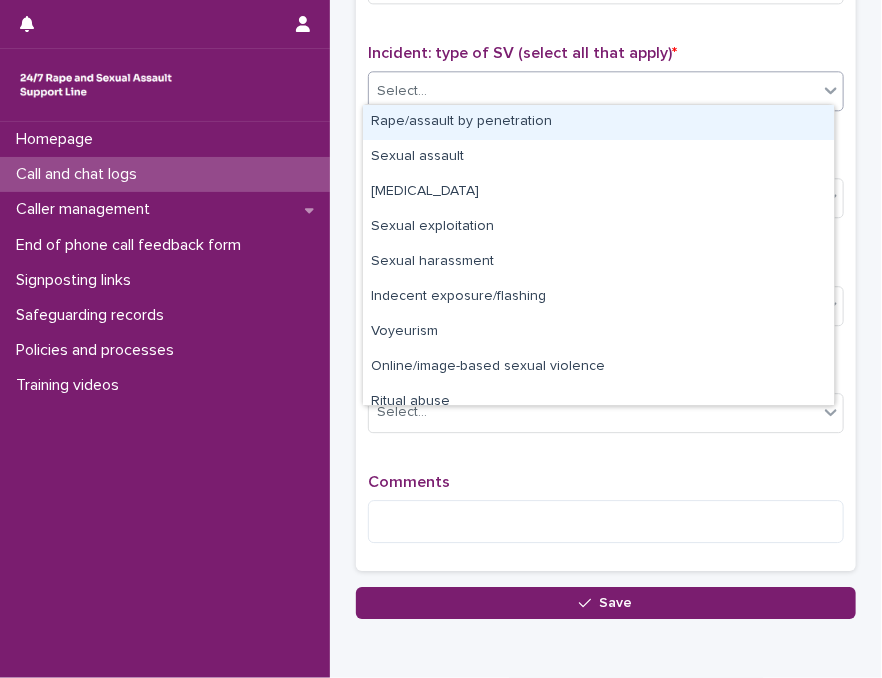 click on "Select..." at bounding box center [593, 91] 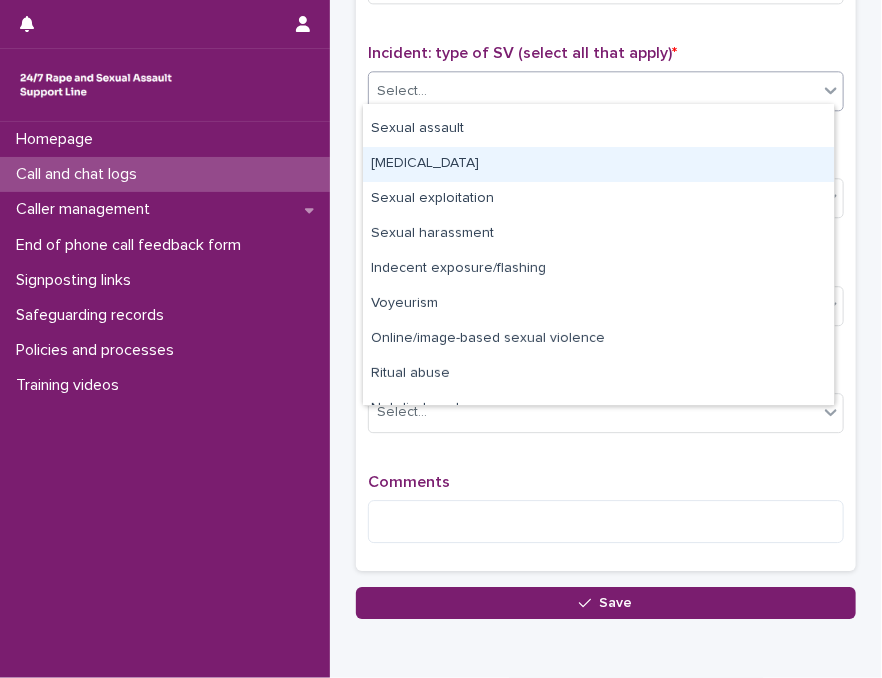 scroll, scrollTop: 50, scrollLeft: 0, axis: vertical 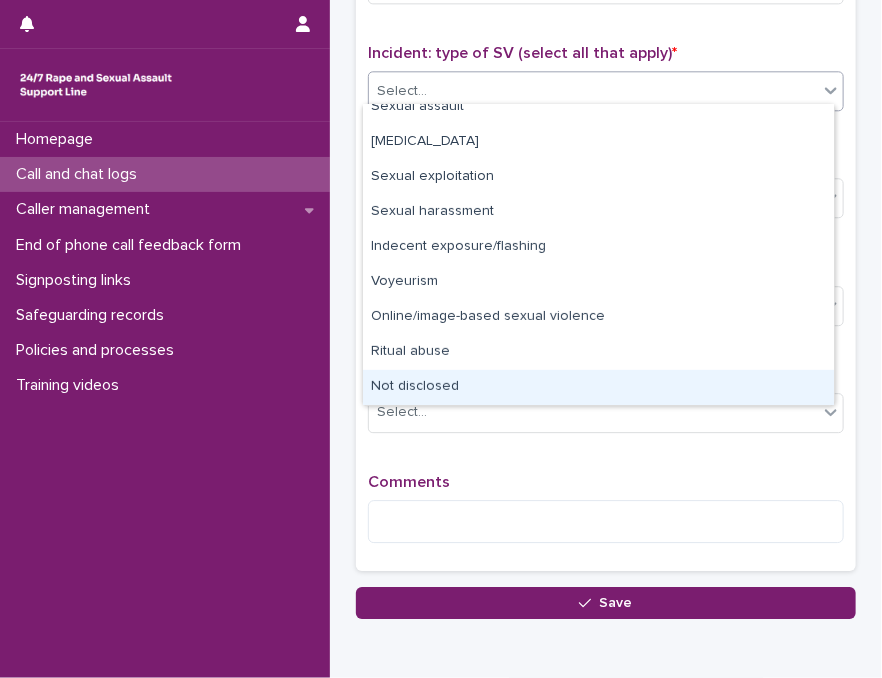 click on "Not disclosed" at bounding box center [598, 387] 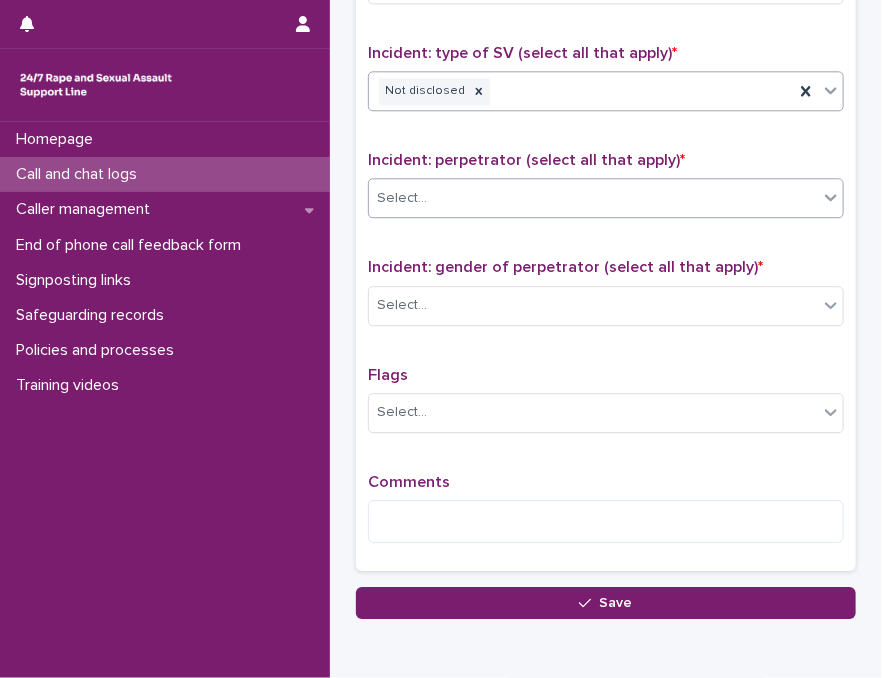 click on "Select..." at bounding box center [593, 198] 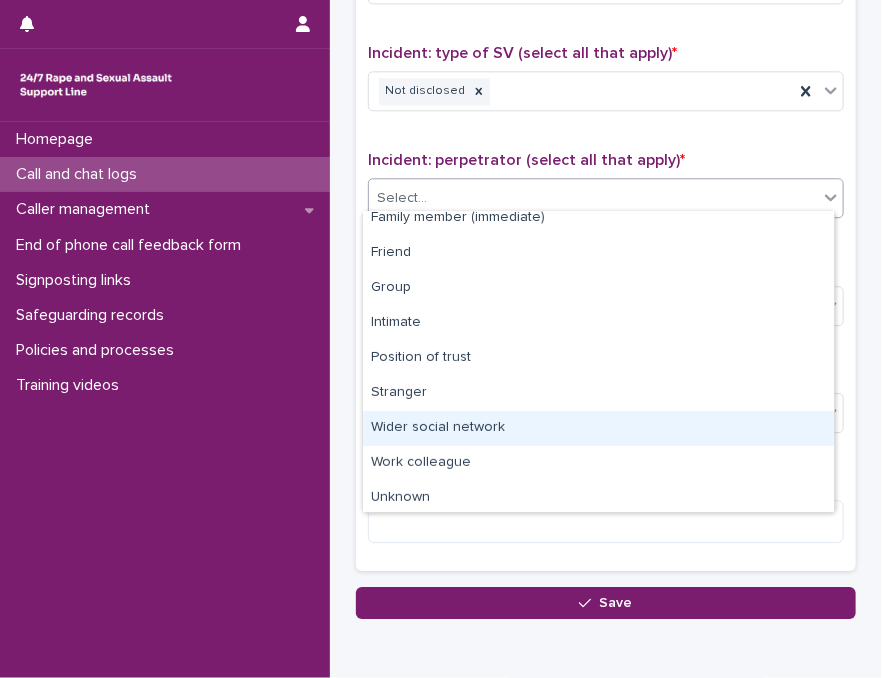 scroll, scrollTop: 84, scrollLeft: 0, axis: vertical 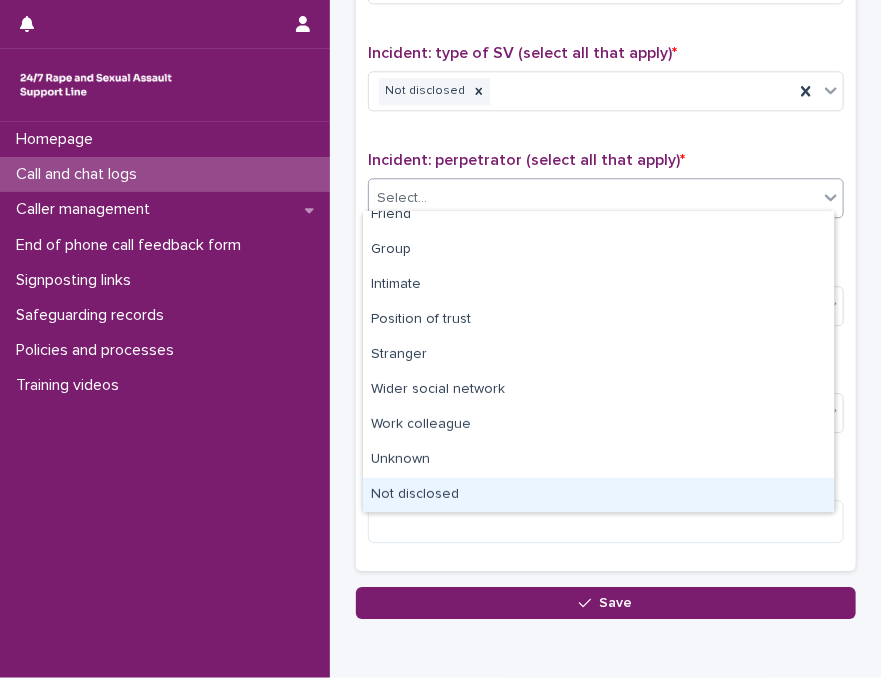 click on "Not disclosed" at bounding box center [598, 495] 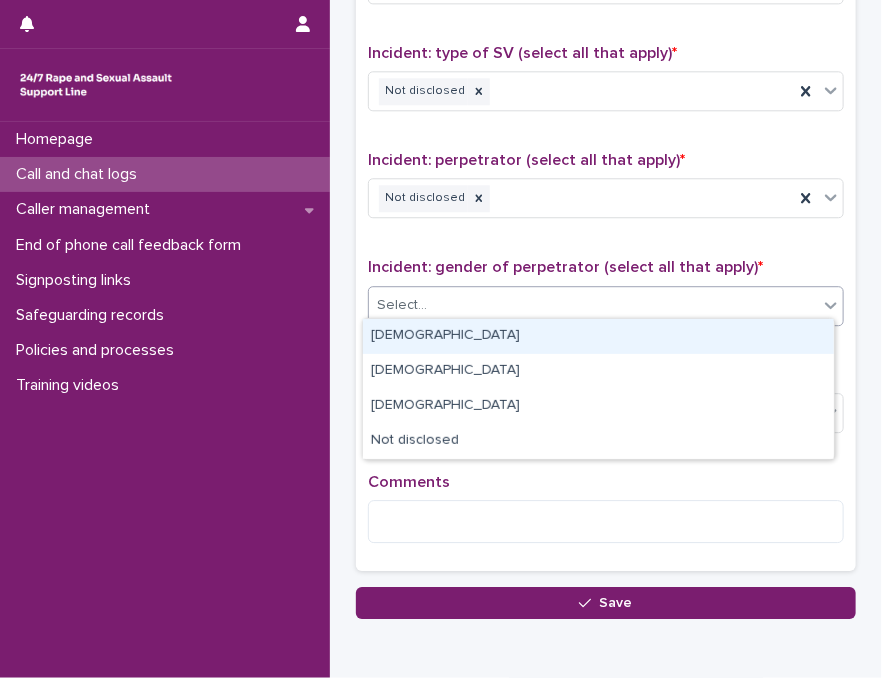 click on "Select..." at bounding box center (593, 305) 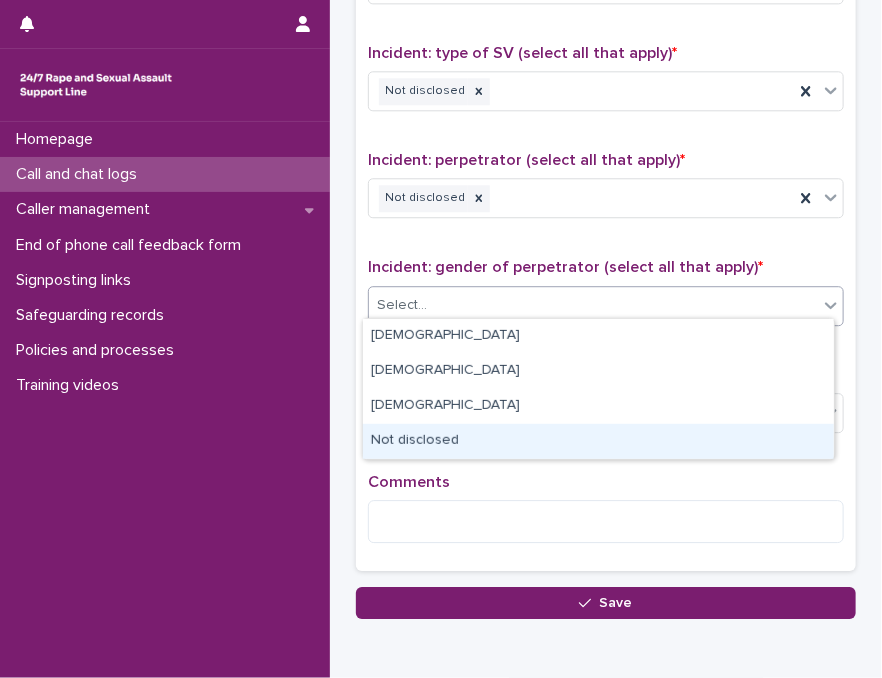 click on "Not disclosed" at bounding box center [598, 441] 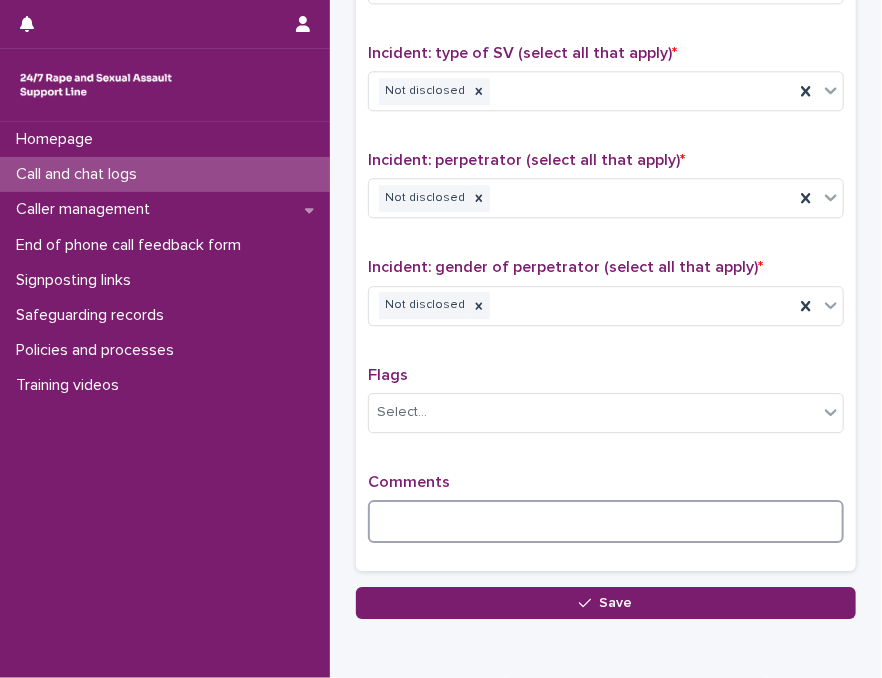 drag, startPoint x: 484, startPoint y: 528, endPoint x: 209, endPoint y: 715, distance: 332.55676 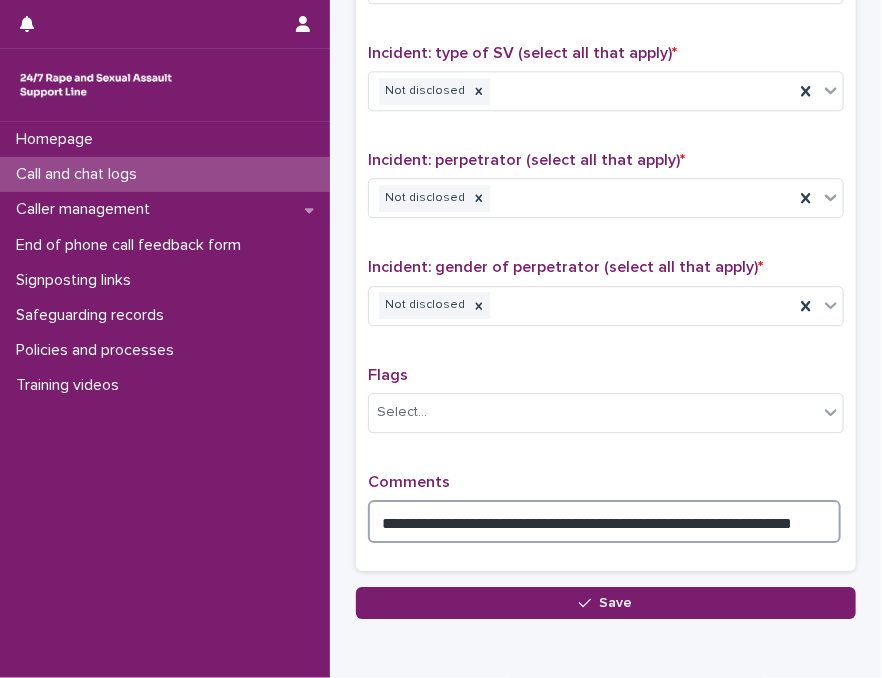 click on "**********" at bounding box center (604, 521) 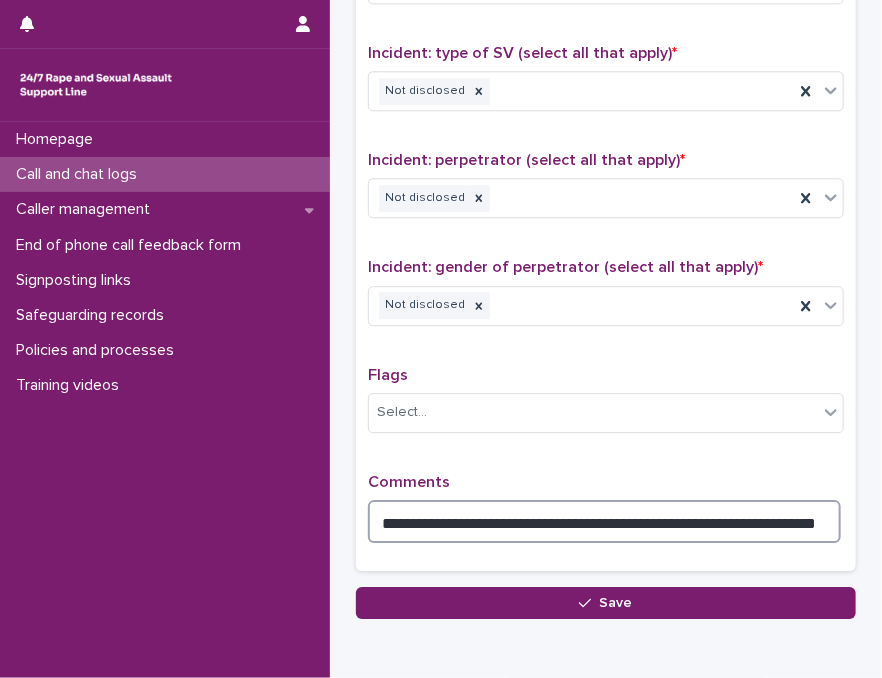 drag, startPoint x: 484, startPoint y: 516, endPoint x: 648, endPoint y: 536, distance: 165.21501 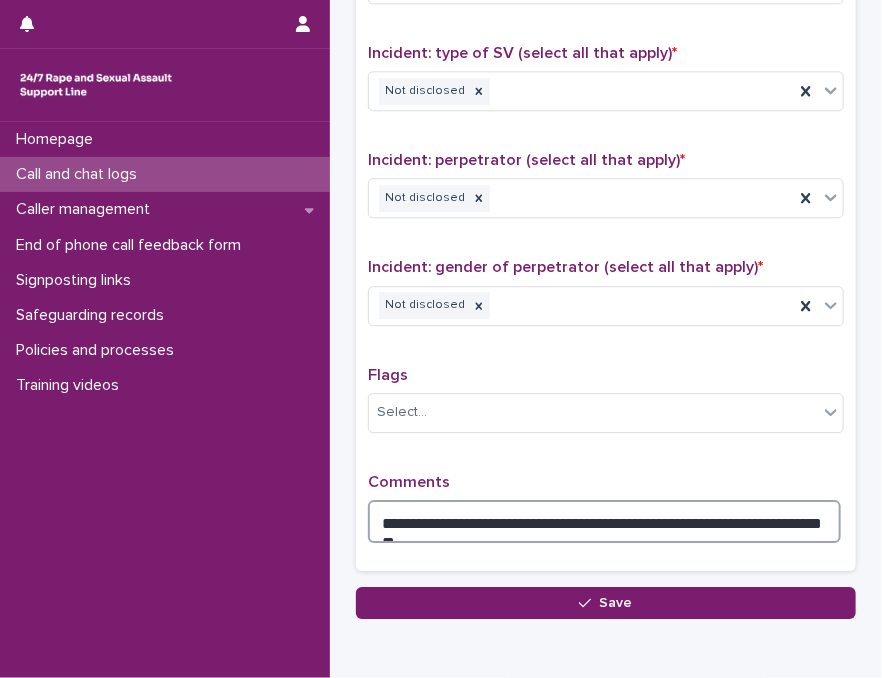 click on "**********" at bounding box center (604, 521) 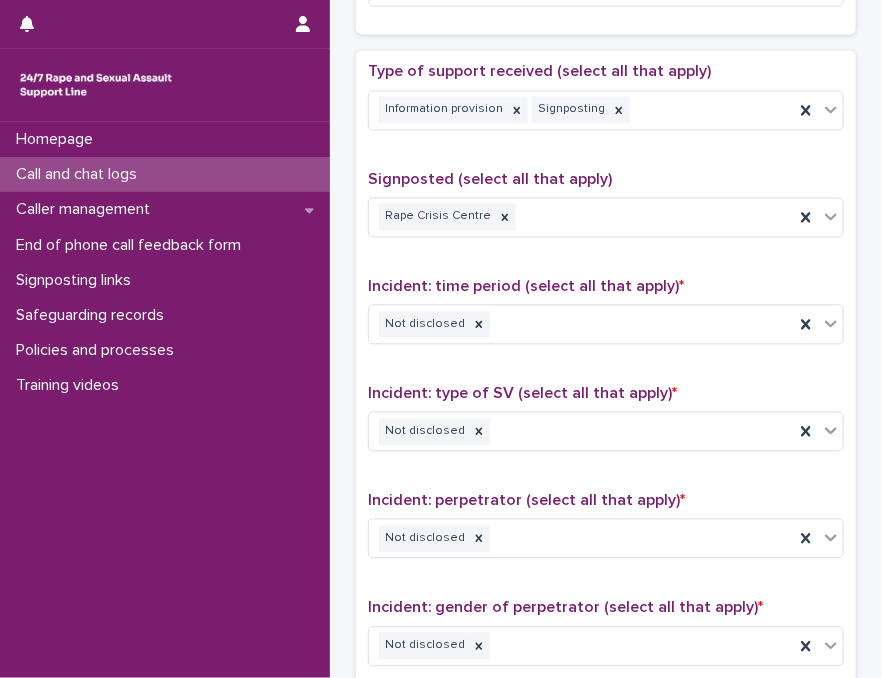 scroll, scrollTop: 1071, scrollLeft: 0, axis: vertical 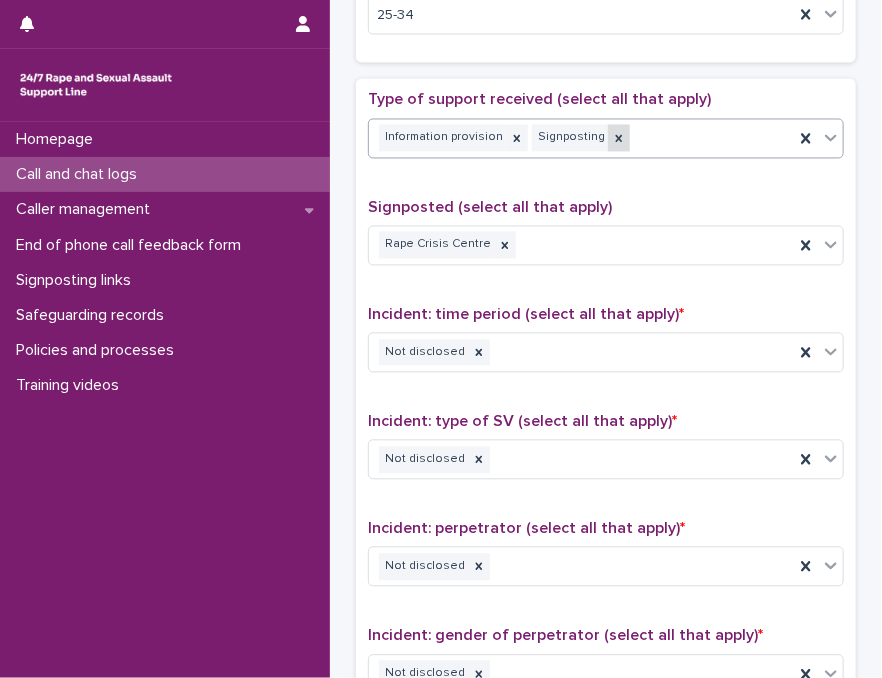 click at bounding box center (619, 138) 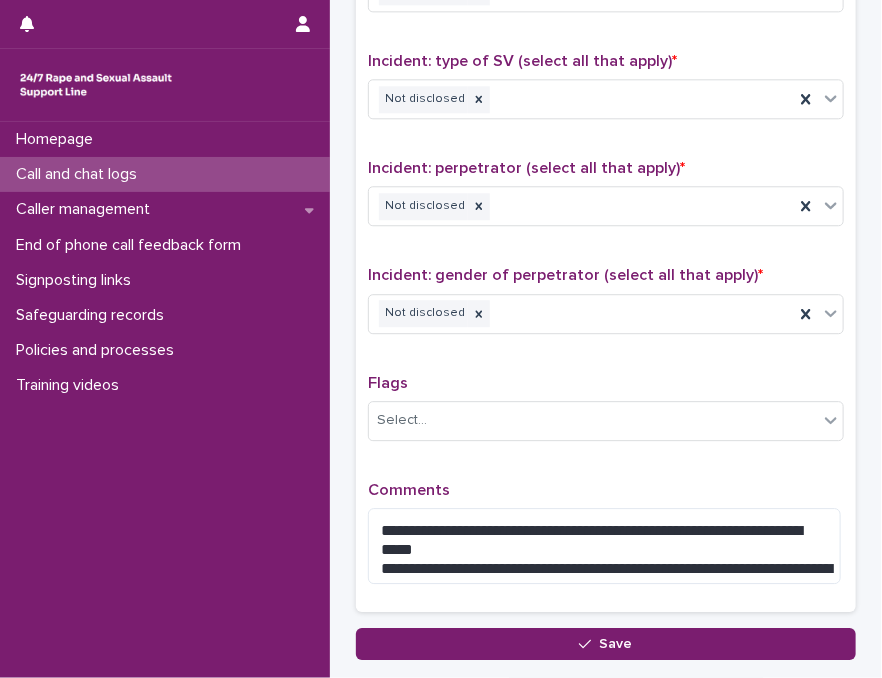 scroll, scrollTop: 1561, scrollLeft: 0, axis: vertical 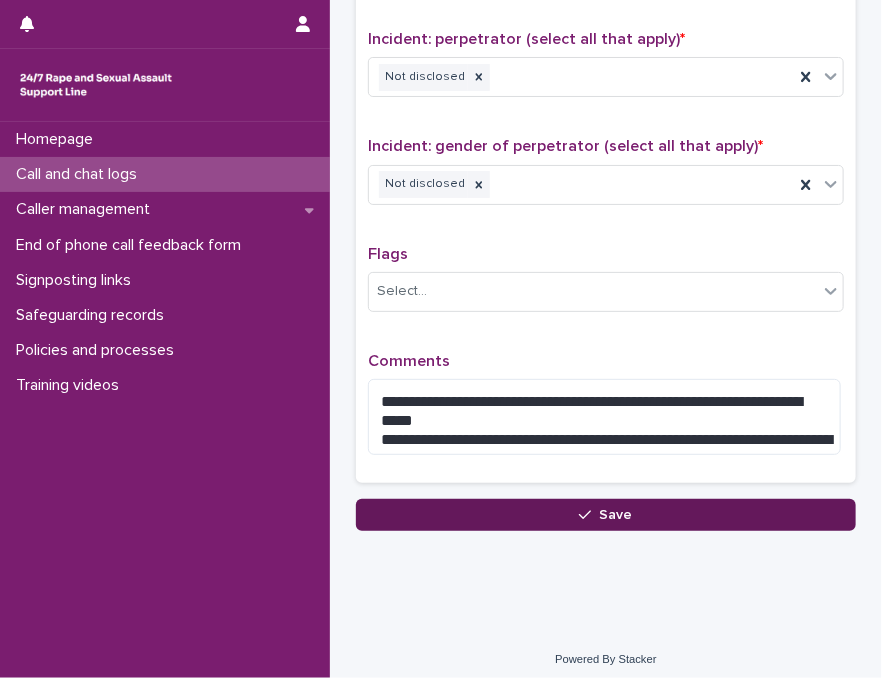 click on "Save" at bounding box center (606, 515) 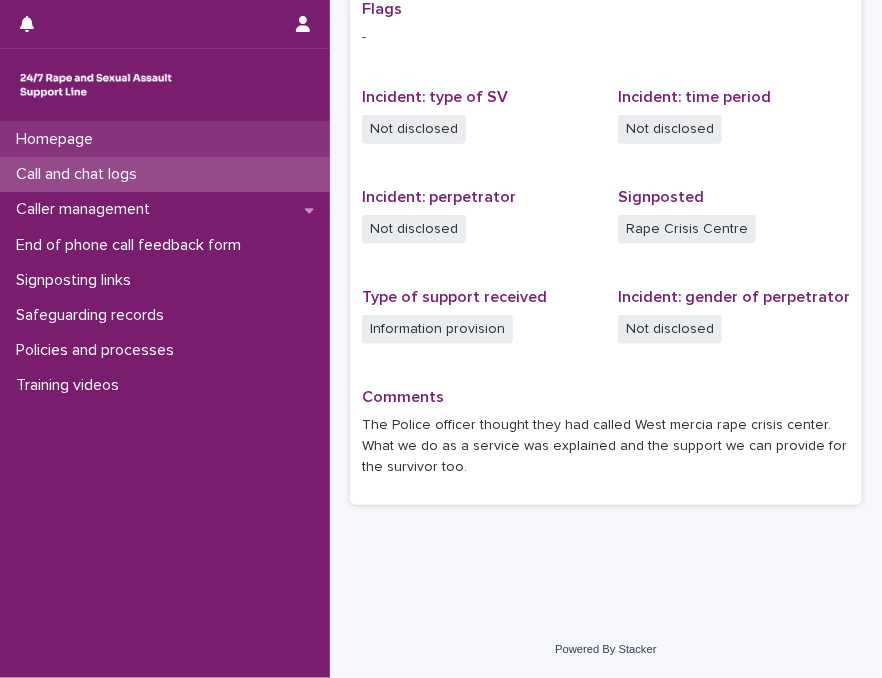scroll, scrollTop: 0, scrollLeft: 0, axis: both 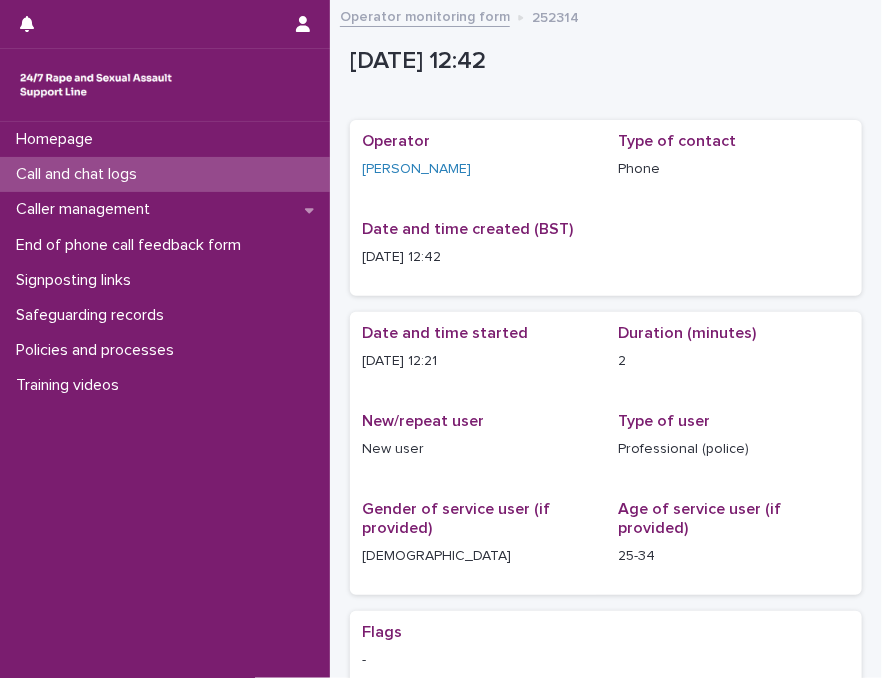 click on "Call and chat logs" at bounding box center [165, 174] 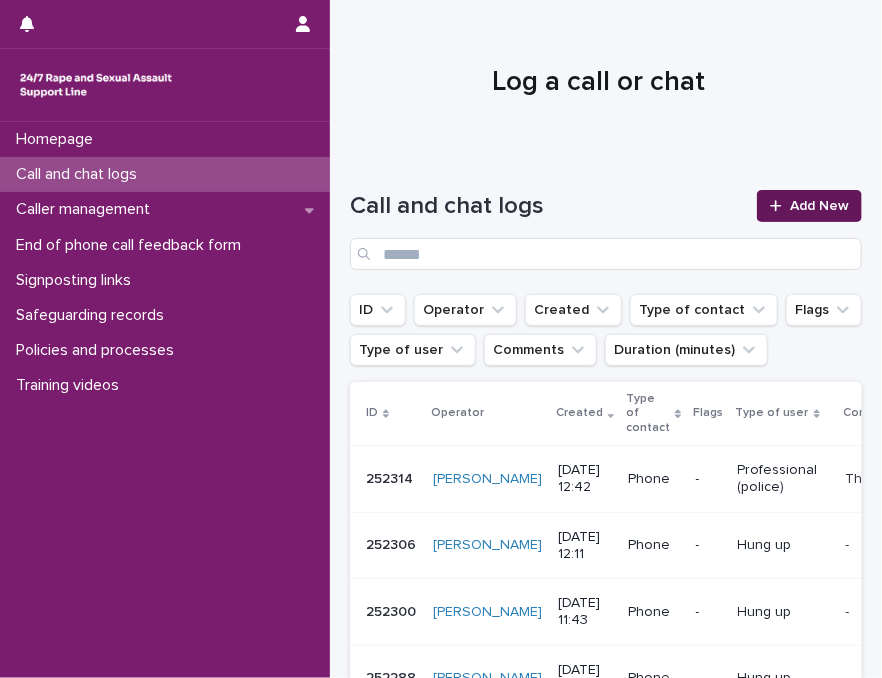 click on "Add New" at bounding box center [819, 206] 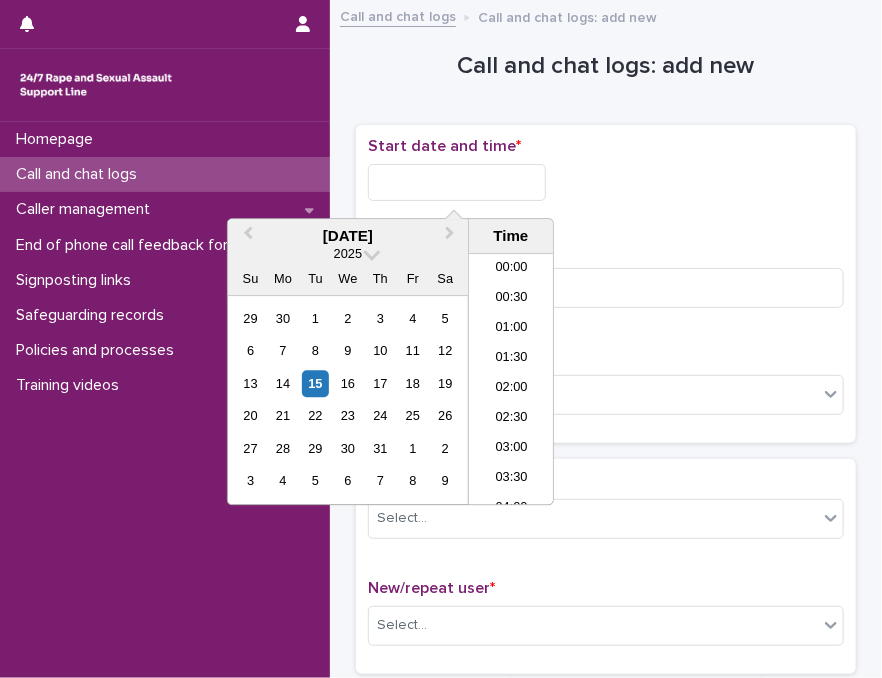 click at bounding box center (457, 182) 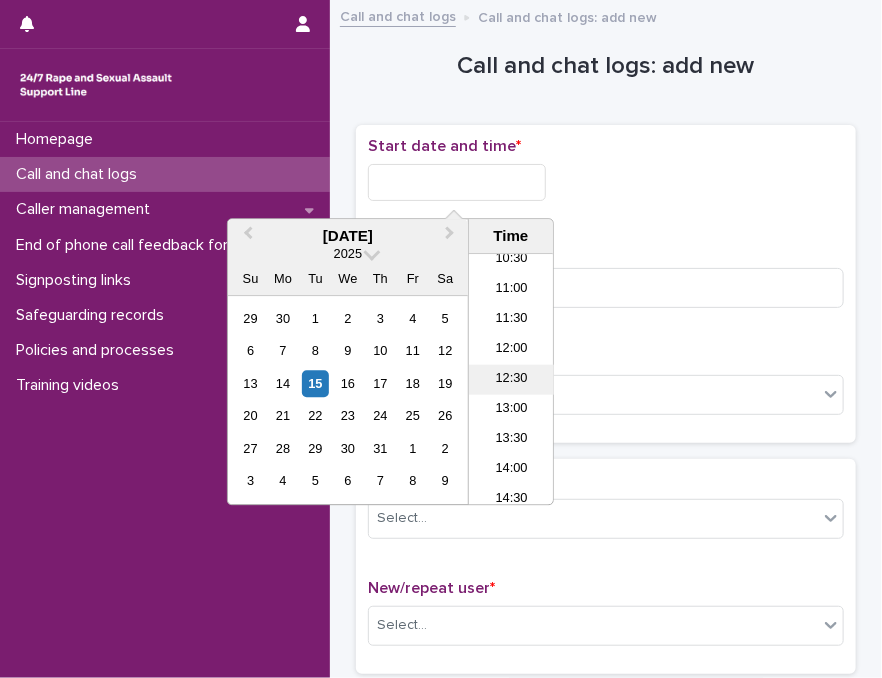 click on "12:30" at bounding box center (511, 380) 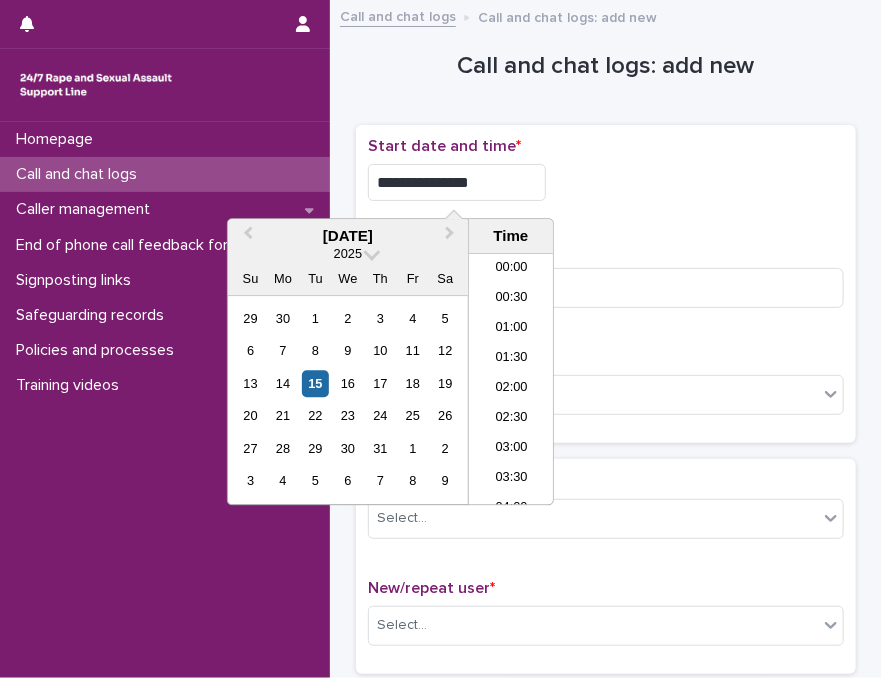 click on "**********" at bounding box center [457, 182] 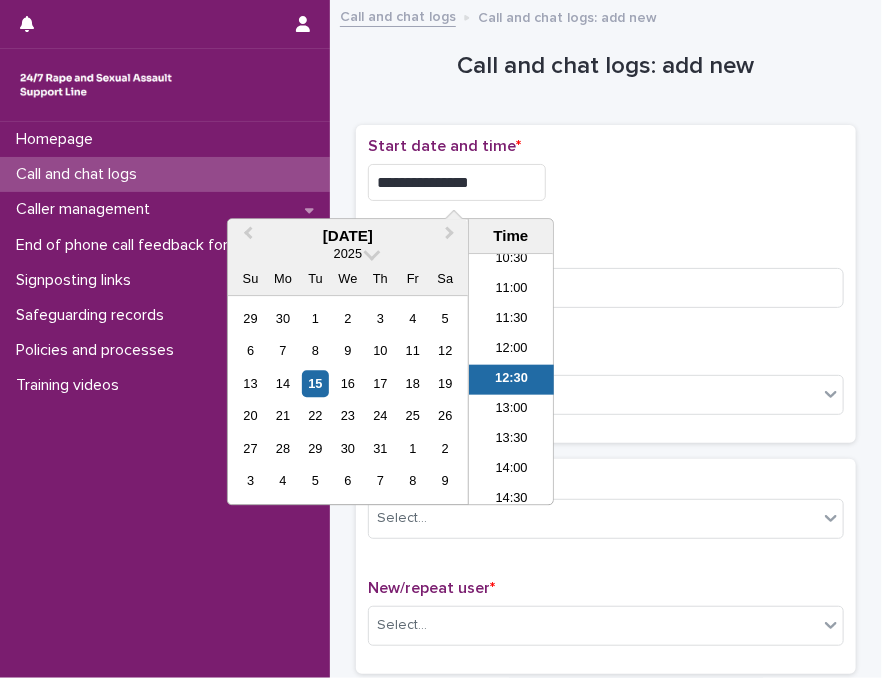 click on "**********" at bounding box center (457, 182) 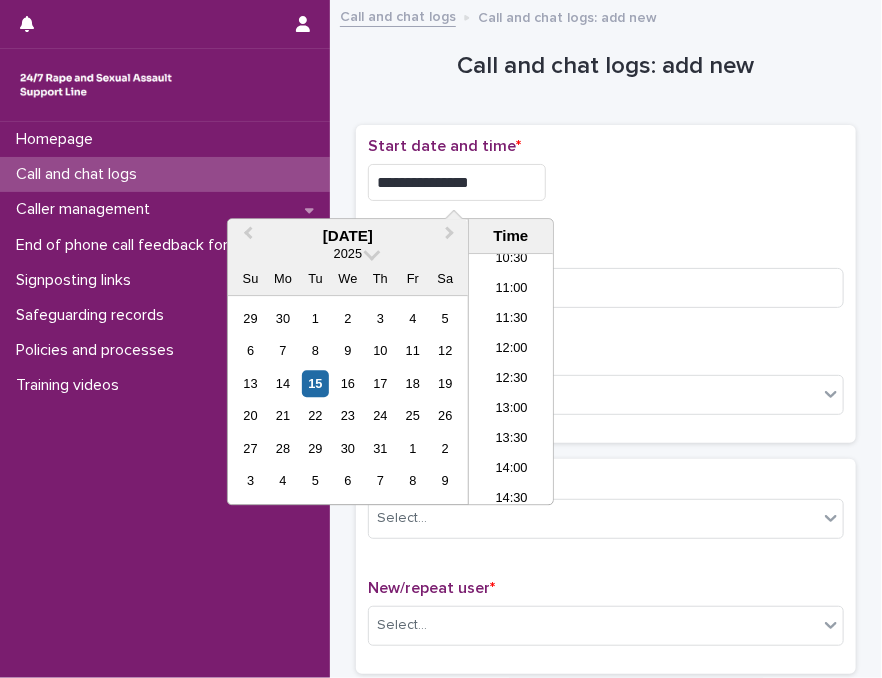 type on "**********" 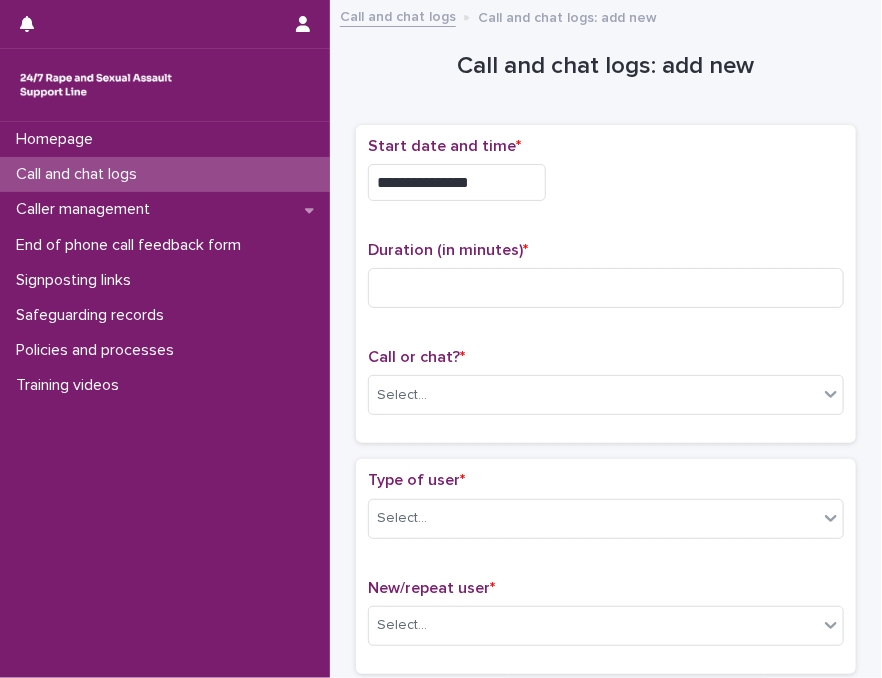 click on "**********" at bounding box center (606, 1066) 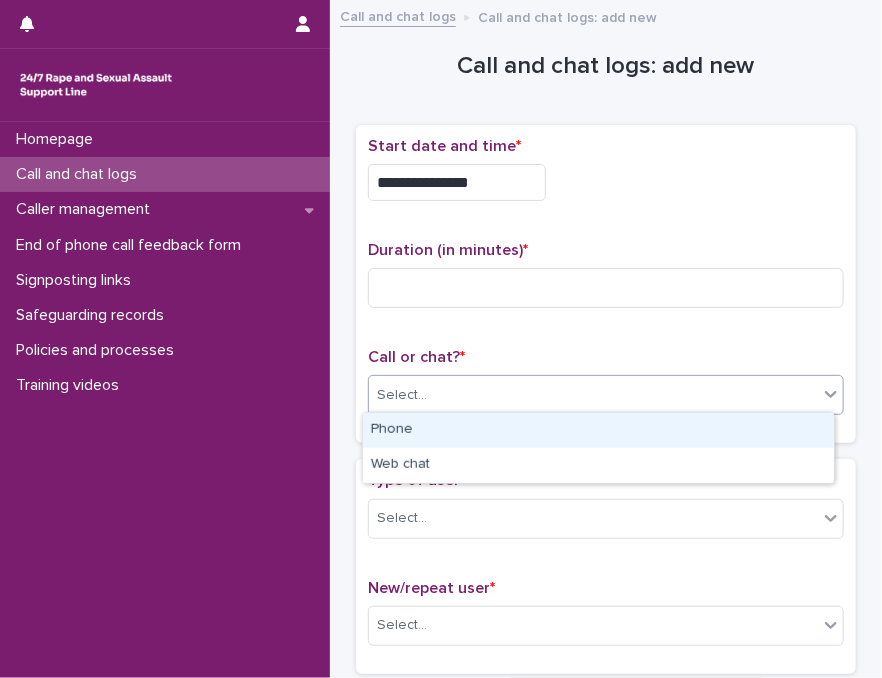 drag, startPoint x: 396, startPoint y: 393, endPoint x: 398, endPoint y: 429, distance: 36.05551 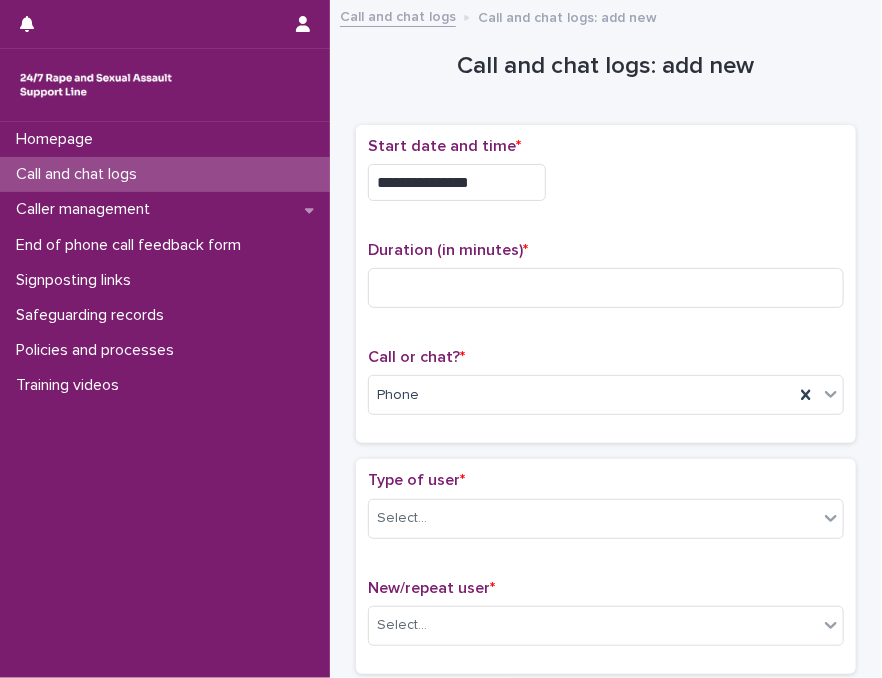 click on "**********" at bounding box center [606, 177] 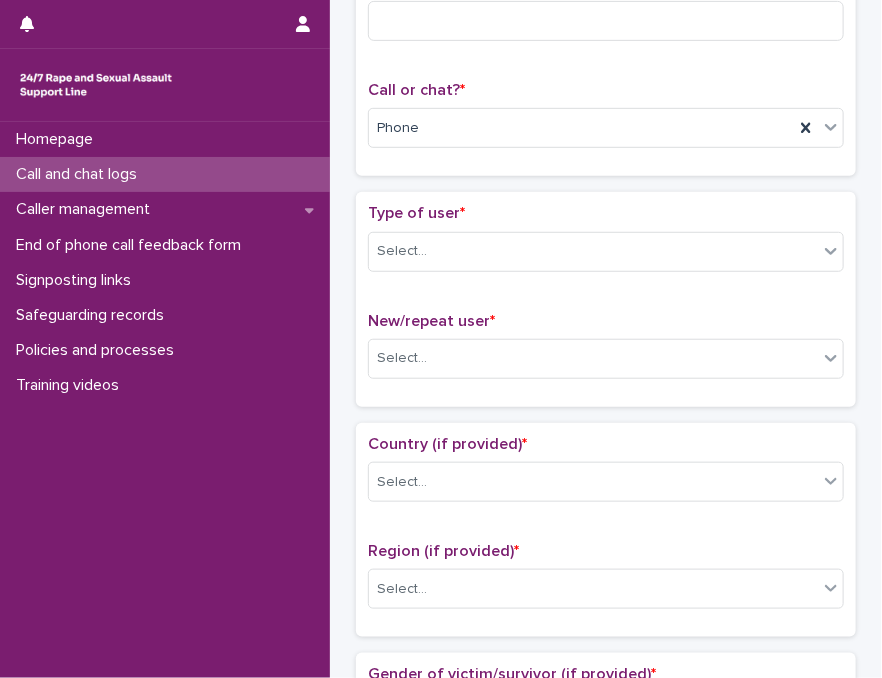 scroll, scrollTop: 280, scrollLeft: 0, axis: vertical 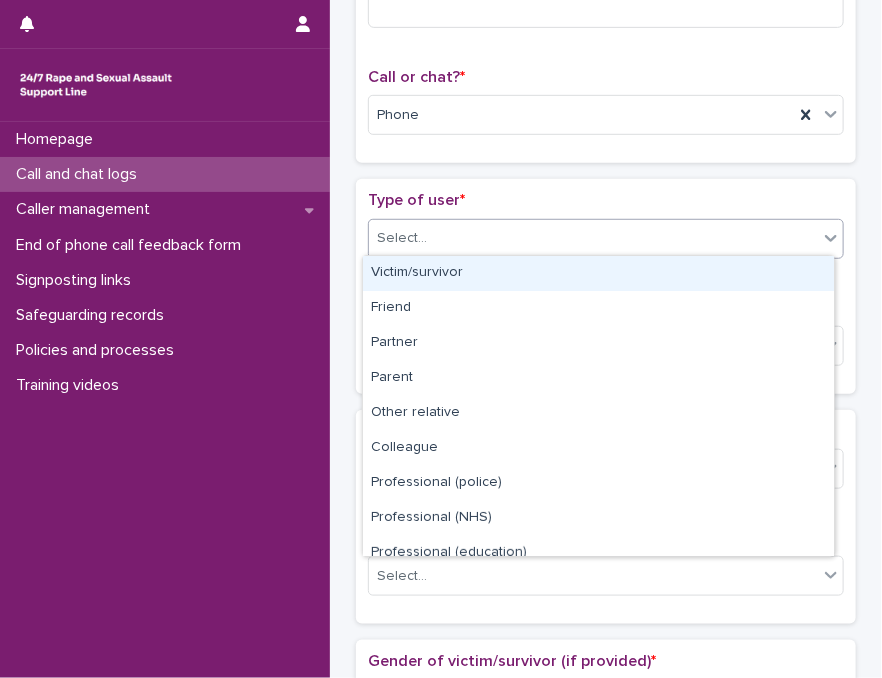 click on "Select..." at bounding box center (593, 238) 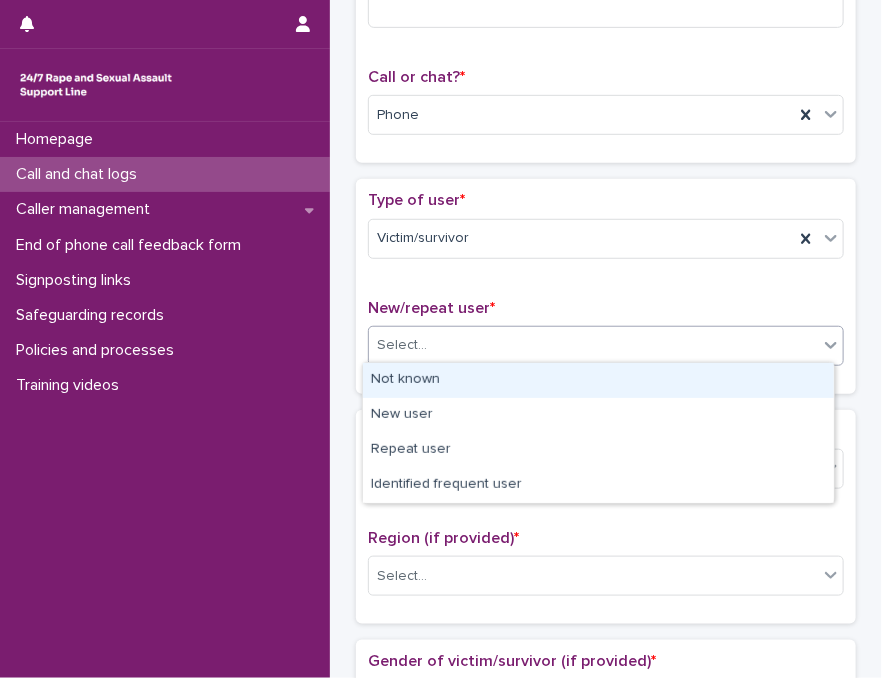 click on "Select..." at bounding box center [593, 345] 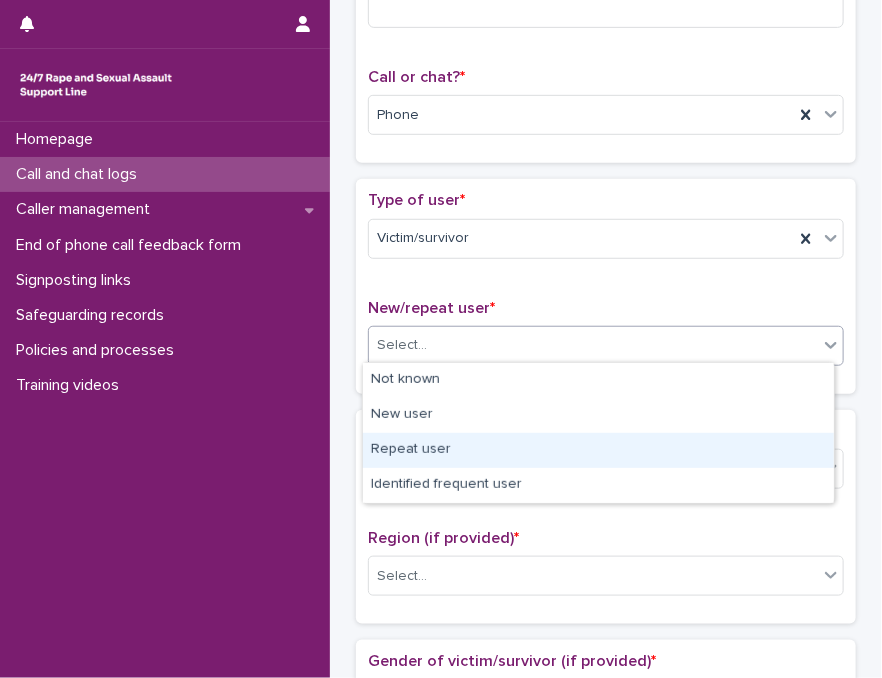click on "Repeat user" at bounding box center (598, 450) 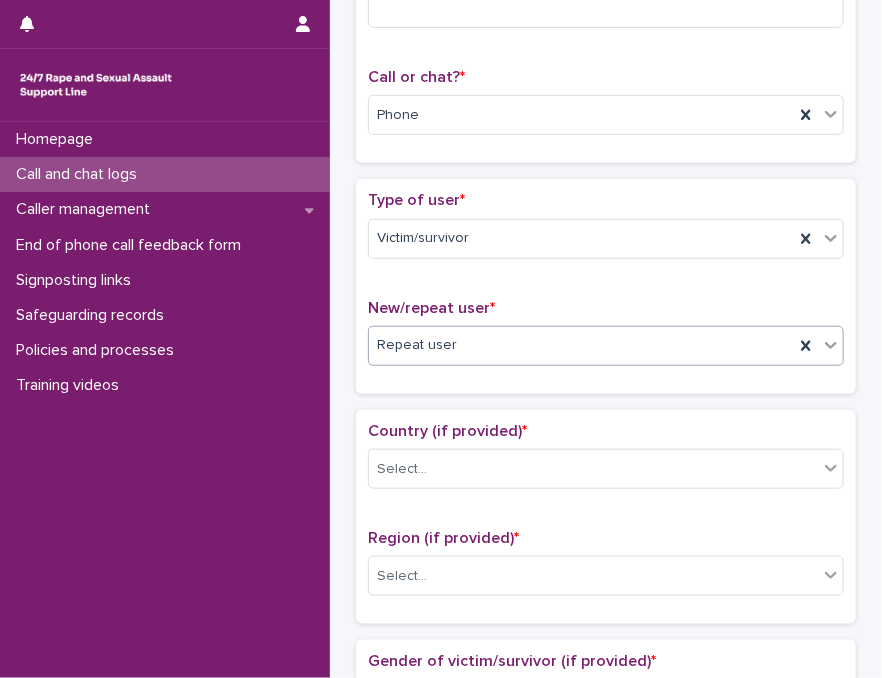 click on "Country (if provided) * Select... Region (if provided) * Select..." at bounding box center [606, 517] 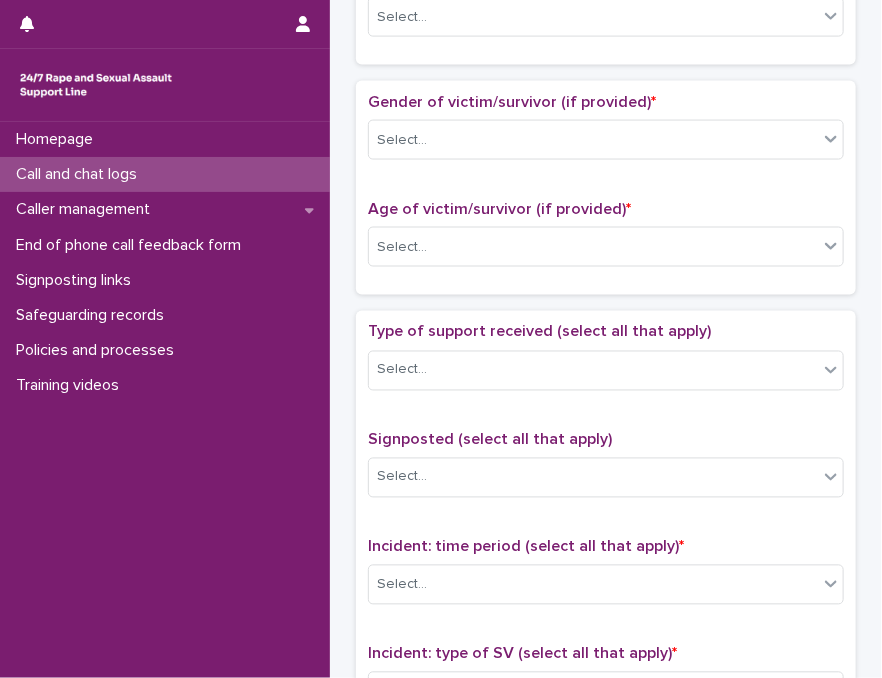 scroll, scrollTop: 920, scrollLeft: 0, axis: vertical 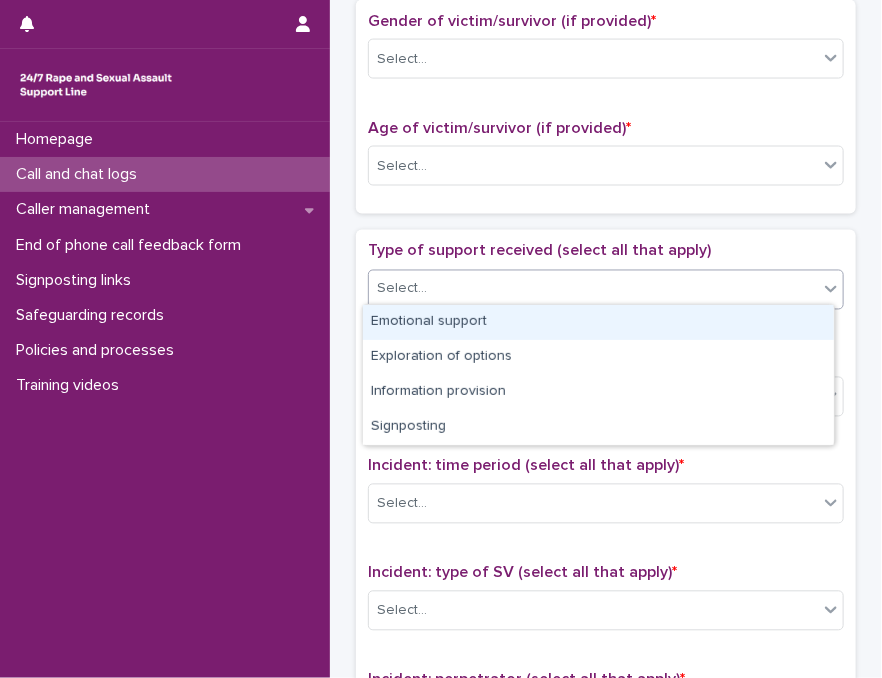click on "Select..." at bounding box center (593, 289) 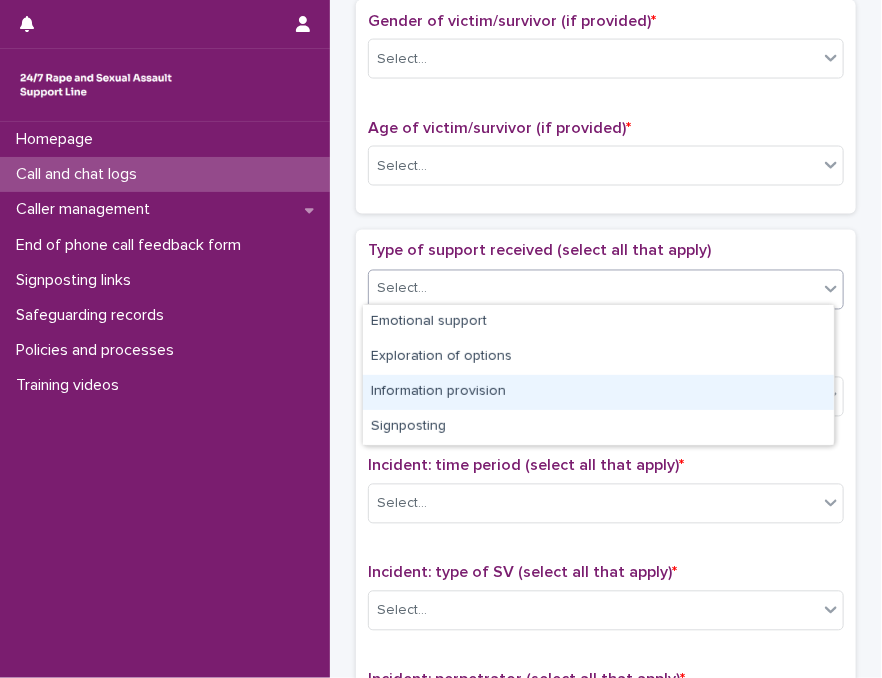 click on "Information provision" at bounding box center (598, 392) 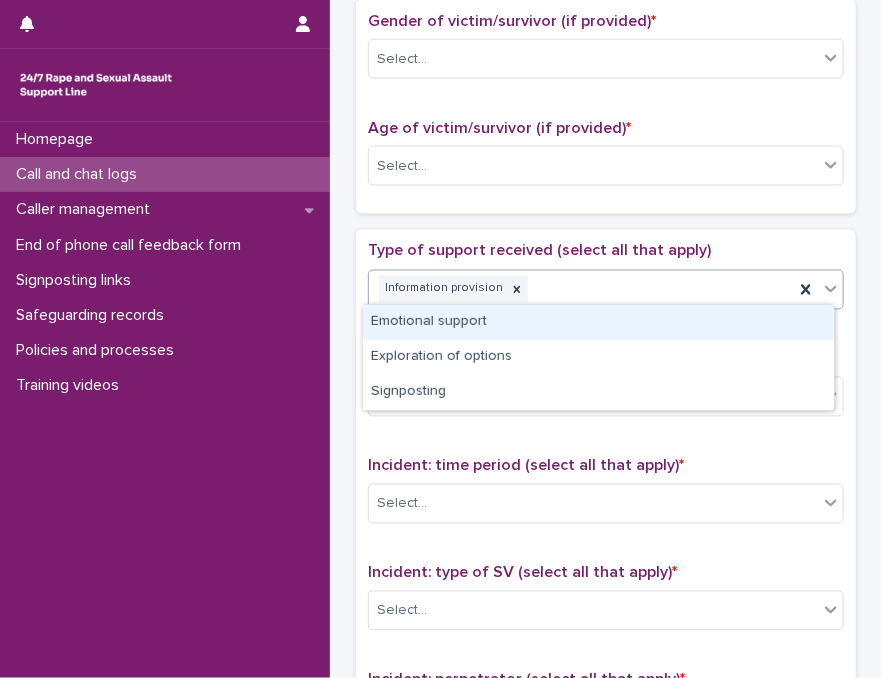 drag, startPoint x: 589, startPoint y: 284, endPoint x: 580, endPoint y: 318, distance: 35.17101 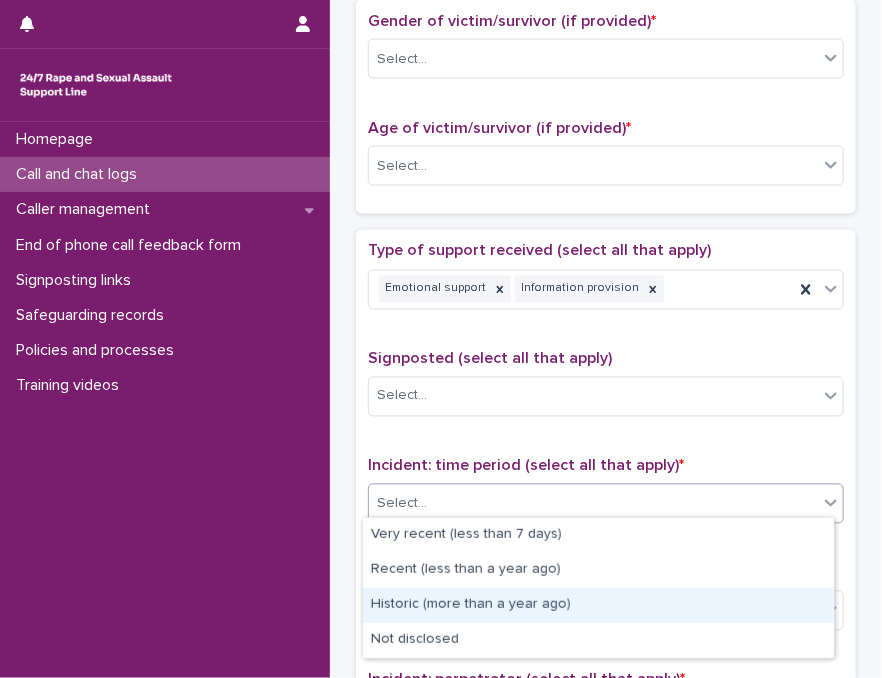 drag, startPoint x: 440, startPoint y: 509, endPoint x: 457, endPoint y: 594, distance: 86.683334 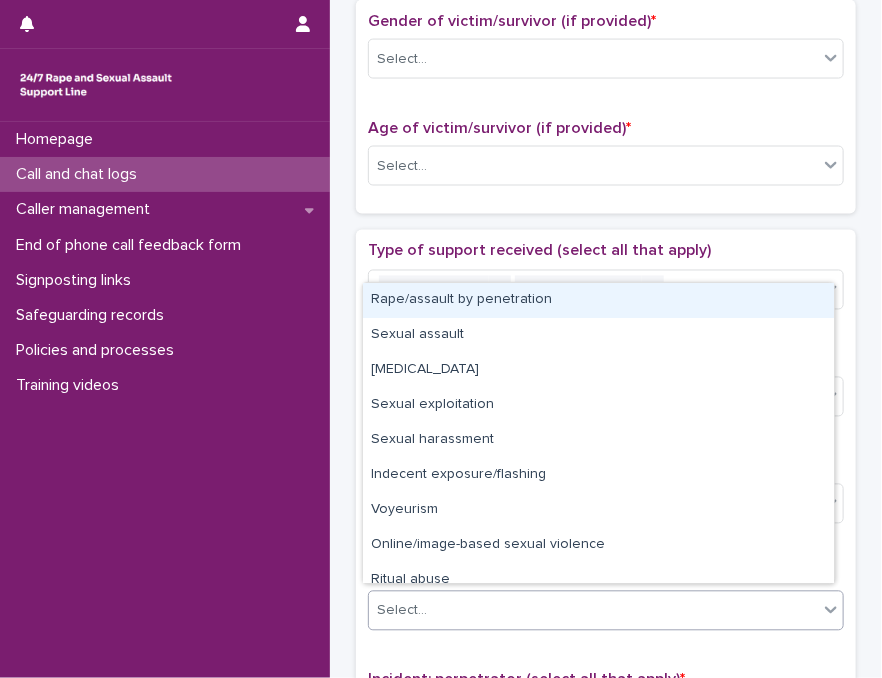 click on "Select..." at bounding box center (593, 611) 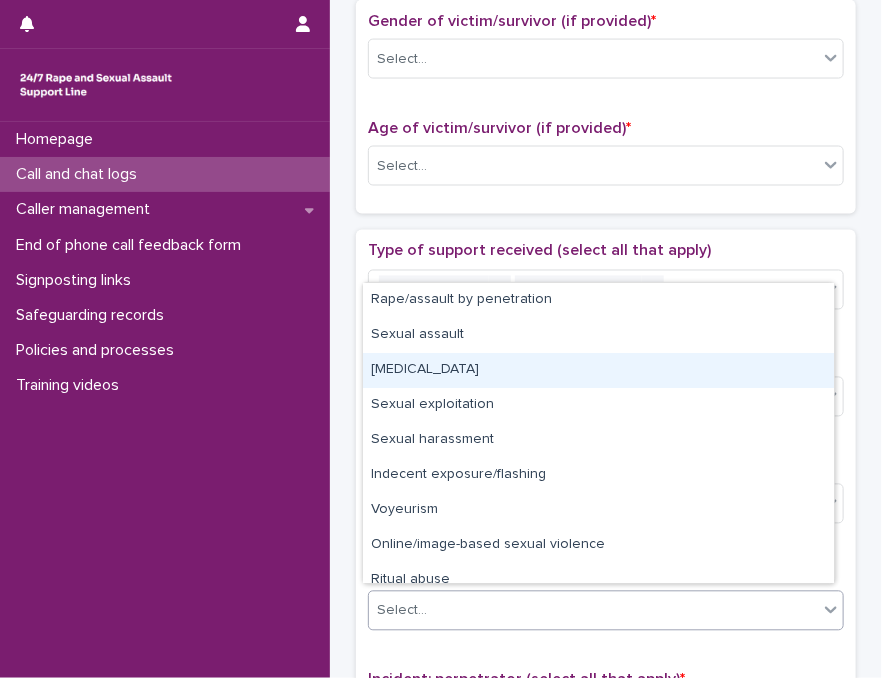 click on "Child sexual abuse" at bounding box center (598, 370) 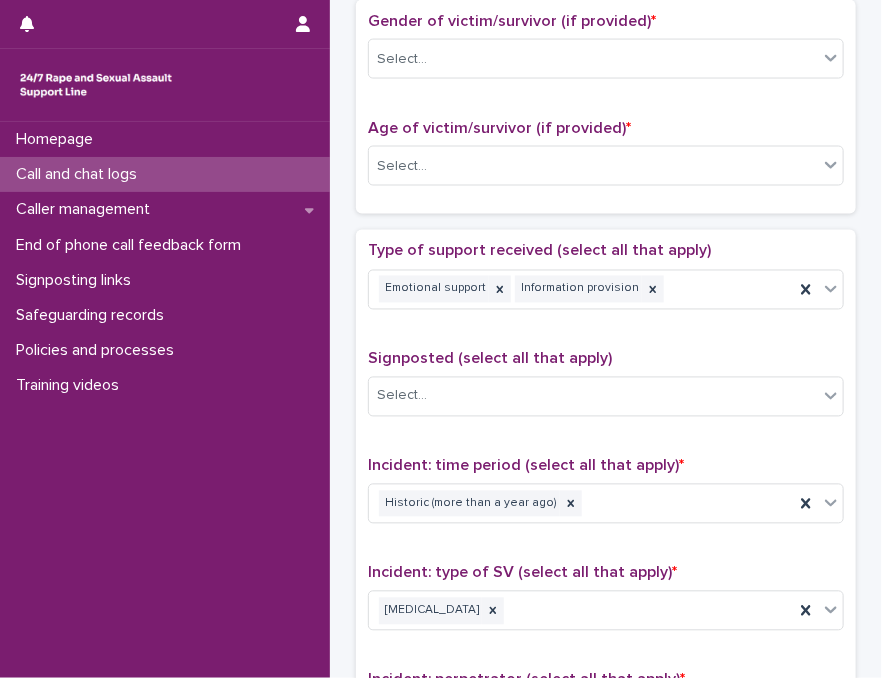 click on "Type of support received (select all that apply) Emotional support Information provision Signposted (select all that apply) Select... Incident: time period (select all that apply) * Historic (more than a year ago) Incident: type of SV (select all that apply) * Child sexual abuse Incident: perpetrator (select all that apply) * Select... Incident: gender of perpetrator (select all that apply) * Select... Flags Select... Comments" at bounding box center (606, 660) 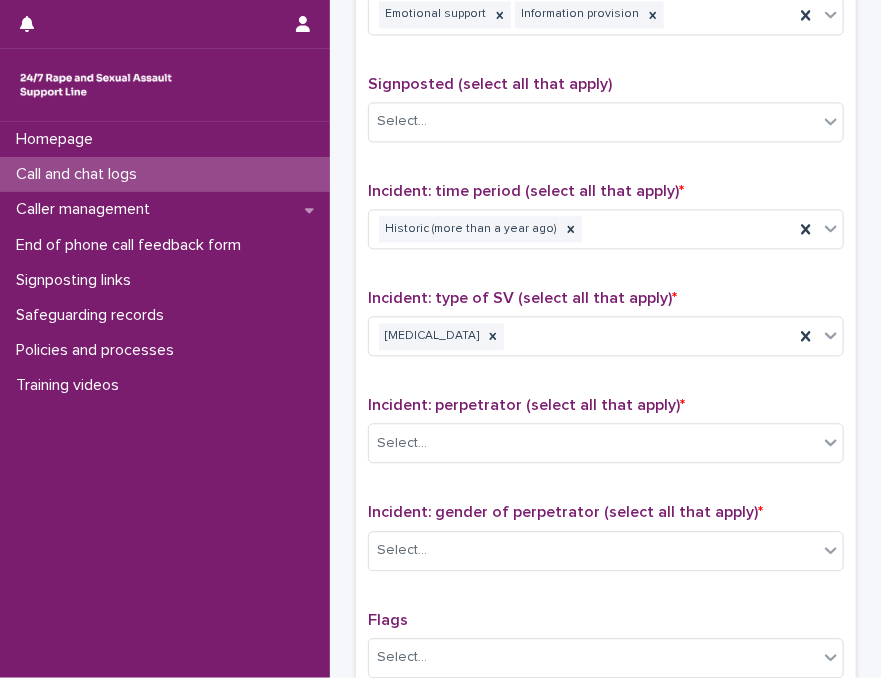 scroll, scrollTop: 1440, scrollLeft: 0, axis: vertical 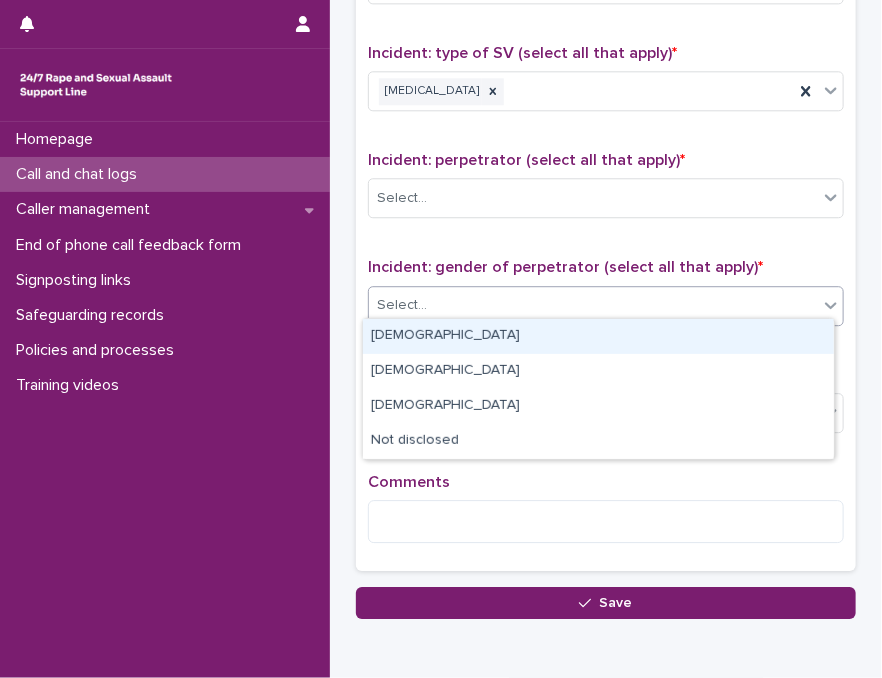 drag, startPoint x: 461, startPoint y: 310, endPoint x: 452, endPoint y: 352, distance: 42.953465 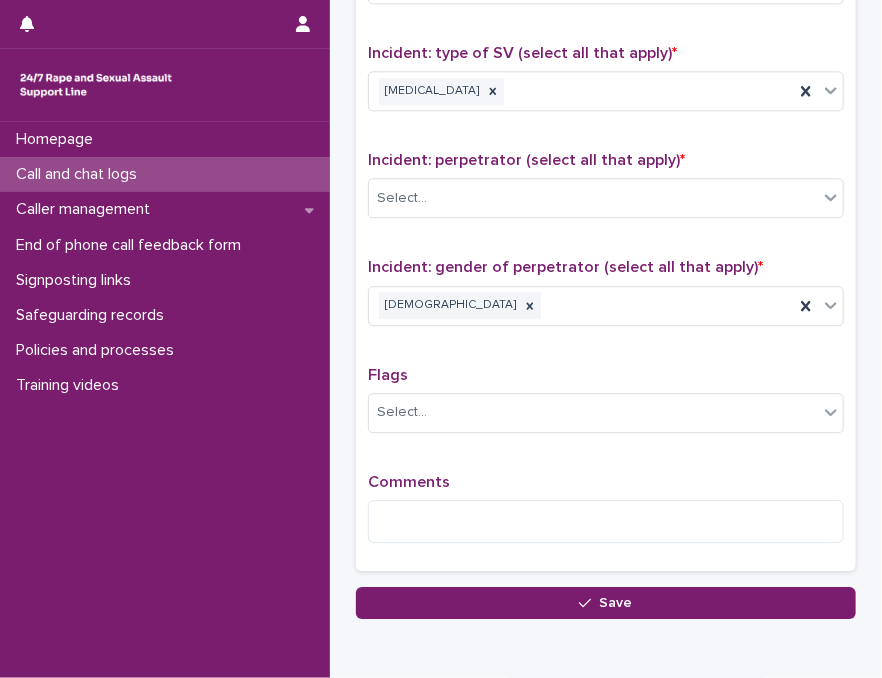 click on "Type of support received (select all that apply) Emotional support Information provision Signposted (select all that apply) Select... Incident: time period (select all that apply) * Historic (more than a year ago) Incident: type of SV (select all that apply) * Child sexual abuse Incident: perpetrator (select all that apply) * Select... Incident: gender of perpetrator (select all that apply) * Male Flags Select... Comments" at bounding box center [606, 140] 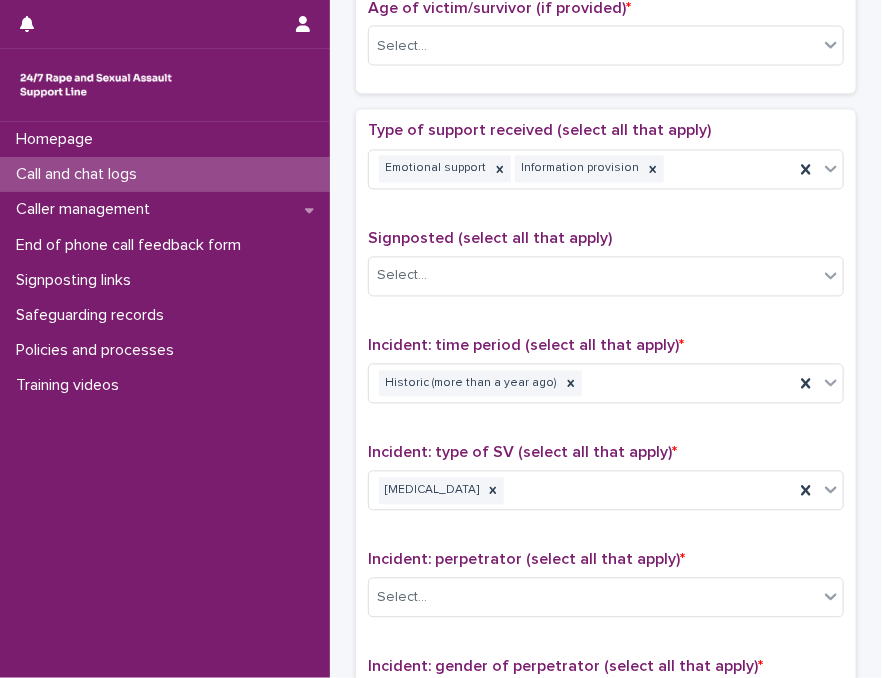 scroll, scrollTop: 1040, scrollLeft: 0, axis: vertical 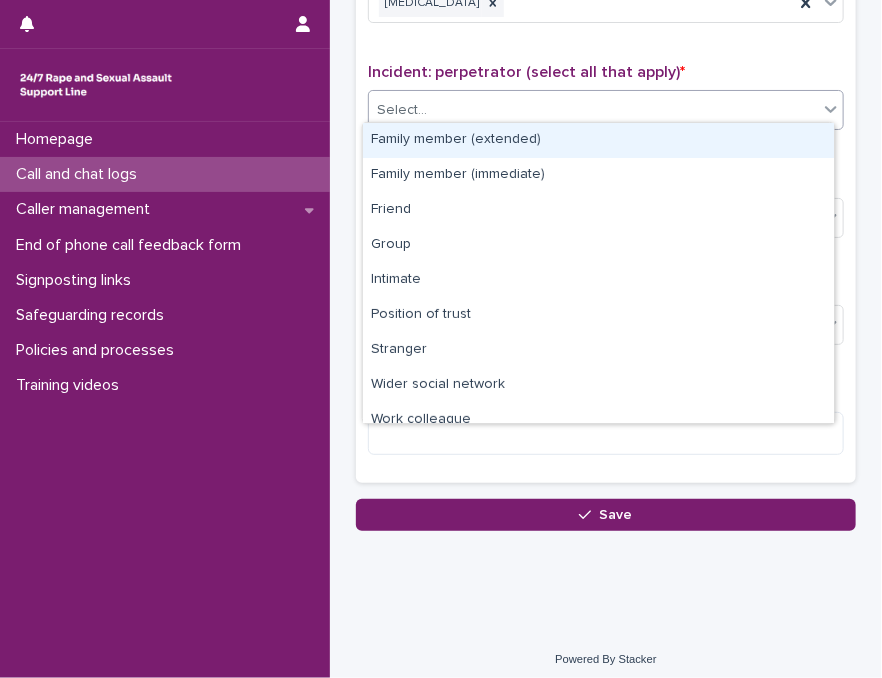 drag, startPoint x: 524, startPoint y: 109, endPoint x: 517, endPoint y: 138, distance: 29.832869 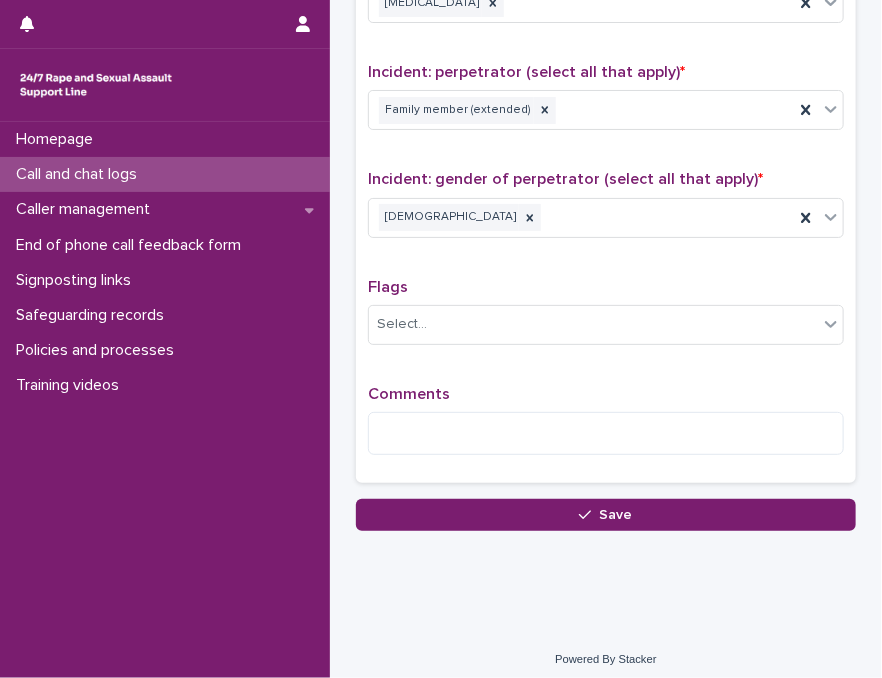 click on "Flags" at bounding box center [606, 287] 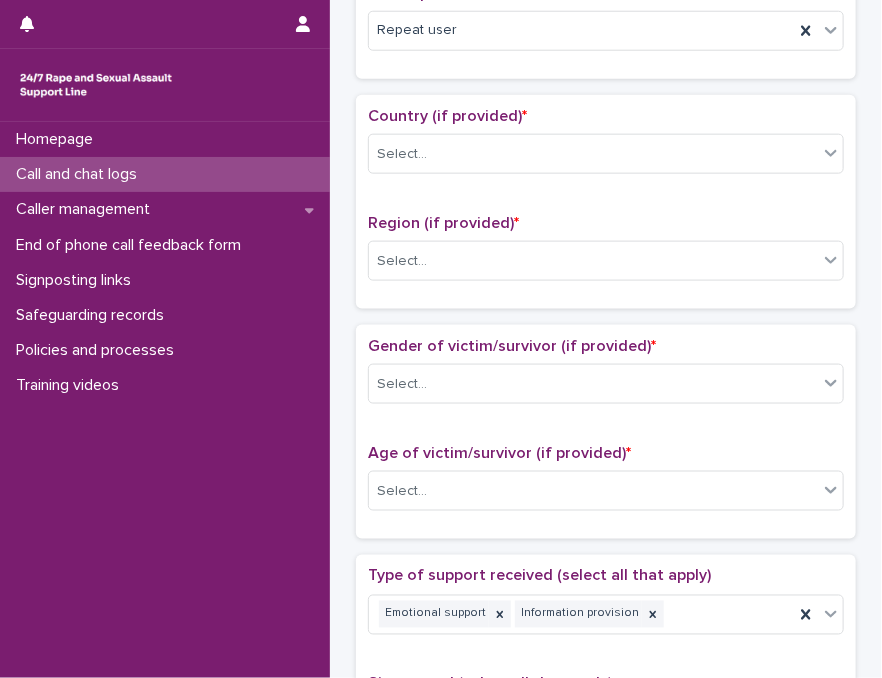 scroll, scrollTop: 448, scrollLeft: 0, axis: vertical 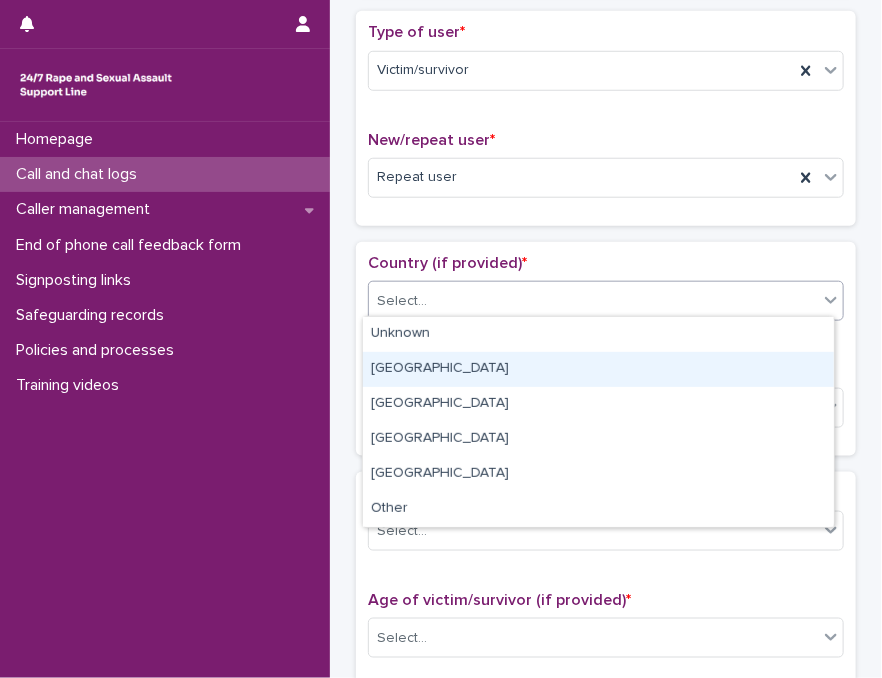 drag, startPoint x: 478, startPoint y: 278, endPoint x: 452, endPoint y: 358, distance: 84.118965 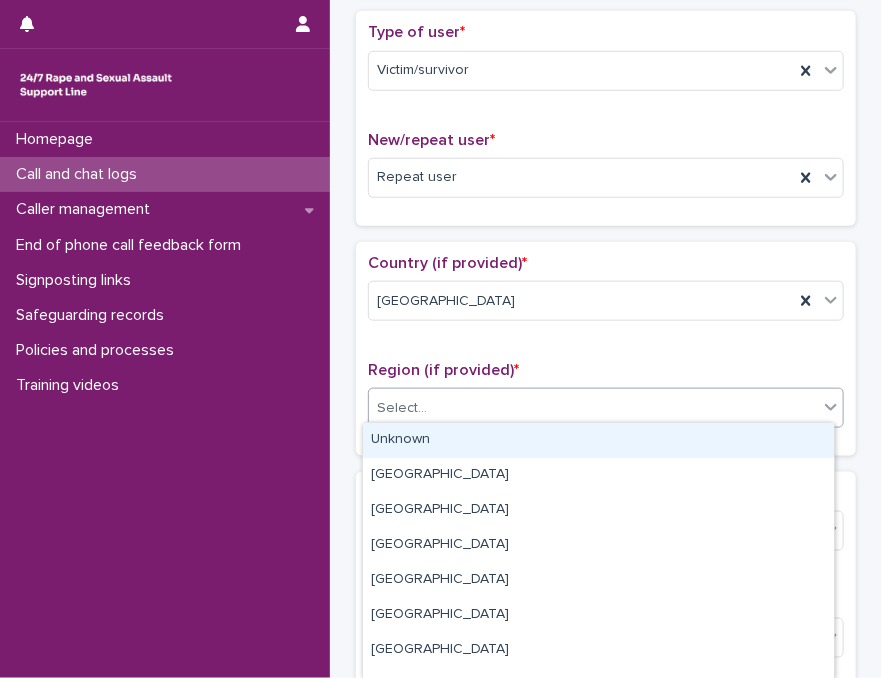 click on "Select..." at bounding box center (593, 408) 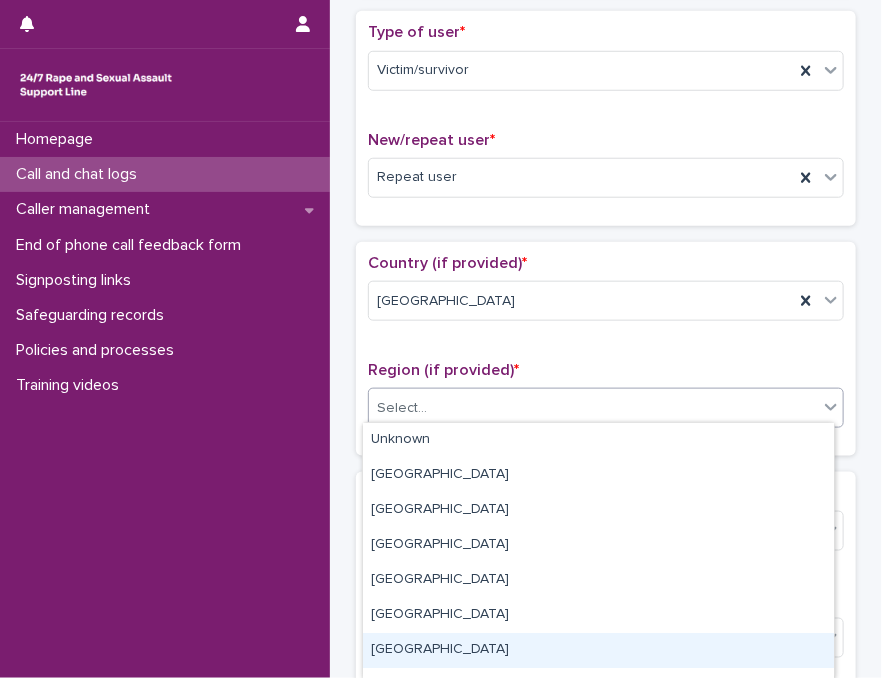 click on "North East" at bounding box center (598, 650) 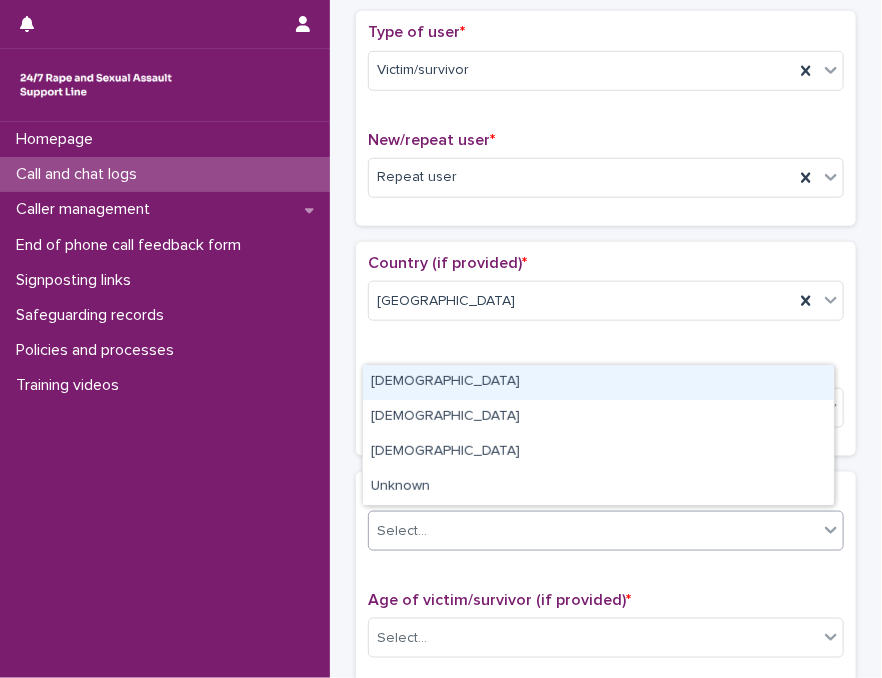 drag, startPoint x: 455, startPoint y: 538, endPoint x: 441, endPoint y: 382, distance: 156.62694 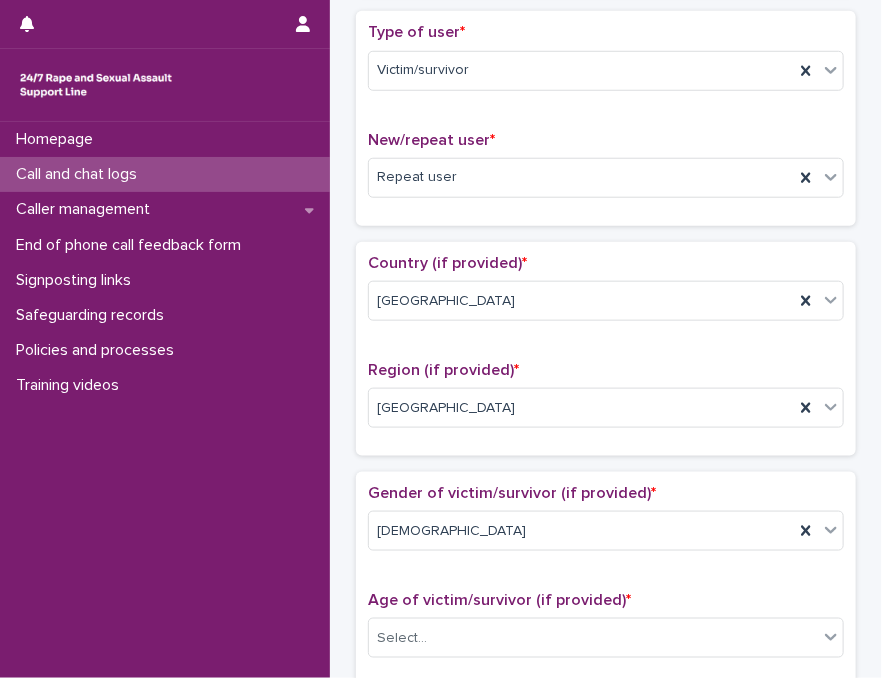 click on "Loading... Saving… Country (if provided) * England Region (if provided) * North East" at bounding box center (606, 357) 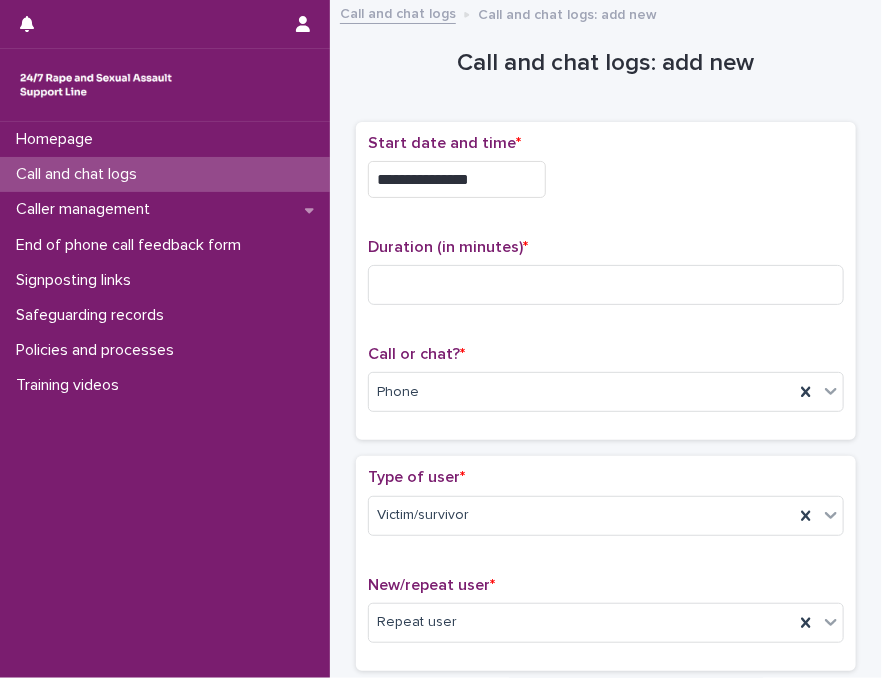 scroll, scrollTop: 0, scrollLeft: 0, axis: both 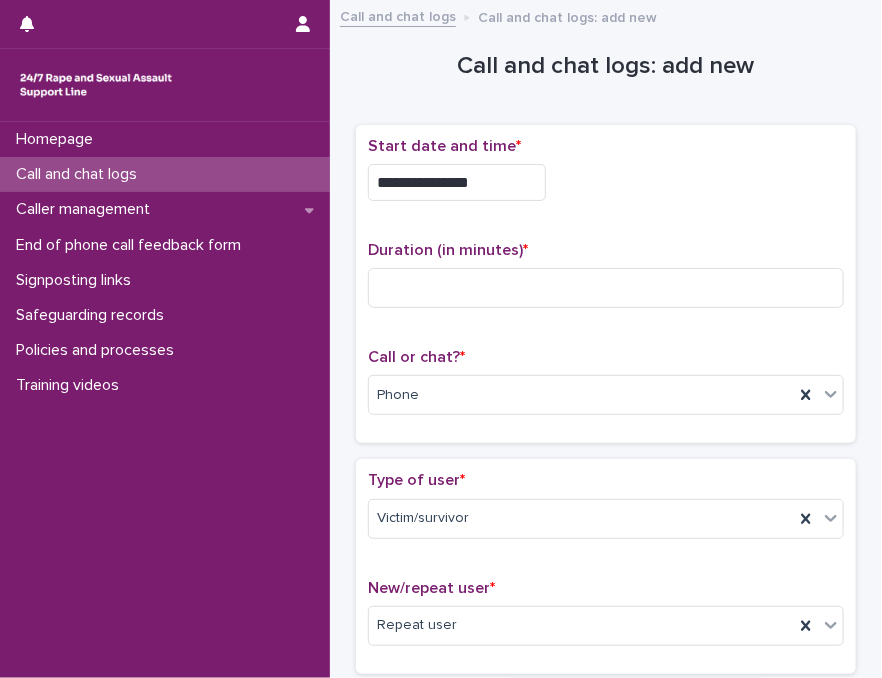 click on "**********" at bounding box center (606, 1066) 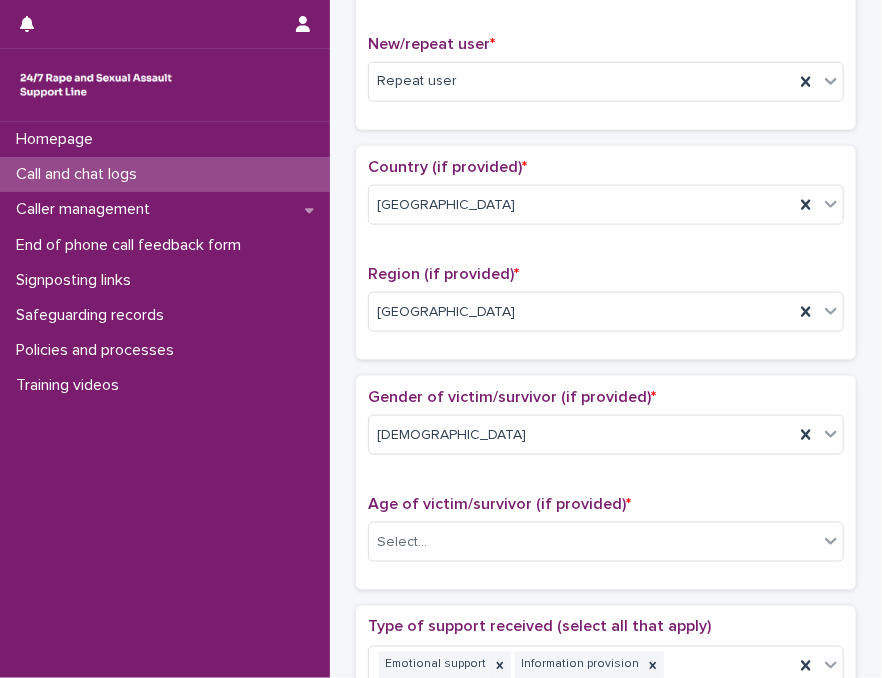 scroll, scrollTop: 560, scrollLeft: 0, axis: vertical 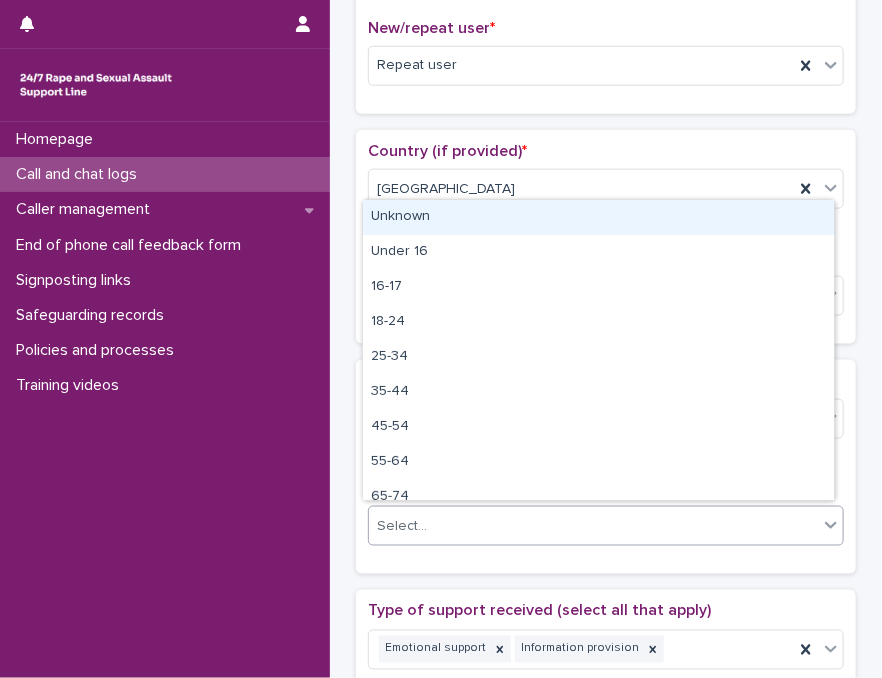 click on "Select..." at bounding box center (402, 526) 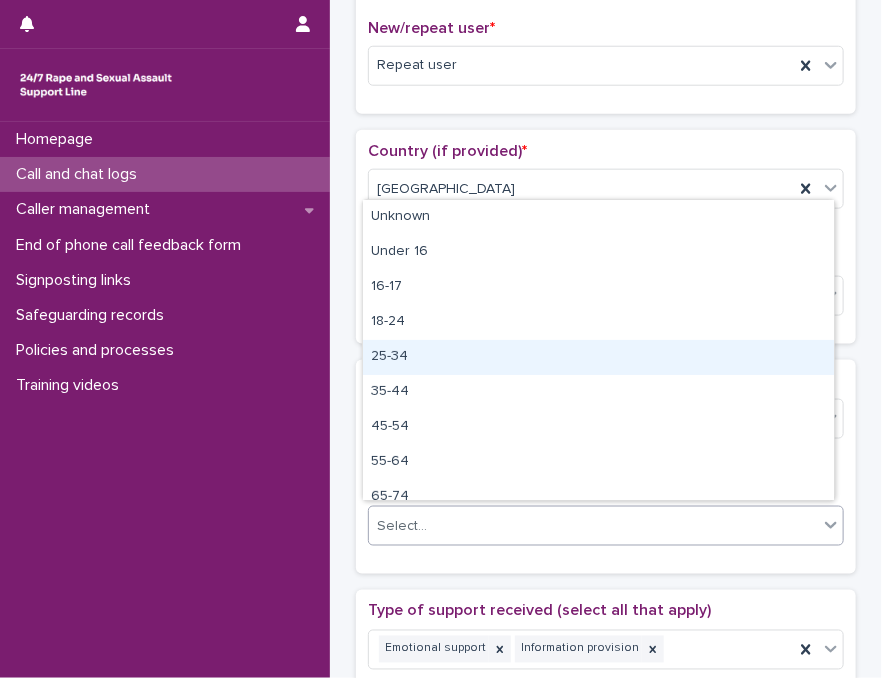 click on "25-34" at bounding box center [598, 357] 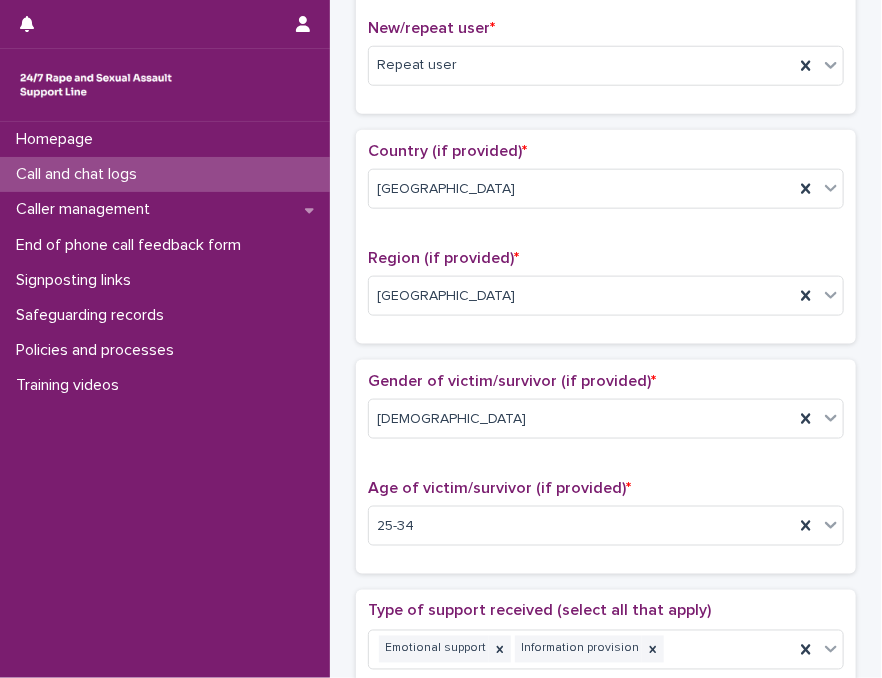 click on "Country (if provided) * England Region (if provided) * North East" at bounding box center [606, 237] 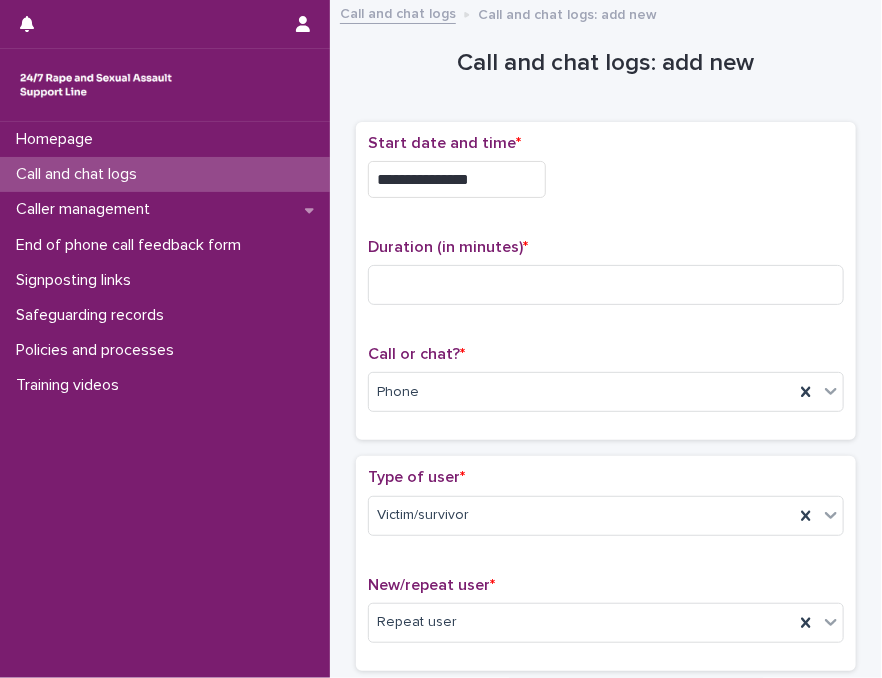 scroll, scrollTop: 0, scrollLeft: 0, axis: both 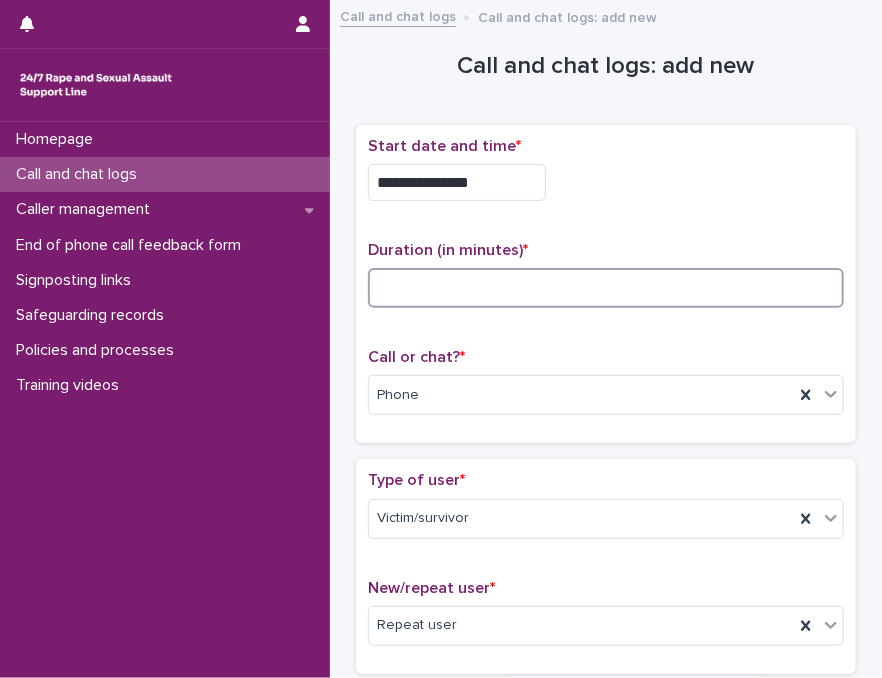 click at bounding box center [606, 288] 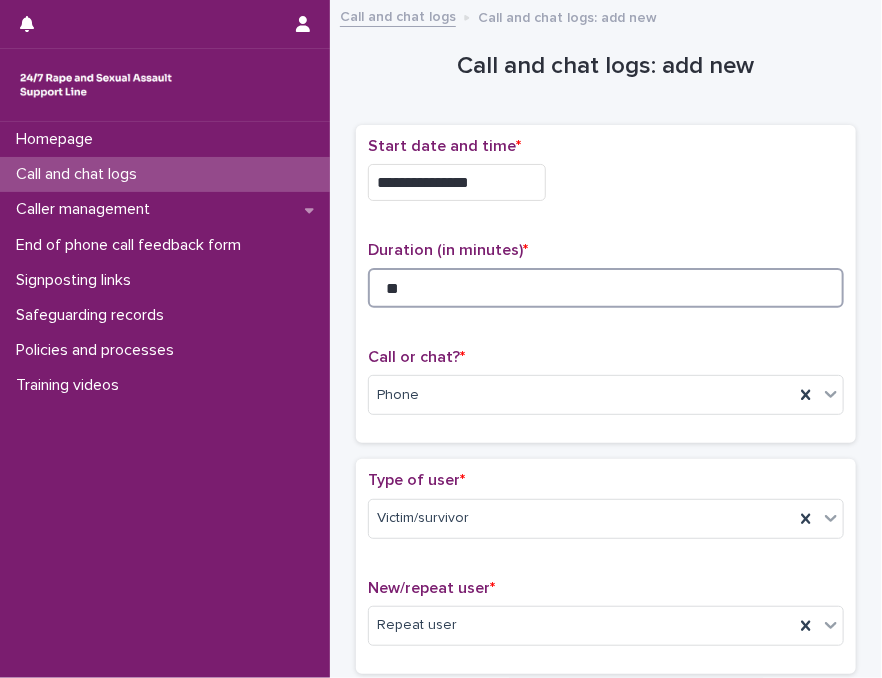 type on "**" 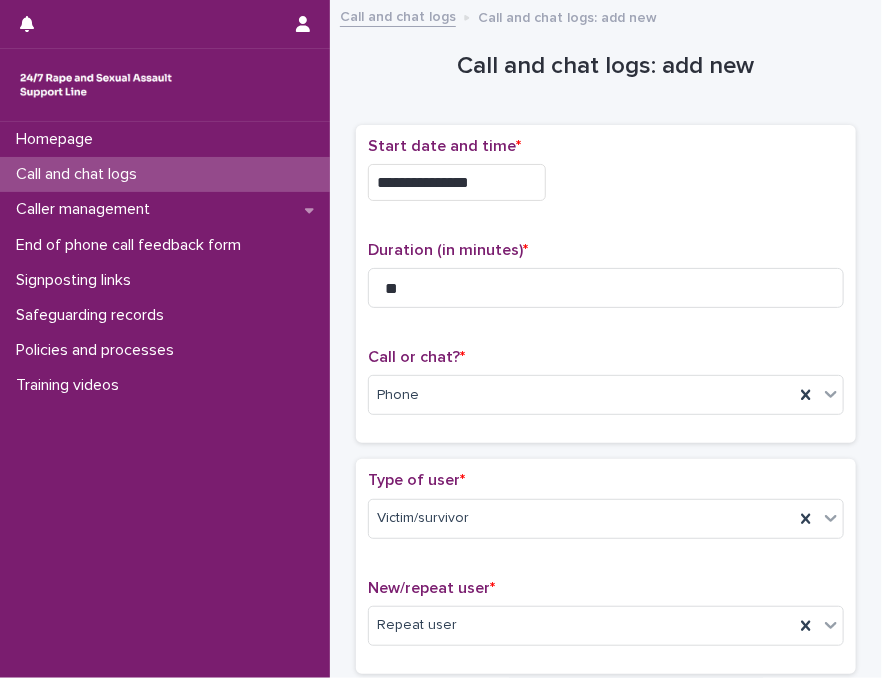 click on "**********" at bounding box center [606, 284] 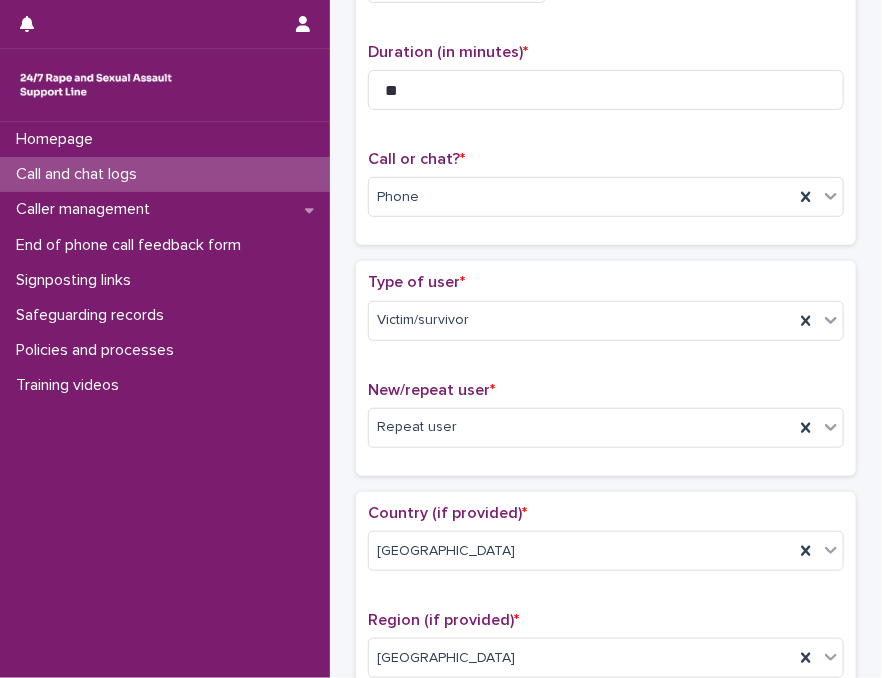 scroll, scrollTop: 200, scrollLeft: 0, axis: vertical 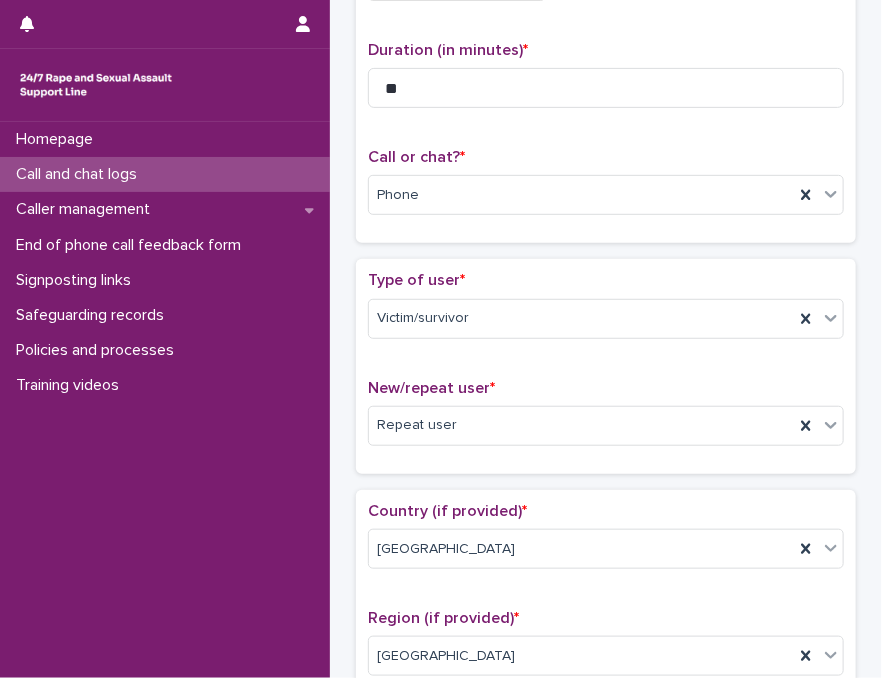 click on "Country (if provided) *" at bounding box center [606, 511] 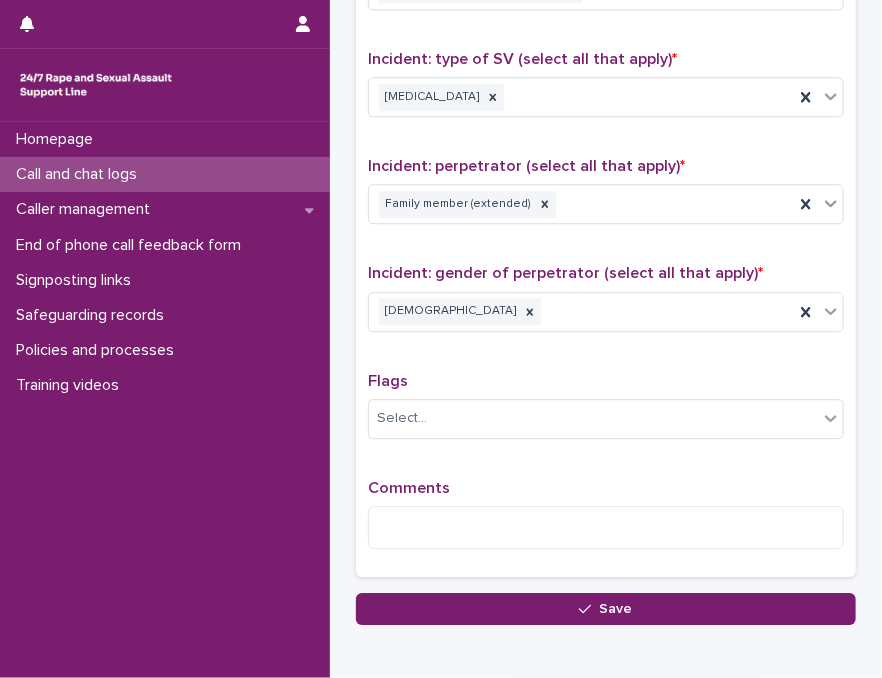 scroll, scrollTop: 1528, scrollLeft: 0, axis: vertical 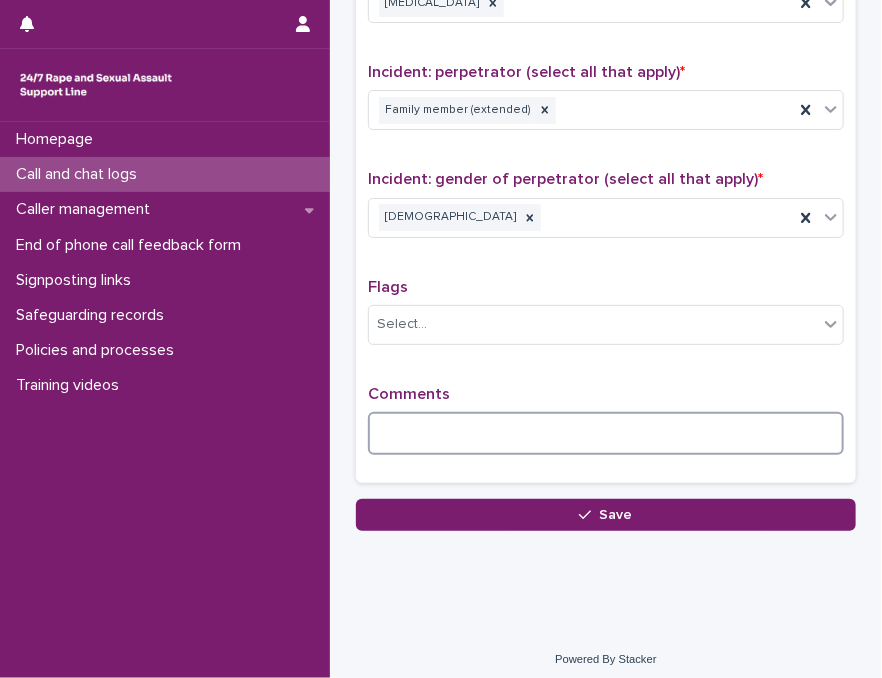click at bounding box center [606, 433] 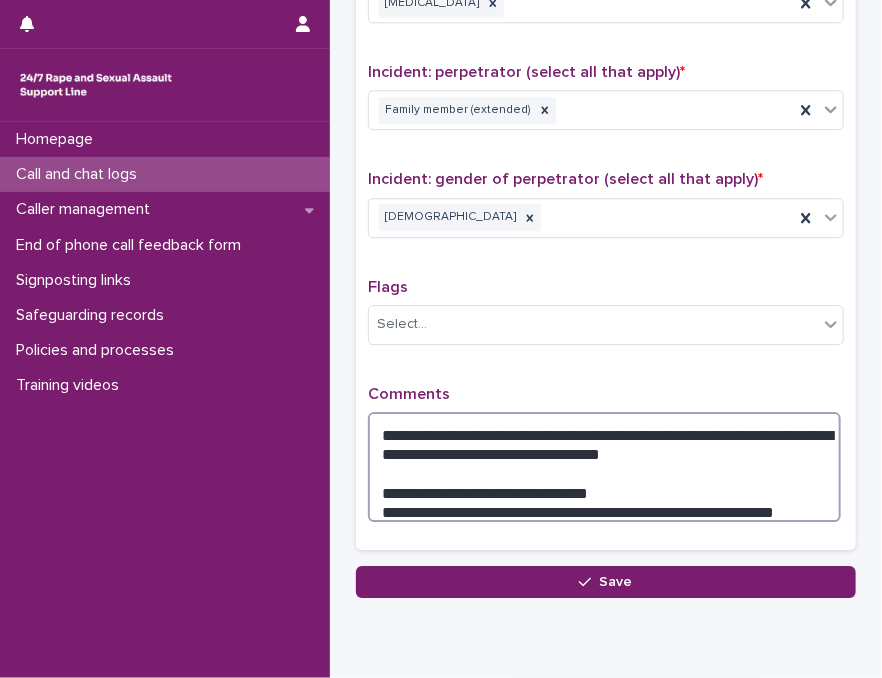 click on "**********" at bounding box center [604, 467] 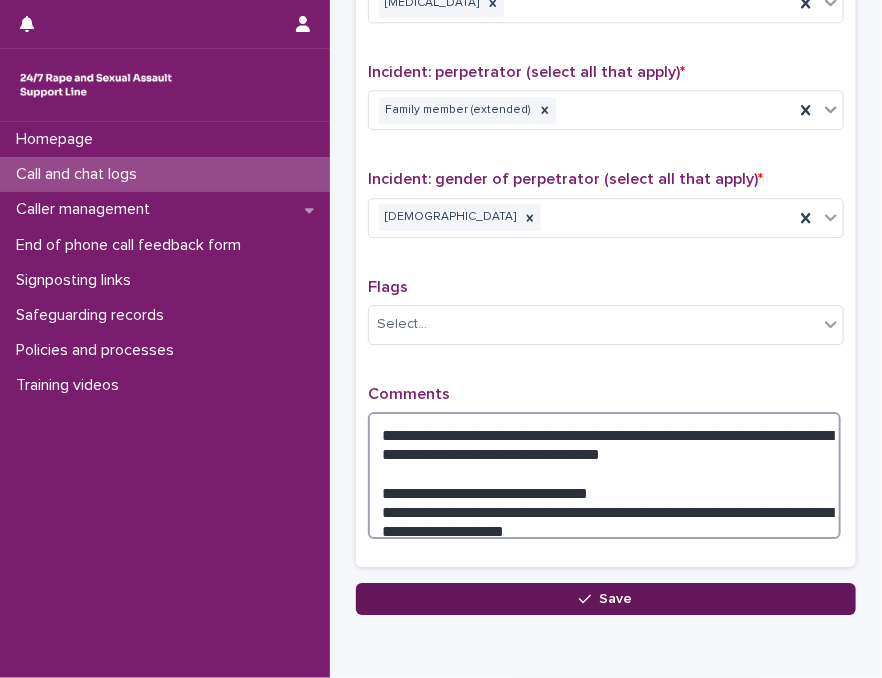 type on "**********" 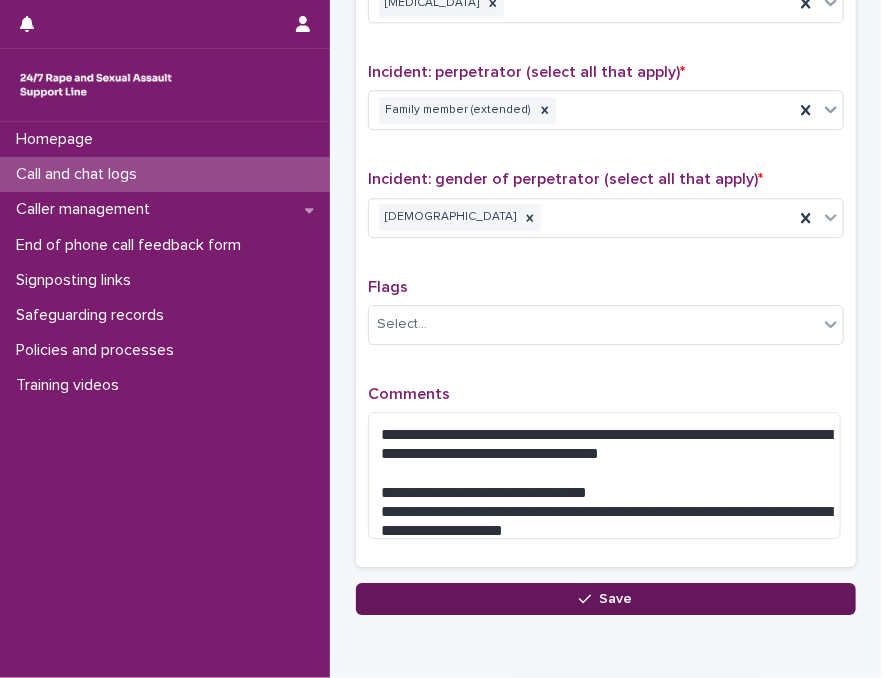 click on "Save" at bounding box center [606, 599] 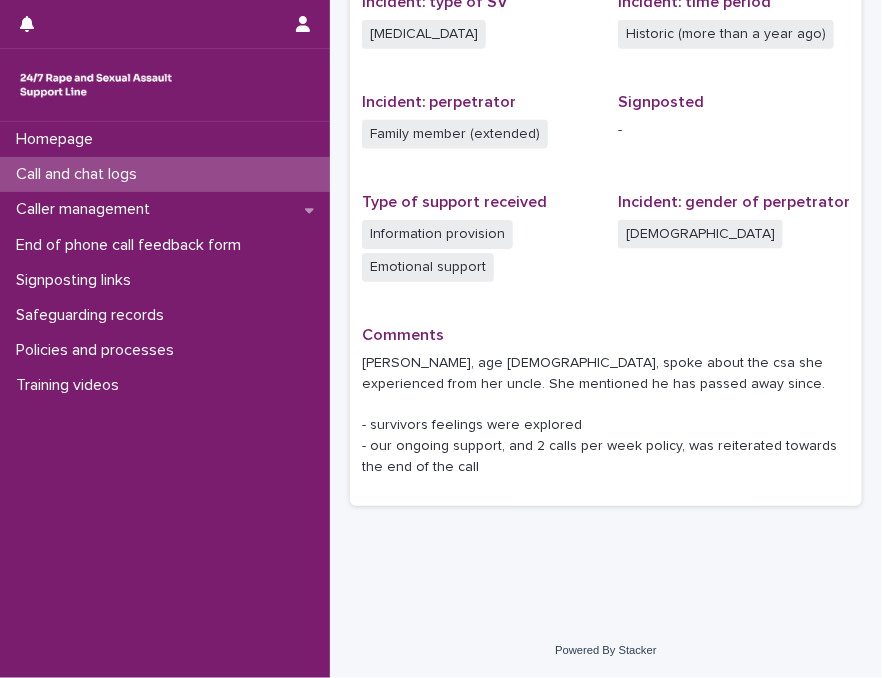 scroll, scrollTop: 0, scrollLeft: 0, axis: both 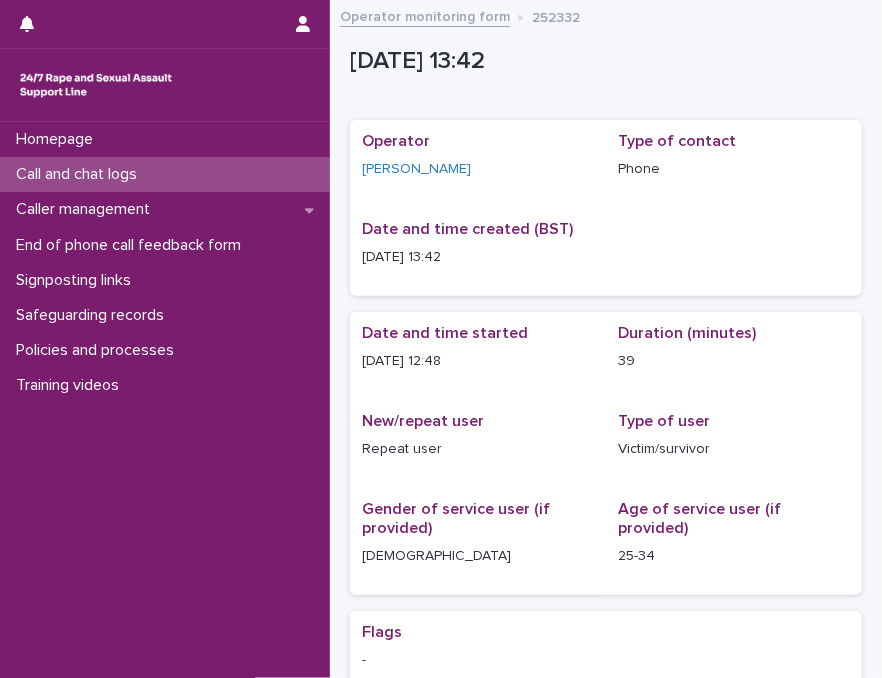 click on "Call and chat logs" at bounding box center [165, 174] 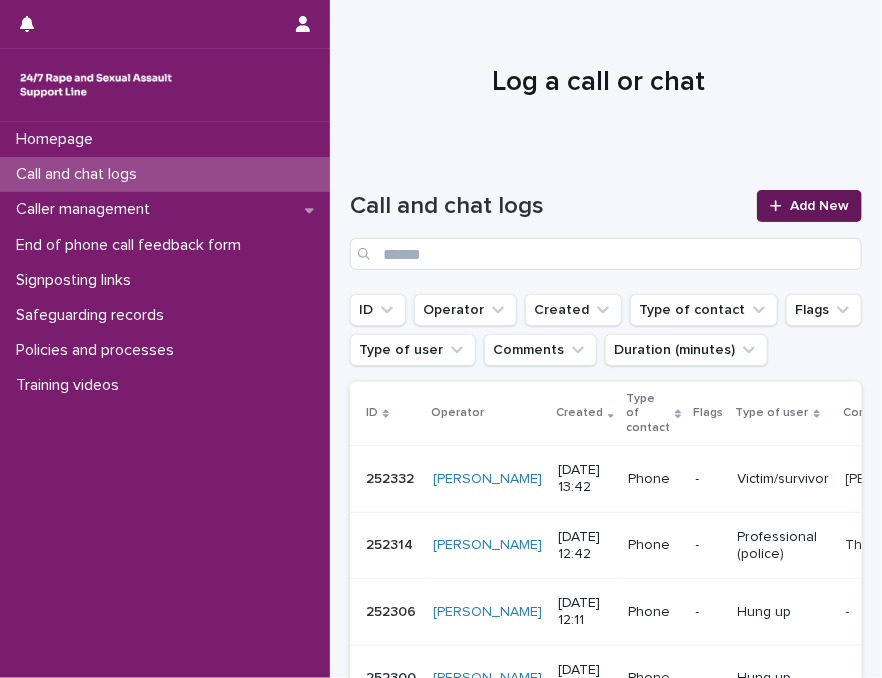 click 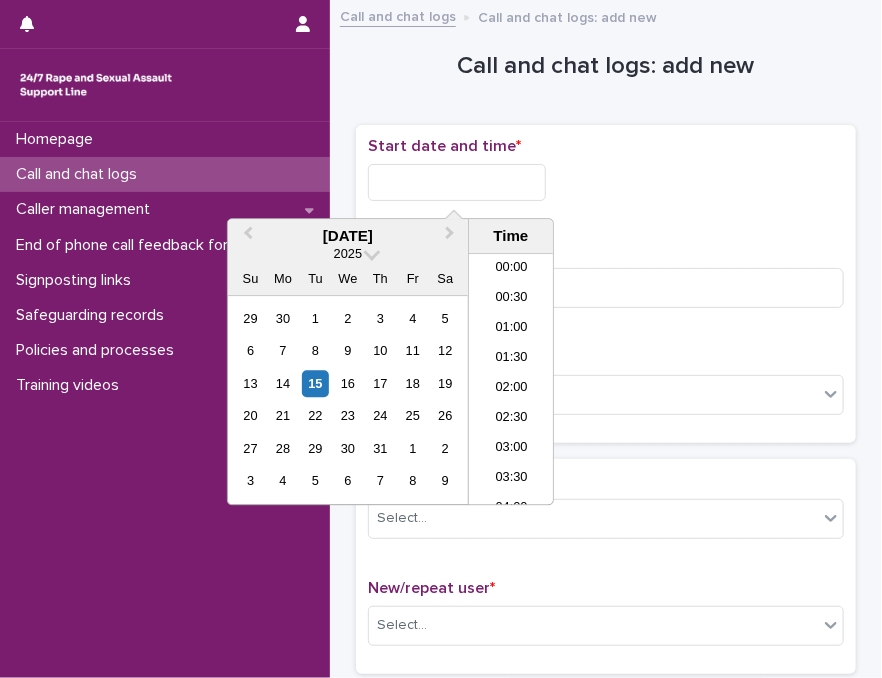 click at bounding box center [457, 182] 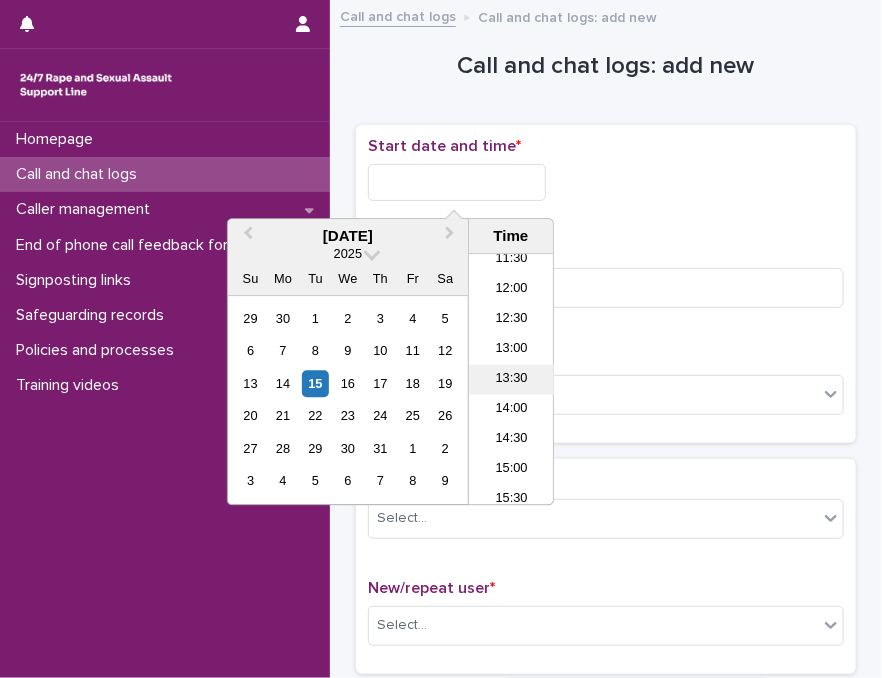 click on "13:30" at bounding box center (511, 380) 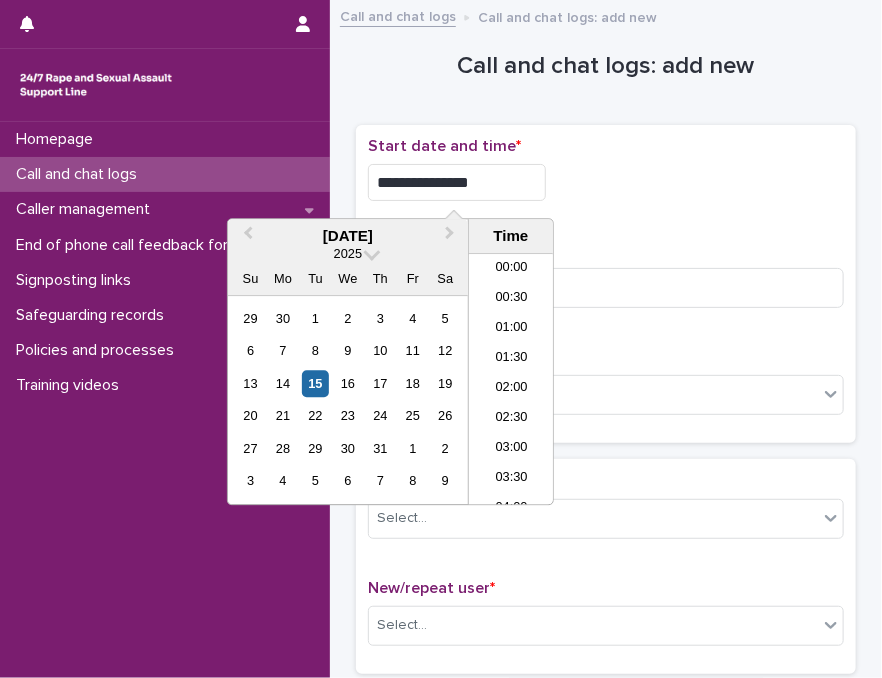click on "**********" at bounding box center (457, 182) 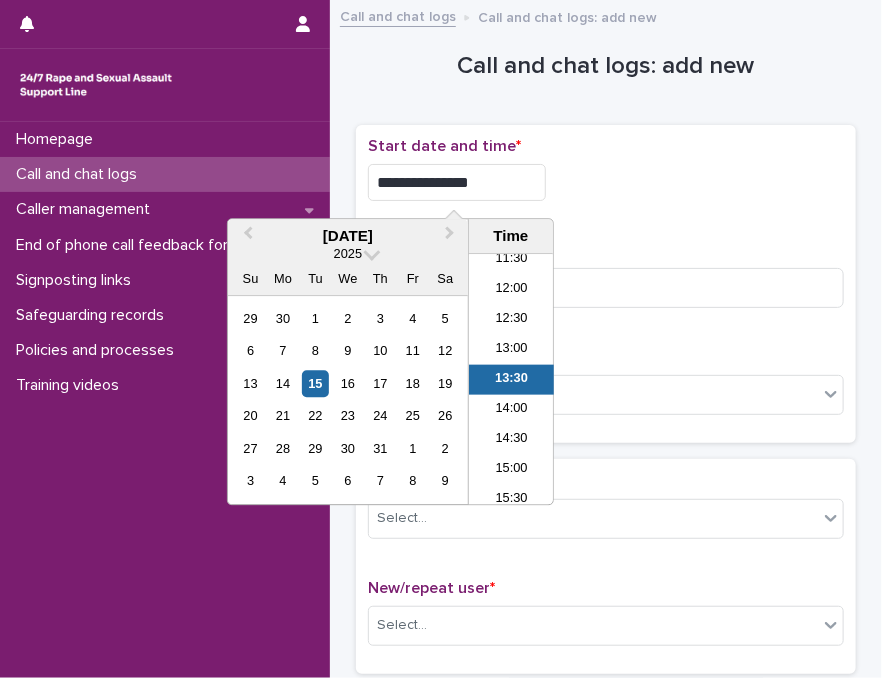 click on "**********" at bounding box center (457, 182) 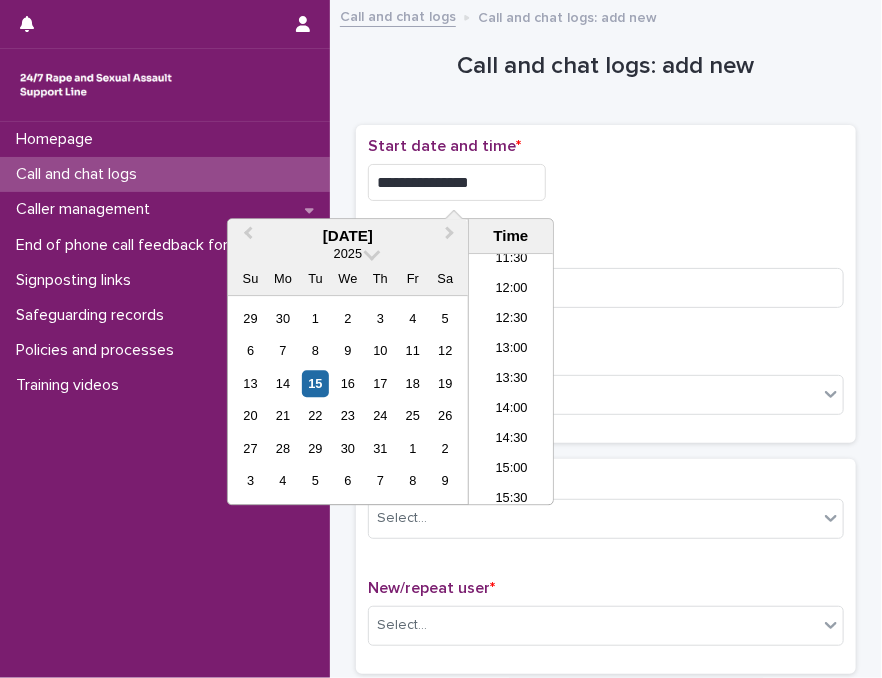 type on "**********" 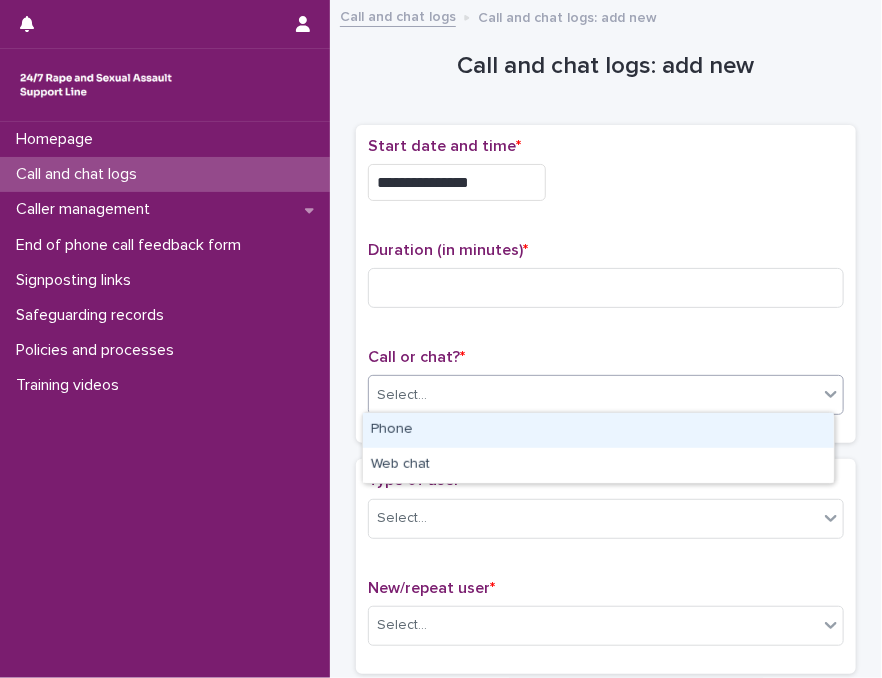 drag, startPoint x: 418, startPoint y: 401, endPoint x: 417, endPoint y: 423, distance: 22.022715 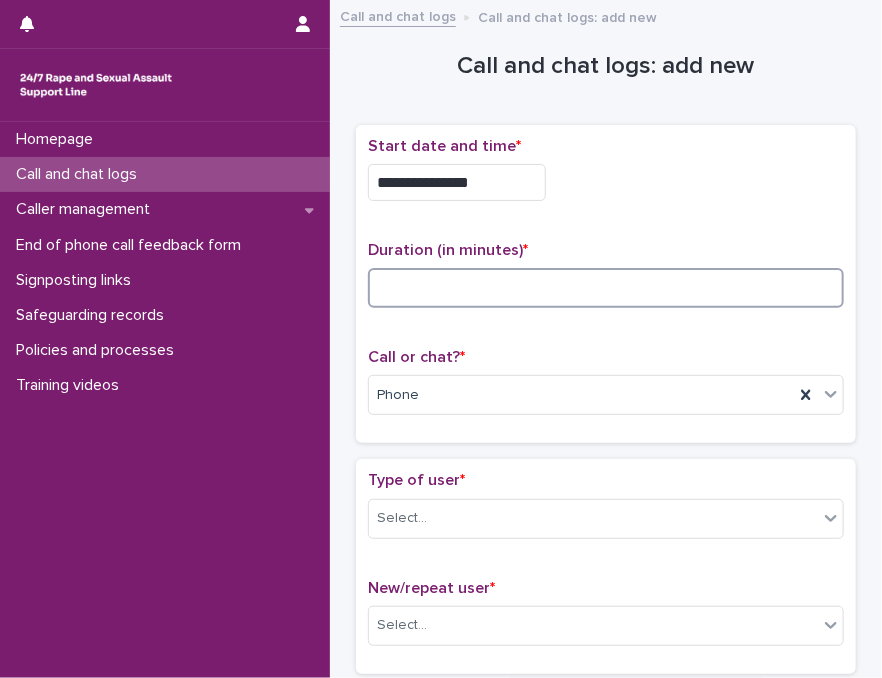 click at bounding box center [606, 288] 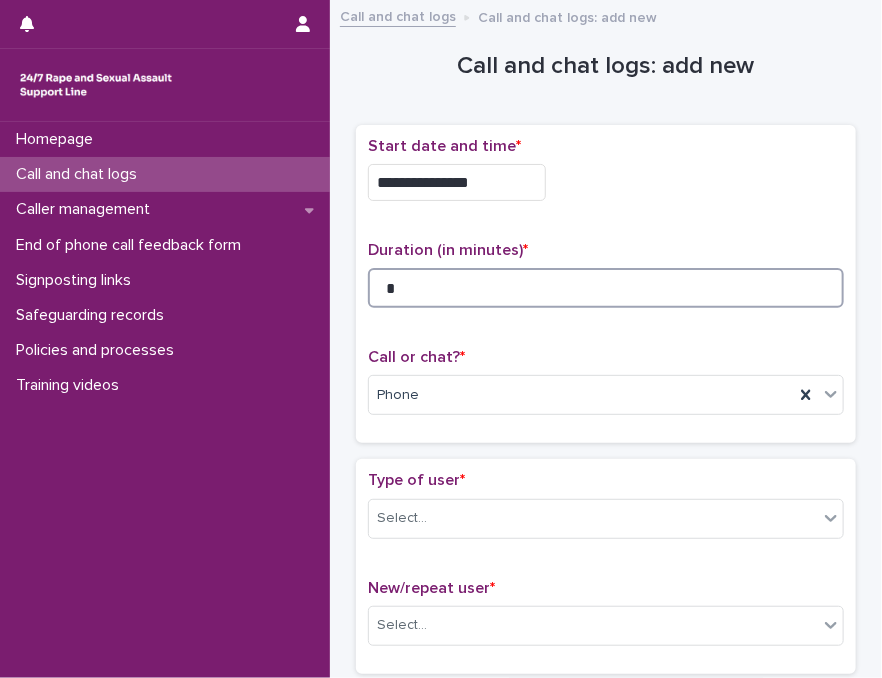 type on "*" 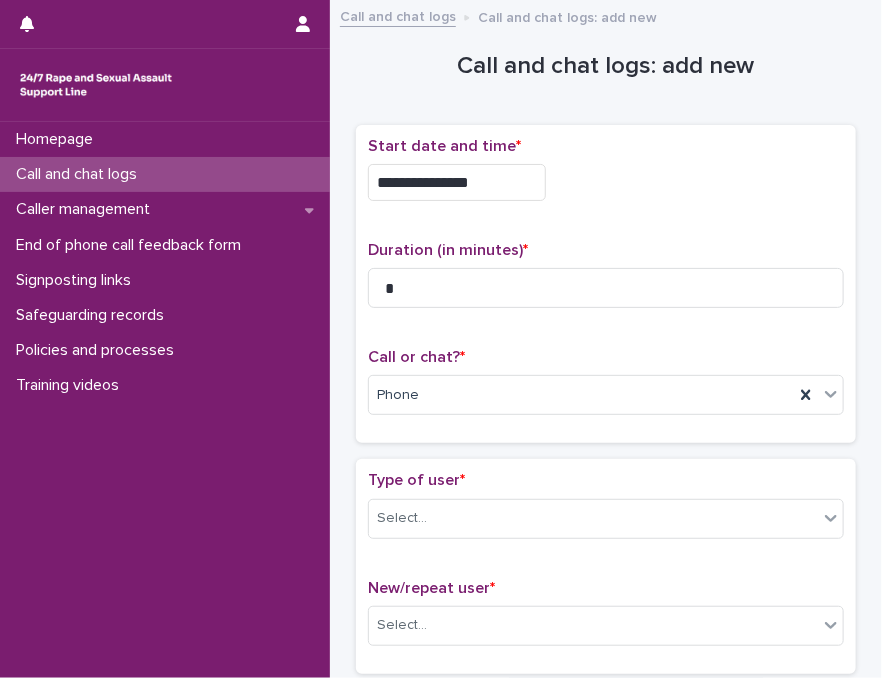 click on "Type of user * Select..." at bounding box center (606, 512) 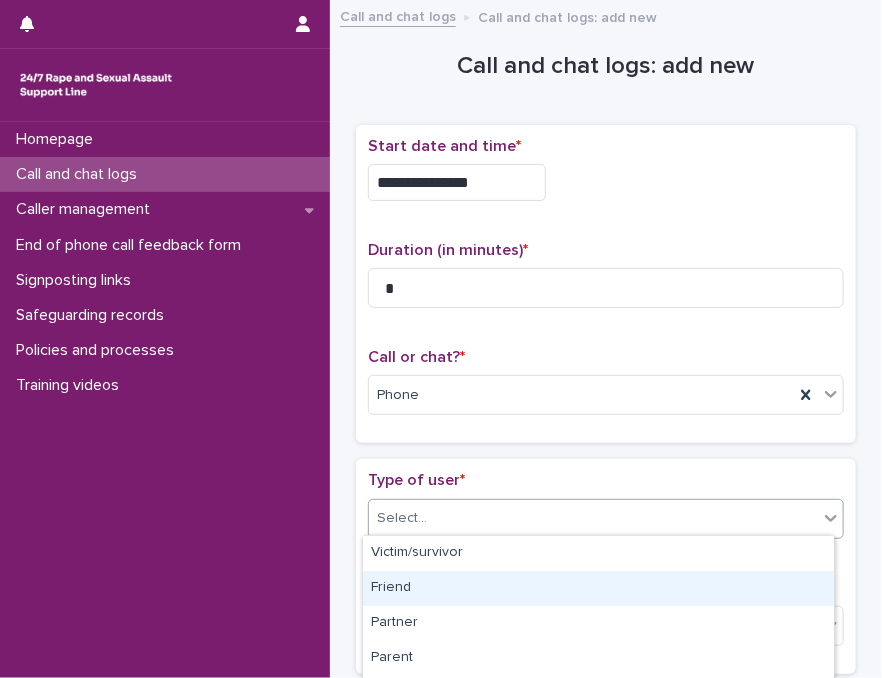 drag, startPoint x: 480, startPoint y: 513, endPoint x: 830, endPoint y: 649, distance: 375.49435 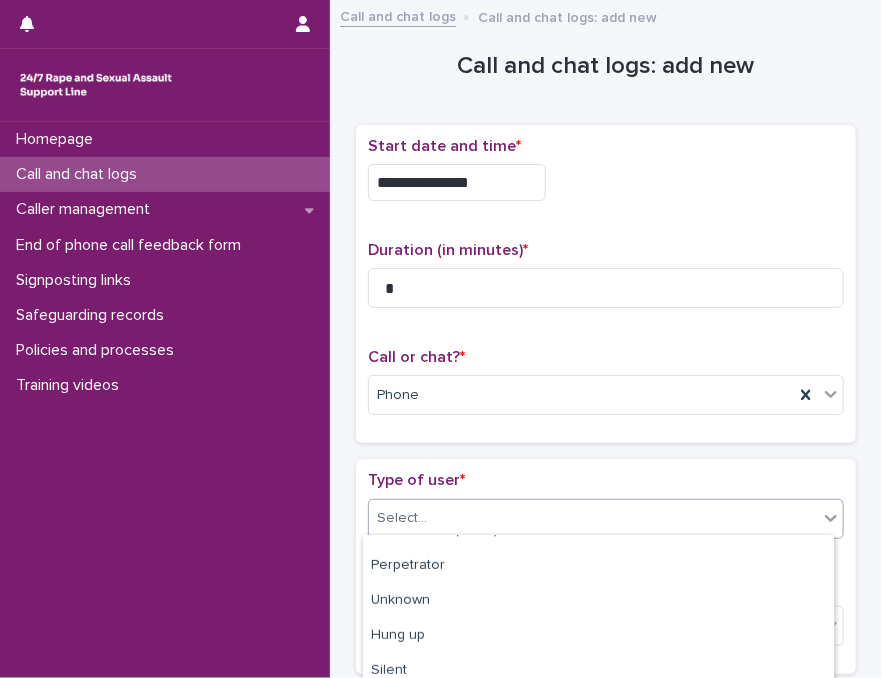 scroll, scrollTop: 372, scrollLeft: 0, axis: vertical 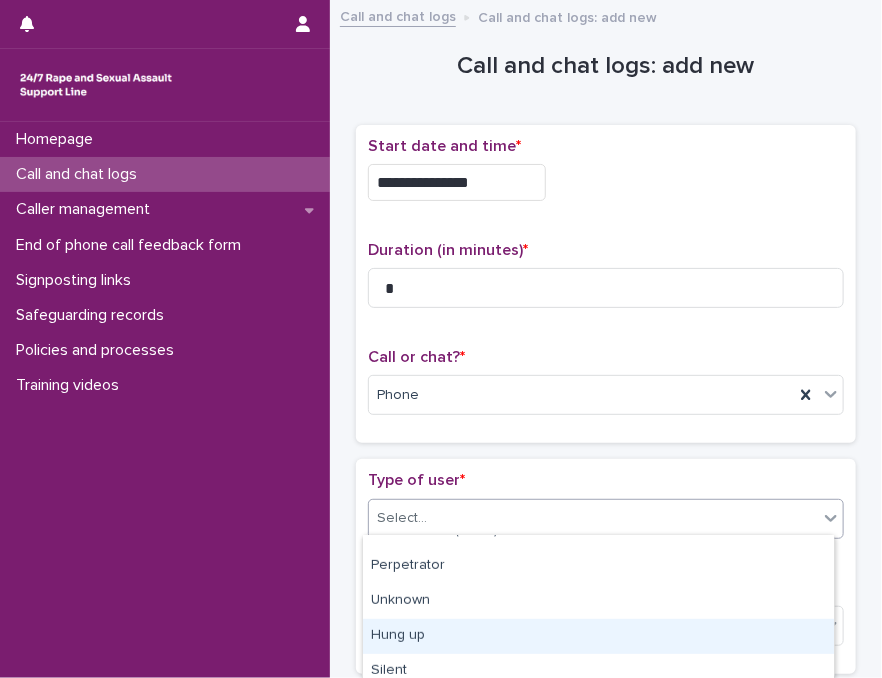click on "Hung up" at bounding box center (598, 636) 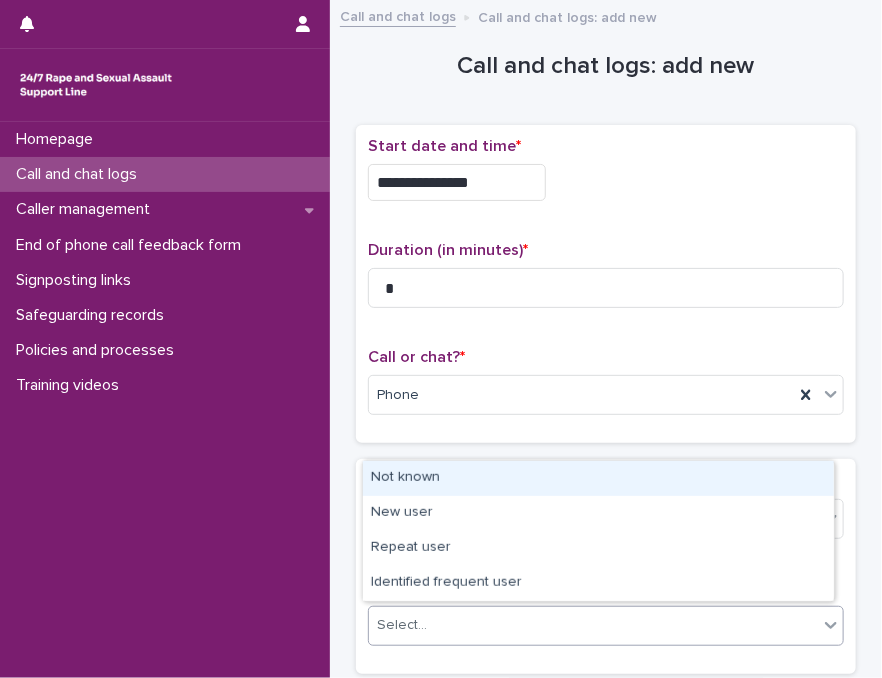 click on "Select..." at bounding box center [593, 625] 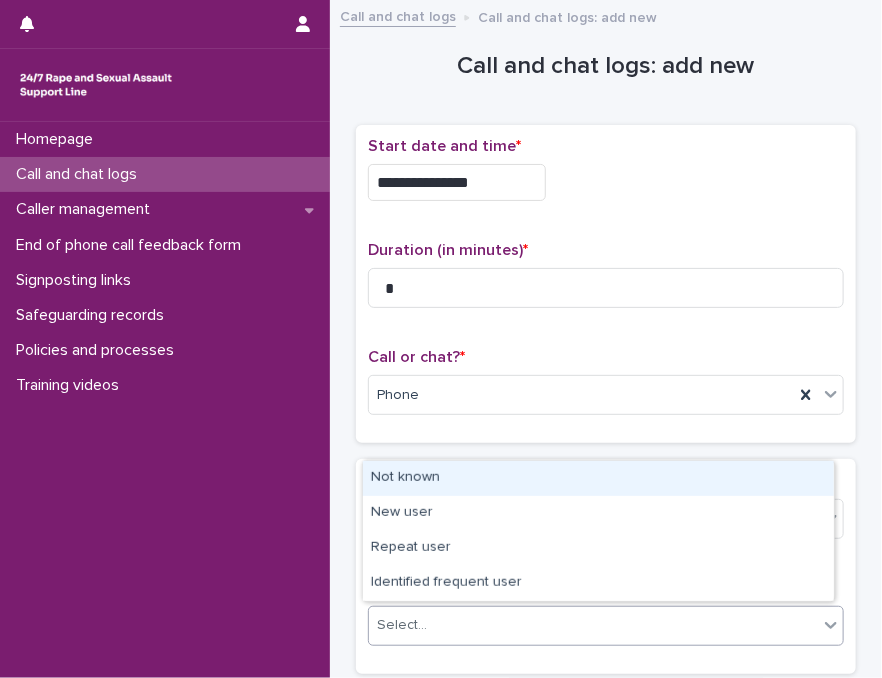 click on "Not known" at bounding box center (598, 478) 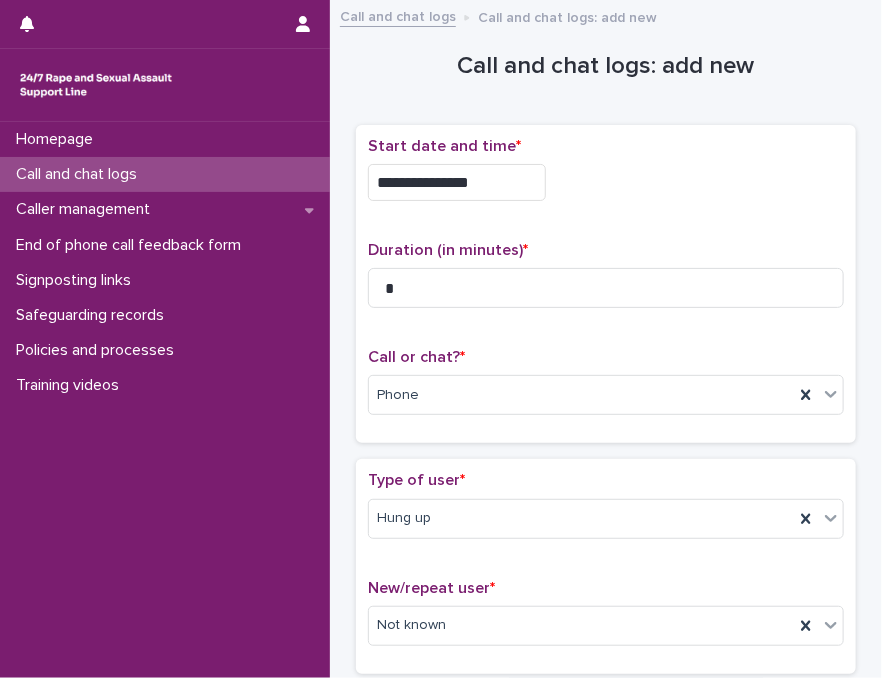 click on "Type of user *" at bounding box center [606, 480] 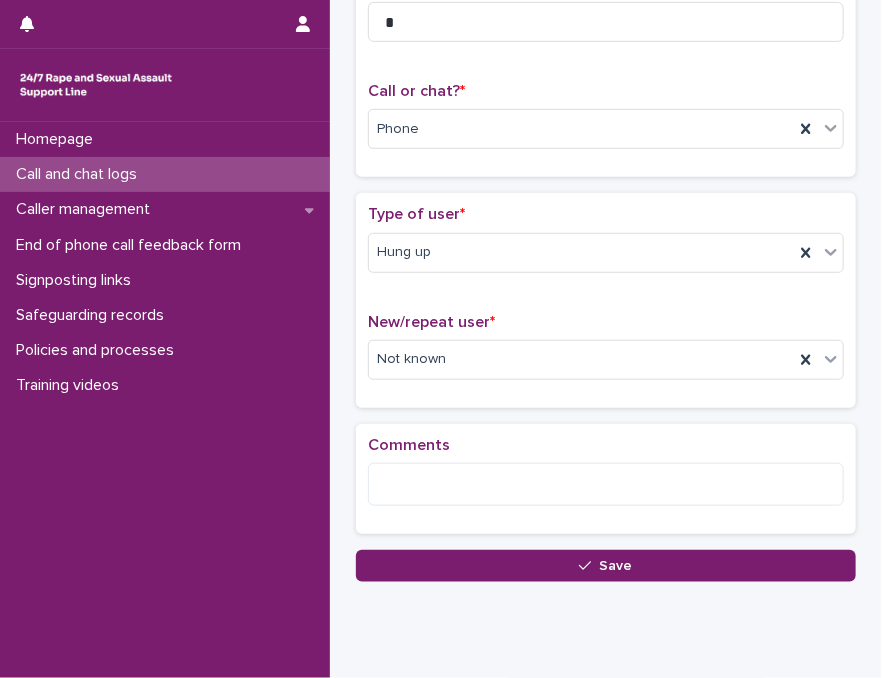 scroll, scrollTop: 280, scrollLeft: 0, axis: vertical 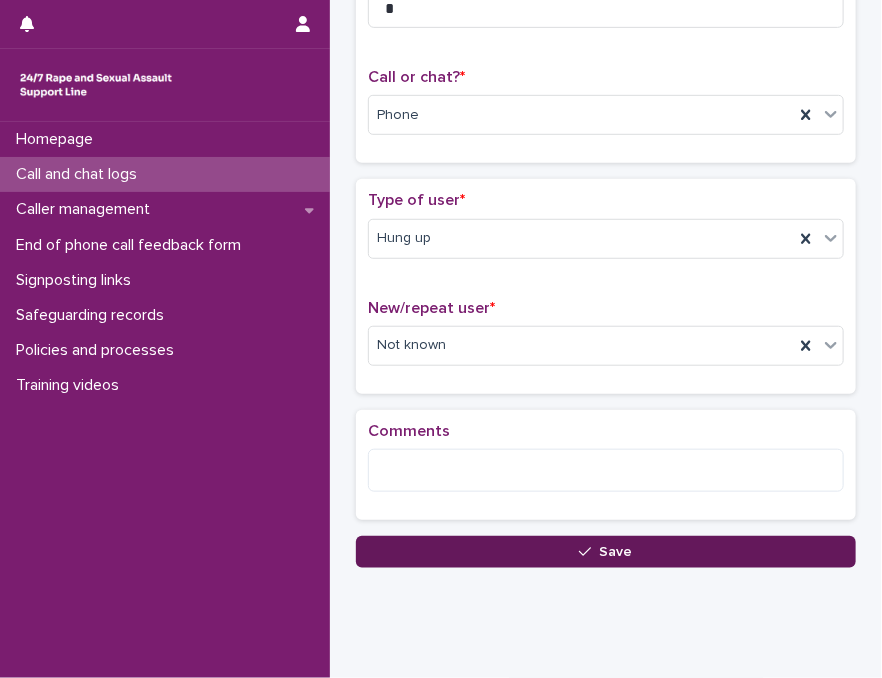click on "Save" at bounding box center [606, 552] 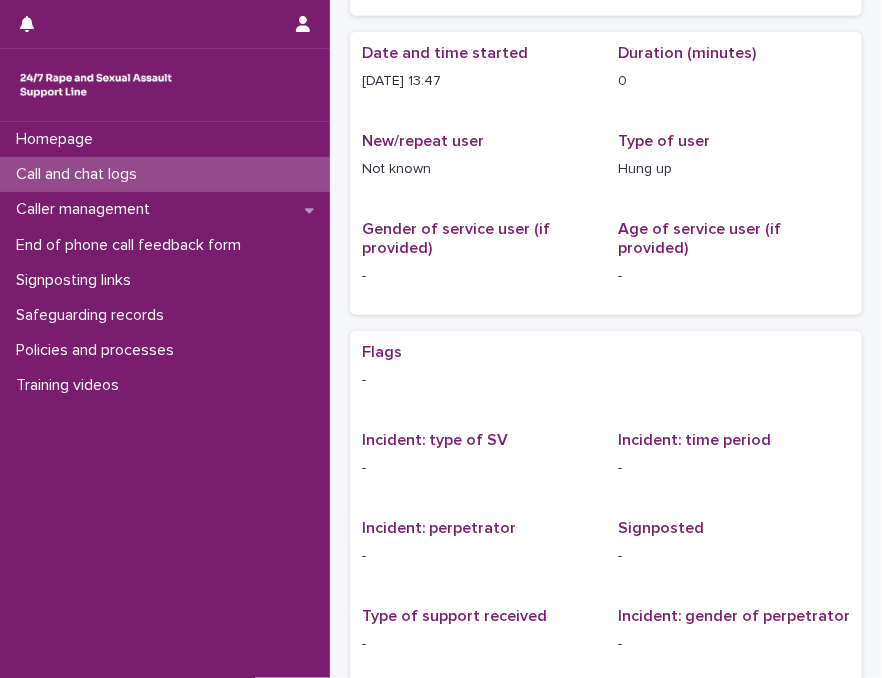 scroll, scrollTop: 0, scrollLeft: 0, axis: both 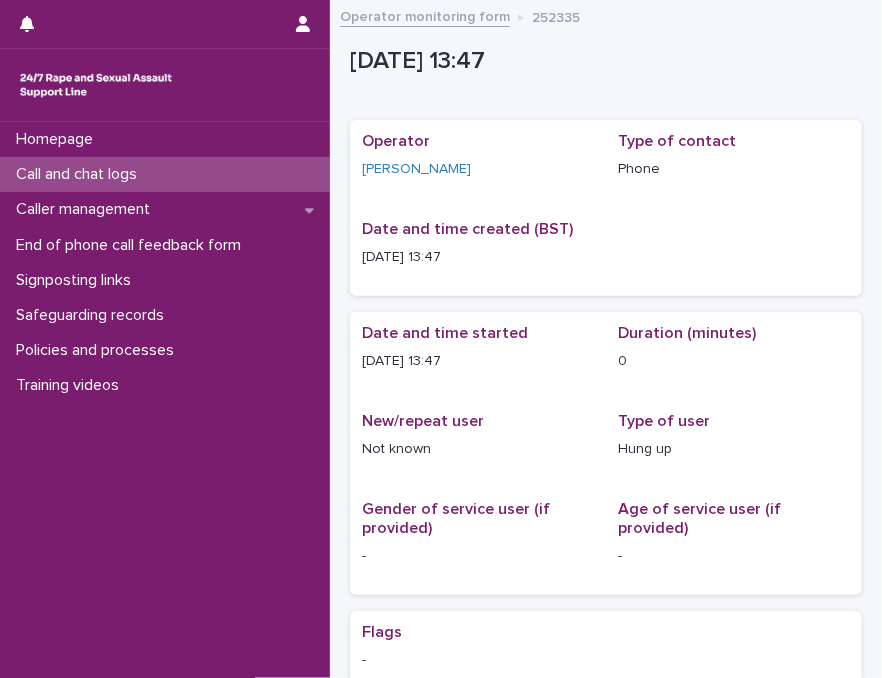 click on "Call and chat logs" at bounding box center (165, 174) 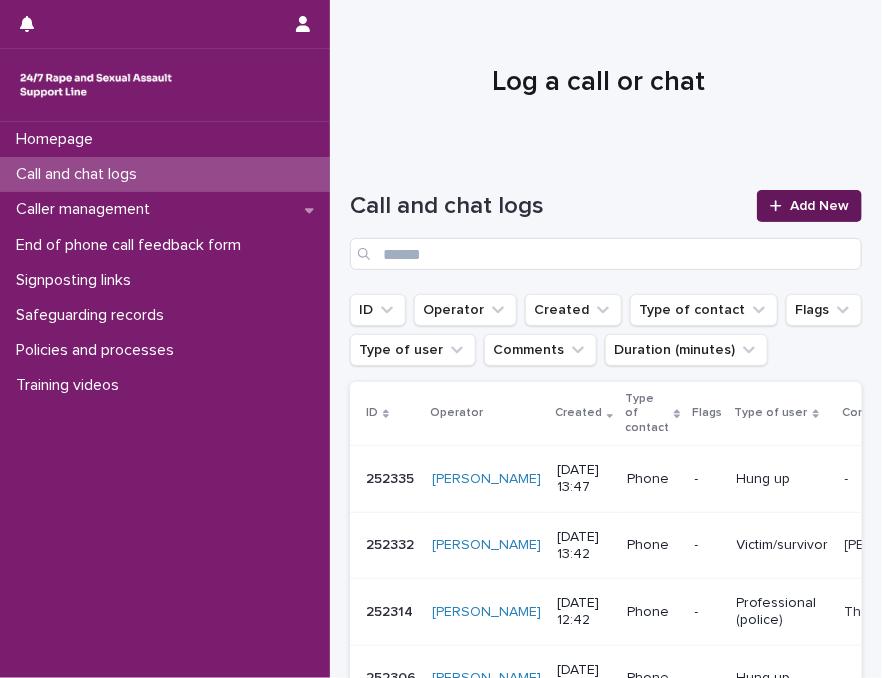 click on "Add New" at bounding box center [819, 206] 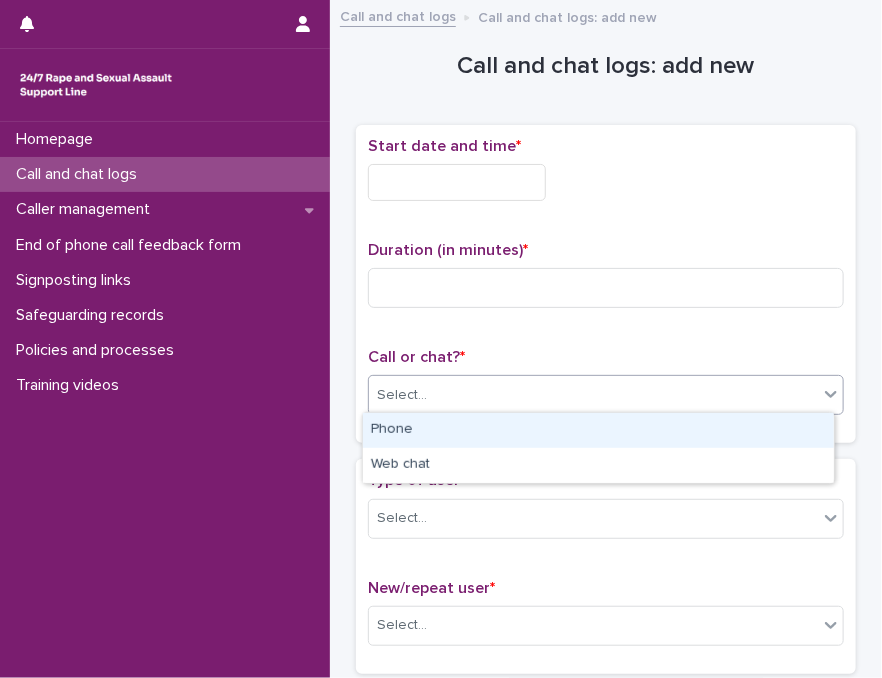 click on "Select..." at bounding box center [402, 395] 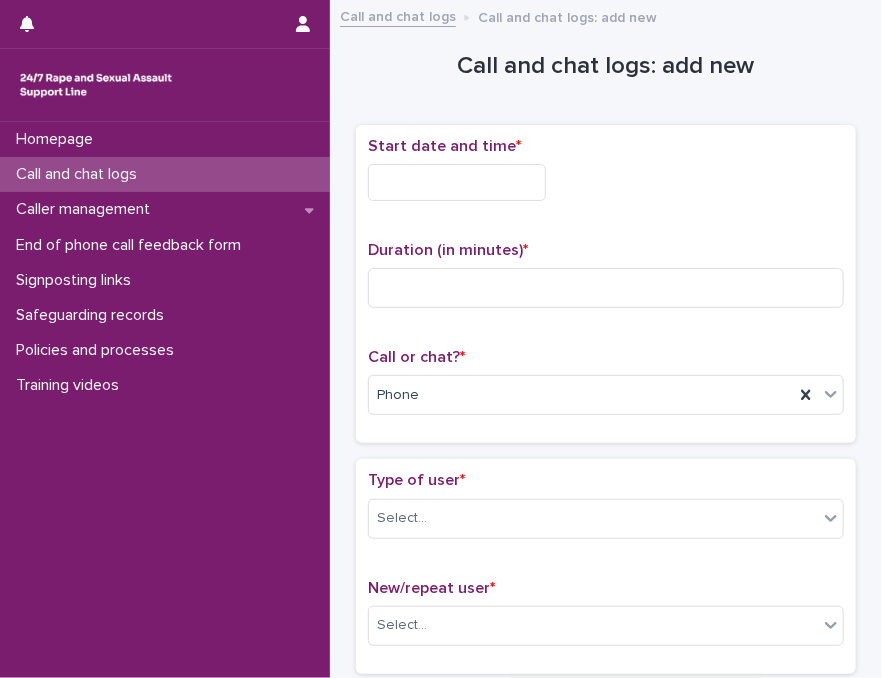 click at bounding box center [457, 182] 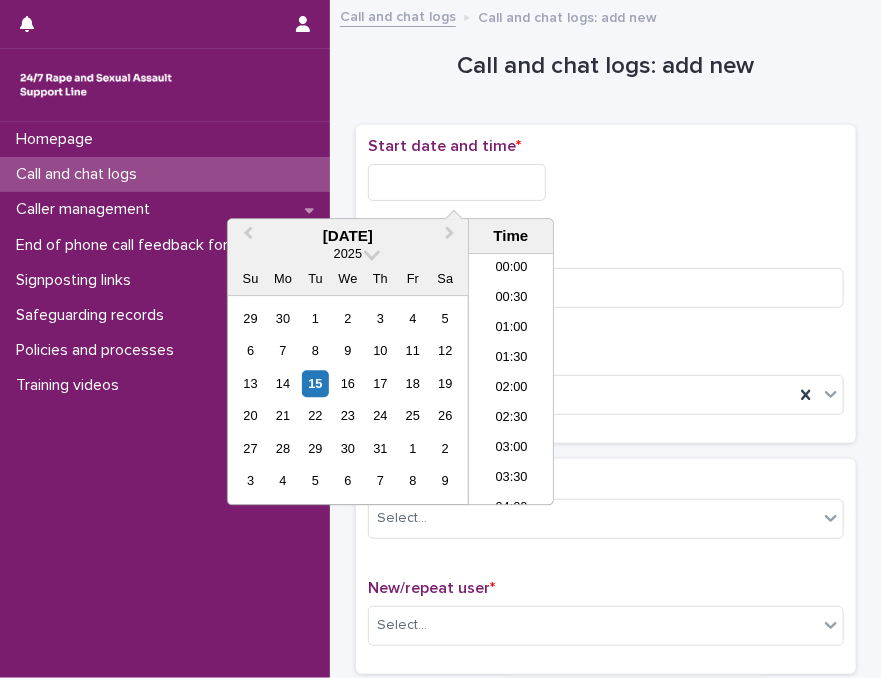 scroll, scrollTop: 730, scrollLeft: 0, axis: vertical 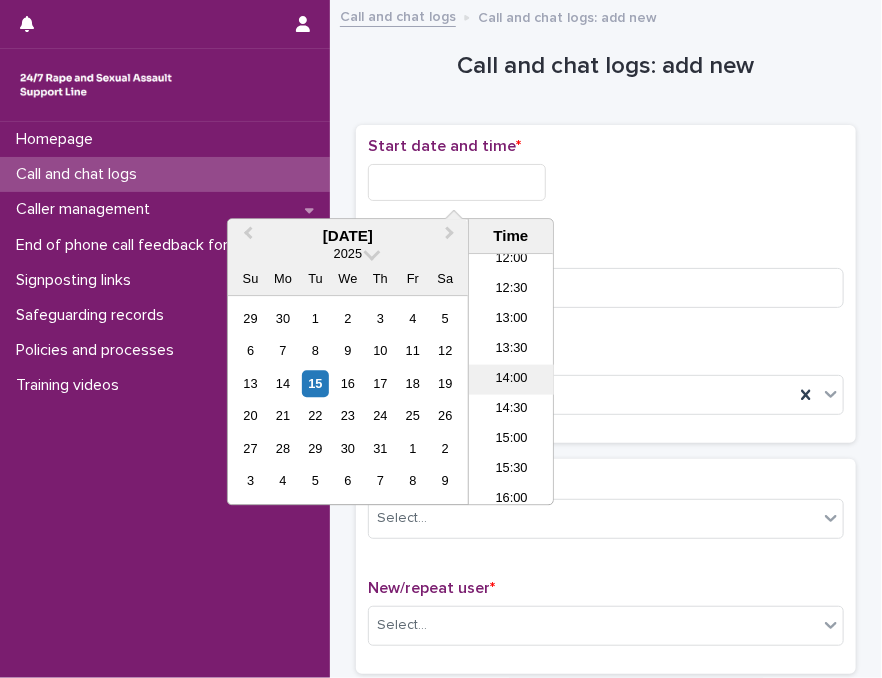 click on "14:00" at bounding box center [511, 380] 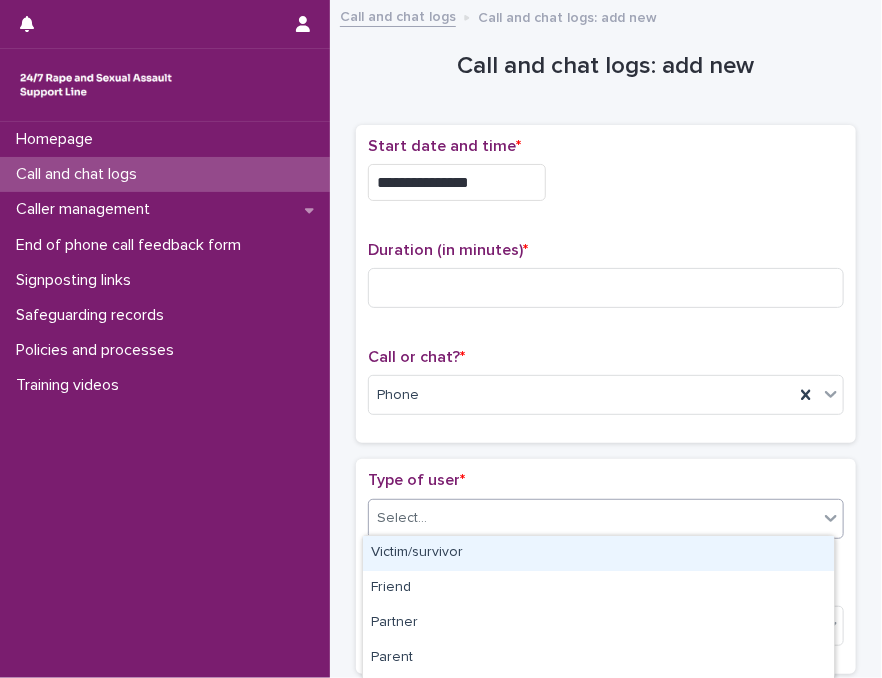 click on "Select..." at bounding box center [593, 518] 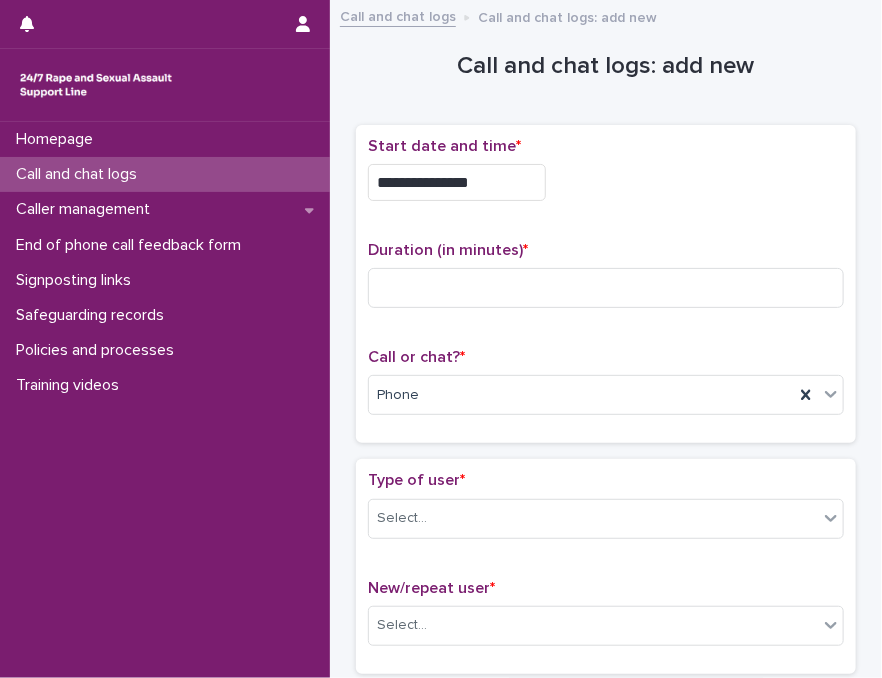 click on "Type of user *" at bounding box center (606, 480) 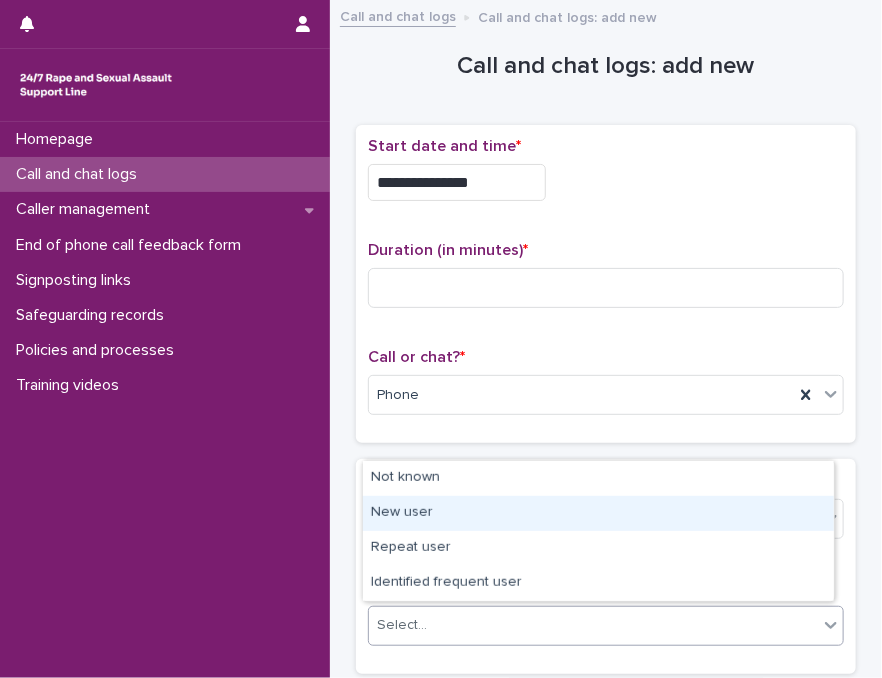 drag, startPoint x: 435, startPoint y: 623, endPoint x: 470, endPoint y: 521, distance: 107.837845 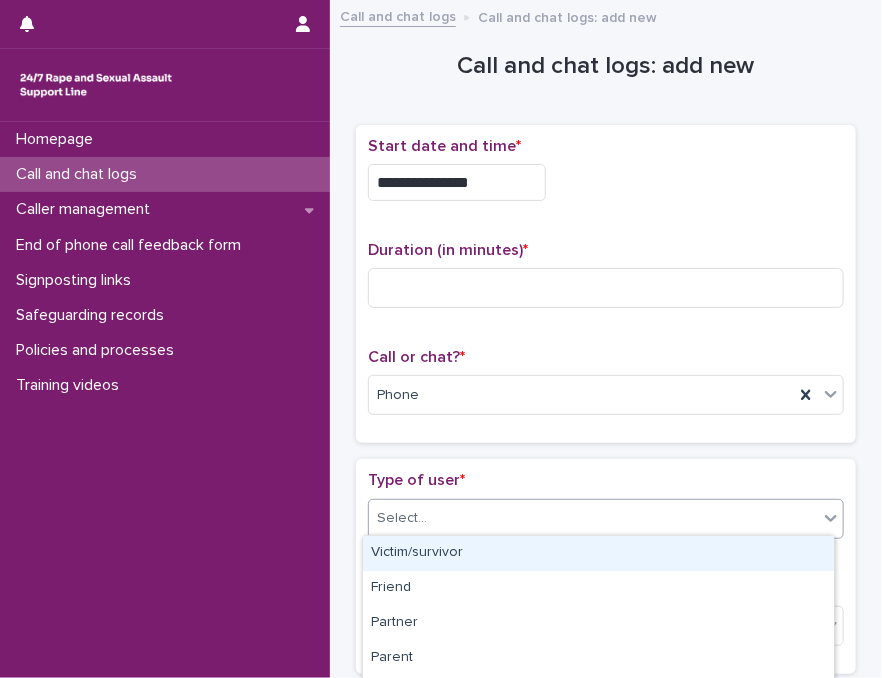 click on "Select..." at bounding box center [593, 518] 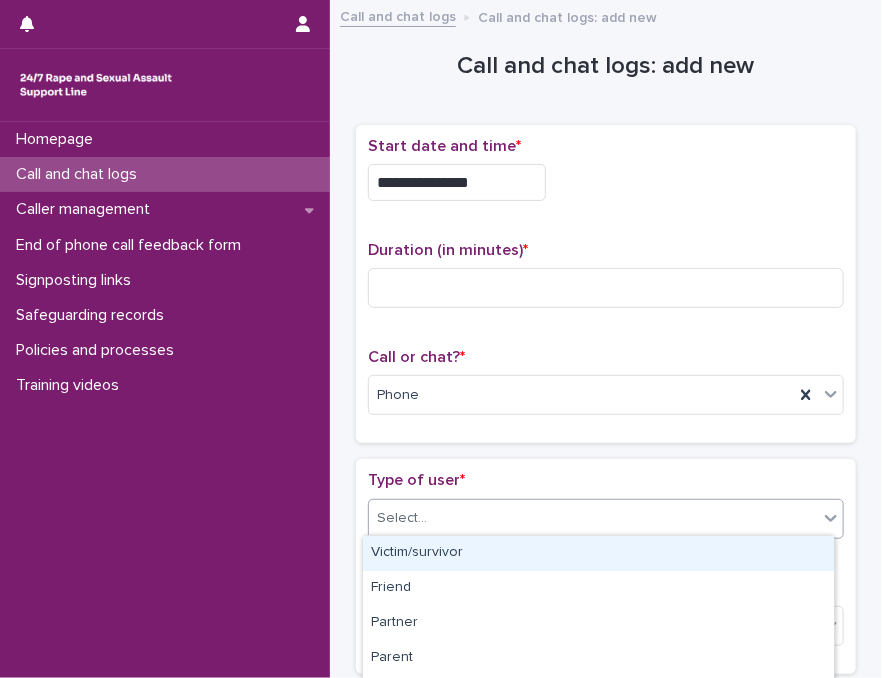 click on "Victim/survivor" at bounding box center [598, 553] 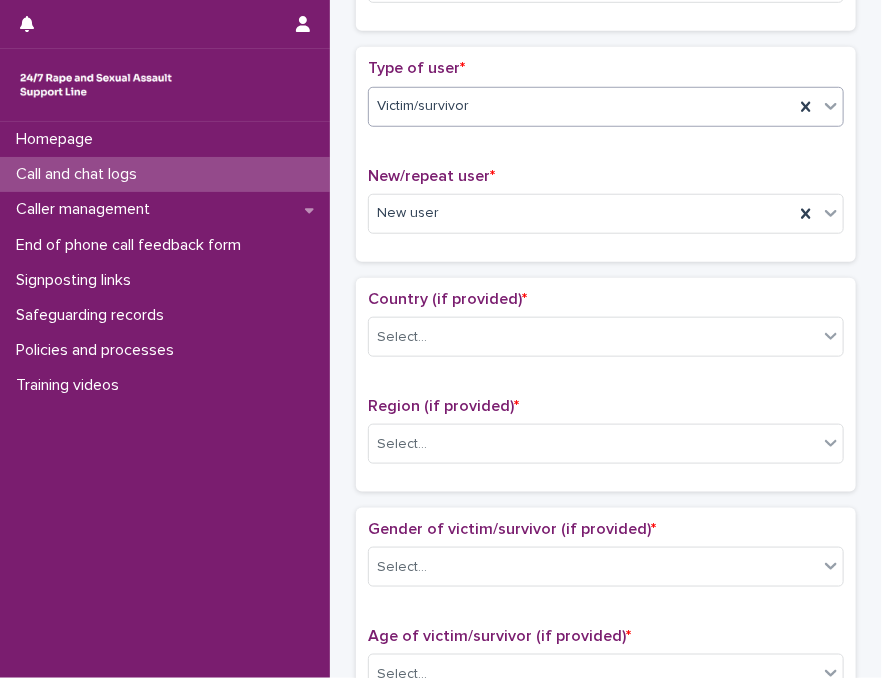 scroll, scrollTop: 440, scrollLeft: 0, axis: vertical 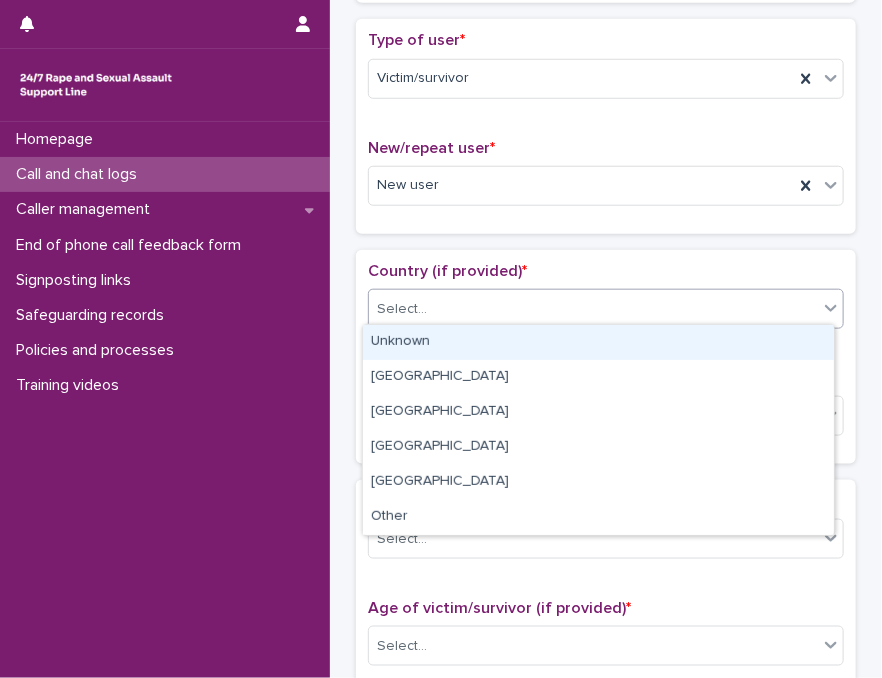 click on "Select..." at bounding box center [593, 309] 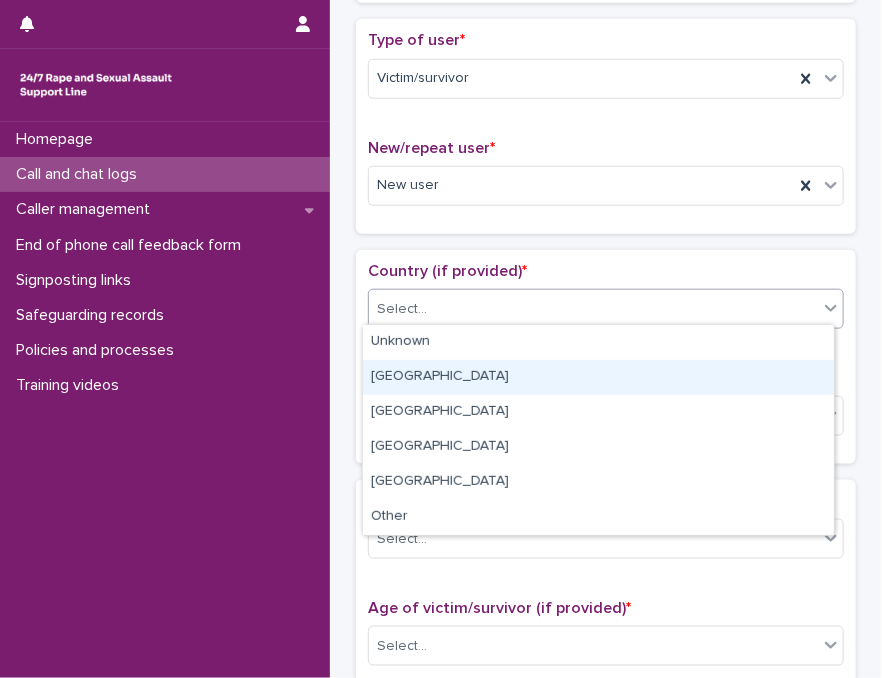 click on "England" at bounding box center [598, 377] 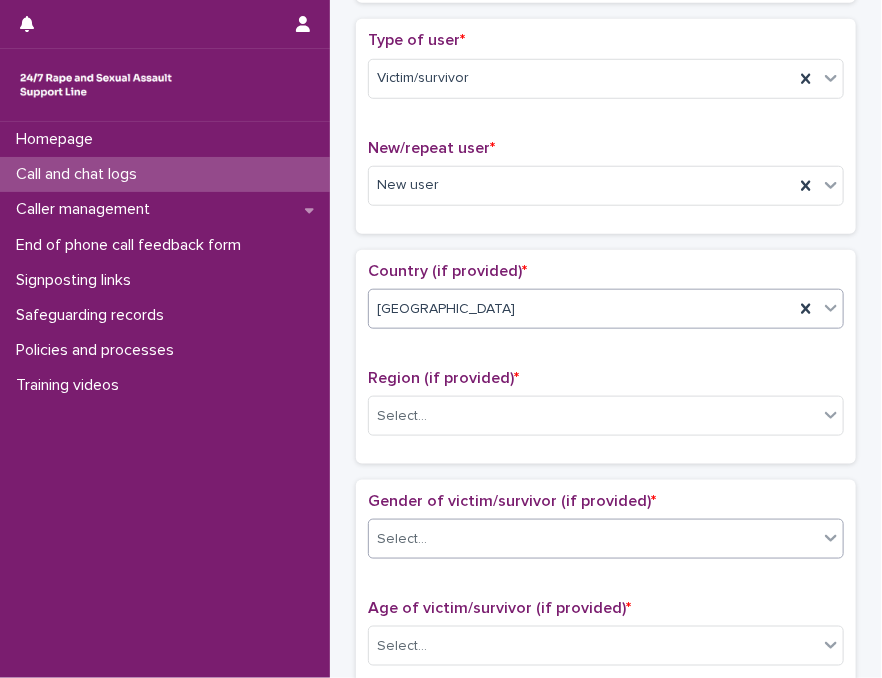 click on "Select..." at bounding box center (593, 539) 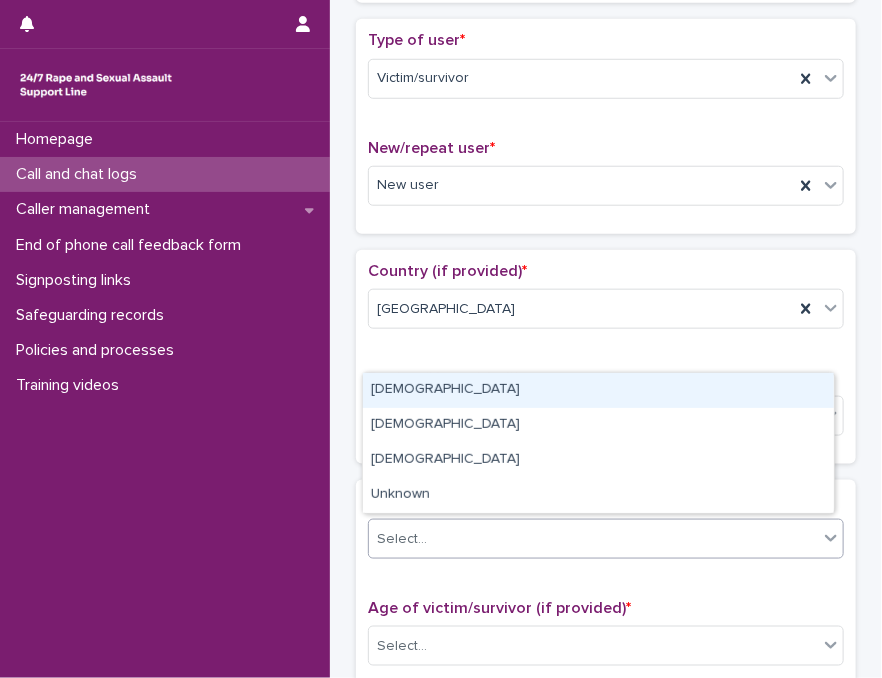 click on "Female" at bounding box center [598, 390] 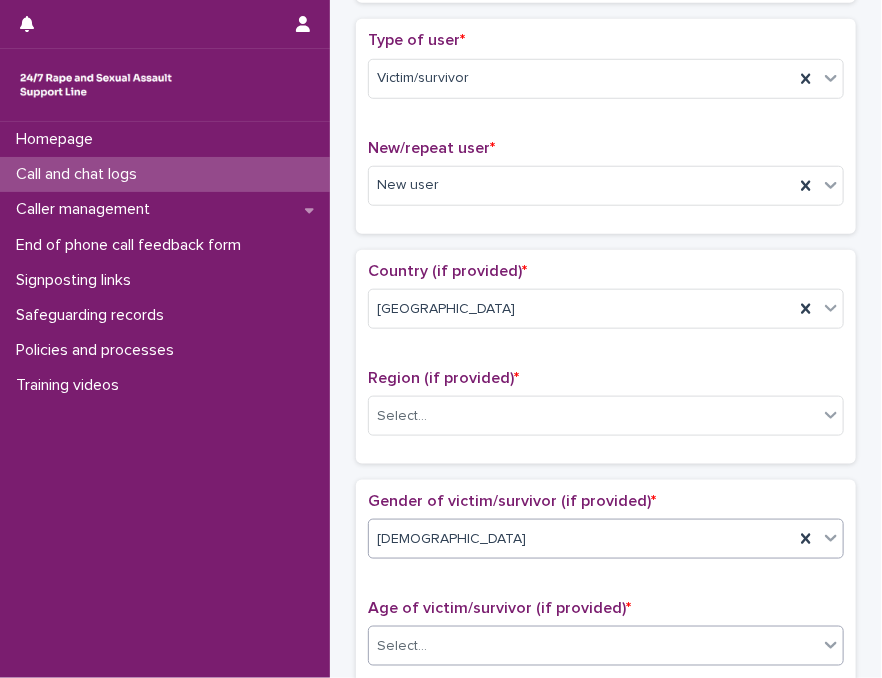 click on "Select..." at bounding box center [593, 646] 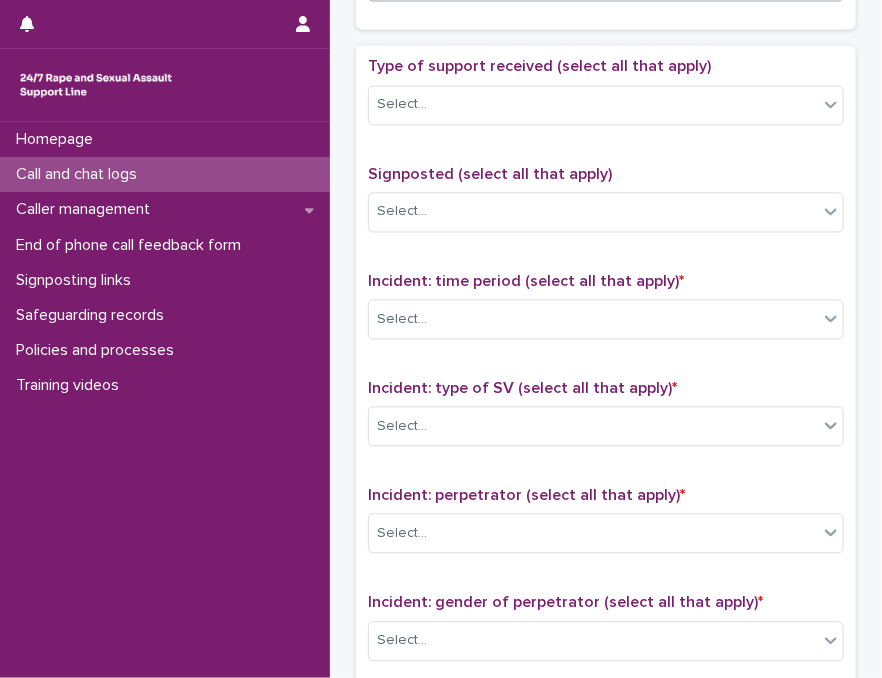 scroll, scrollTop: 1108, scrollLeft: 0, axis: vertical 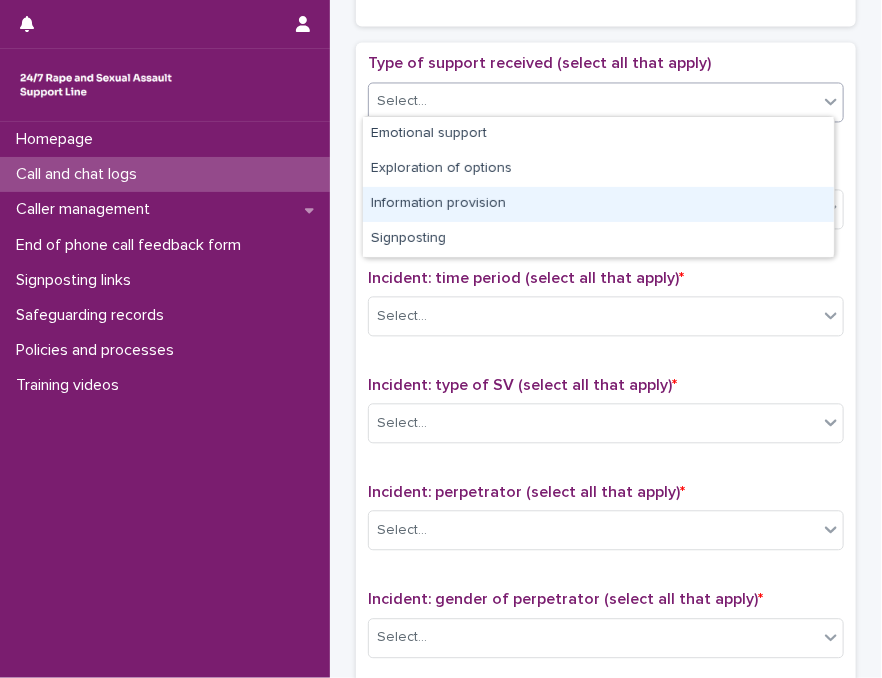 drag, startPoint x: 388, startPoint y: 100, endPoint x: 444, endPoint y: 210, distance: 123.4342 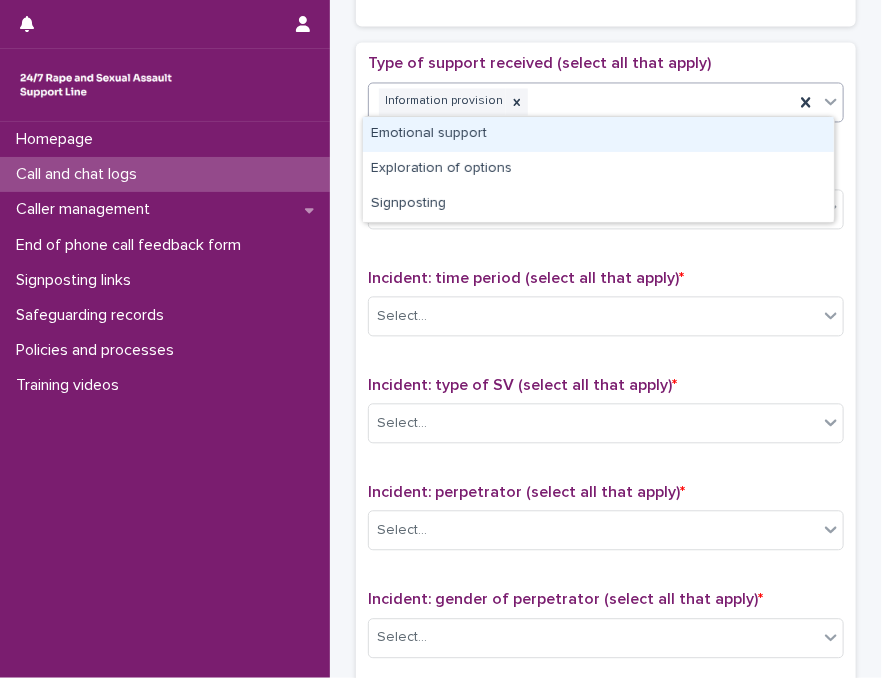 click on "Information provision" at bounding box center (581, 101) 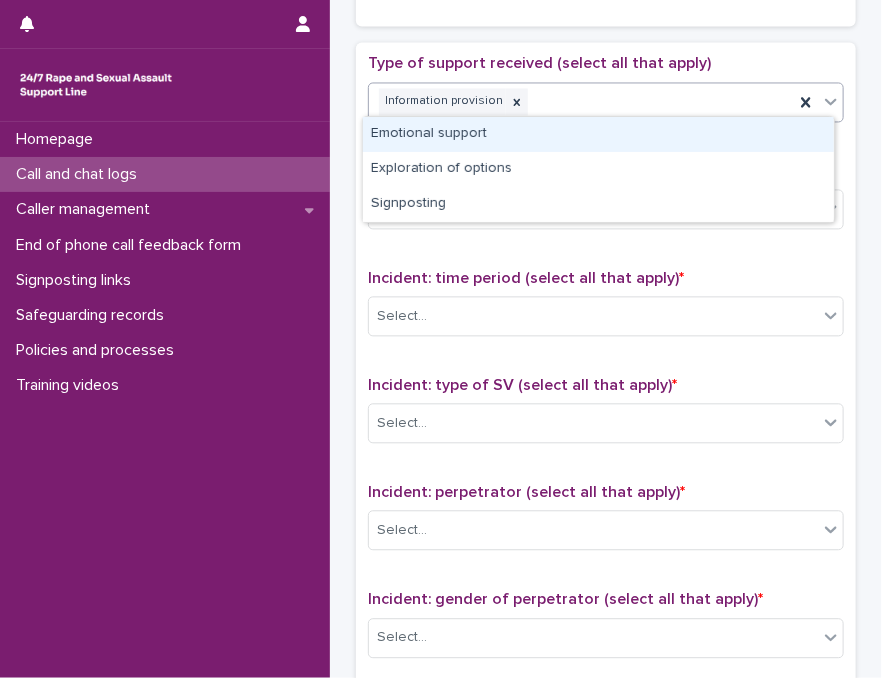 click on "Emotional support" at bounding box center [598, 134] 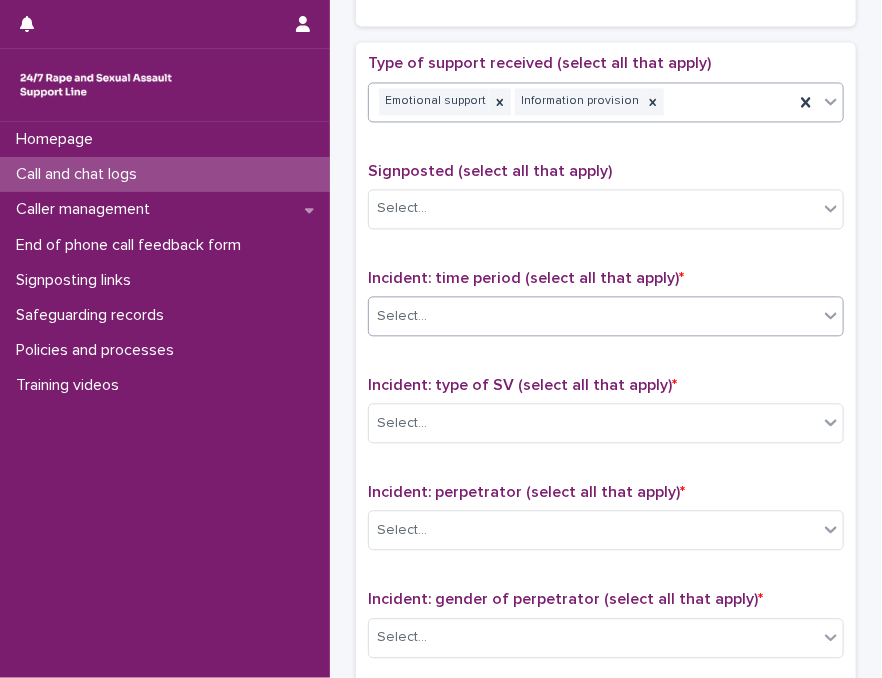 click on "Select..." at bounding box center [593, 316] 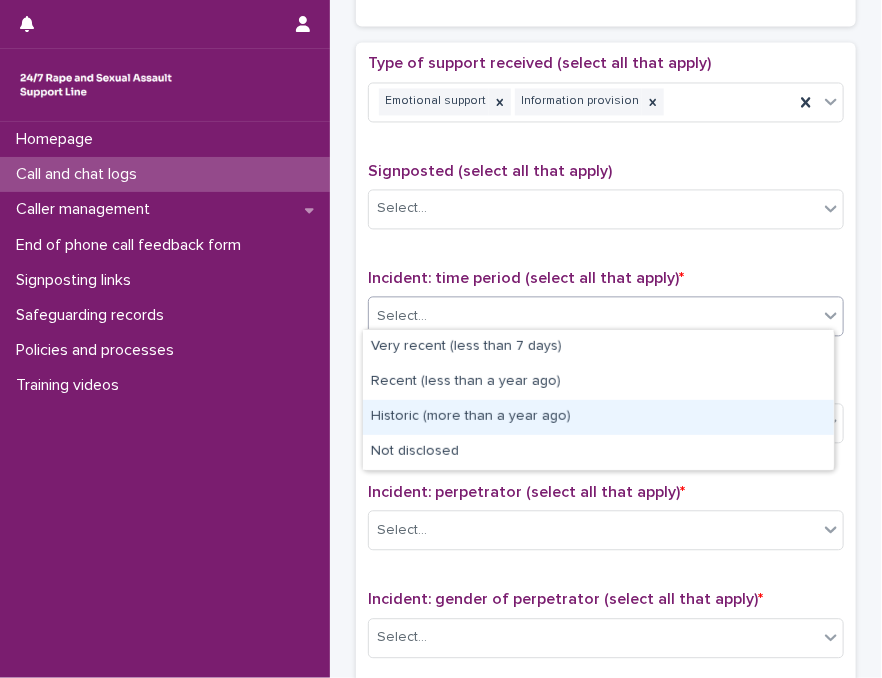 click on "Historic (more than a year ago)" at bounding box center (598, 417) 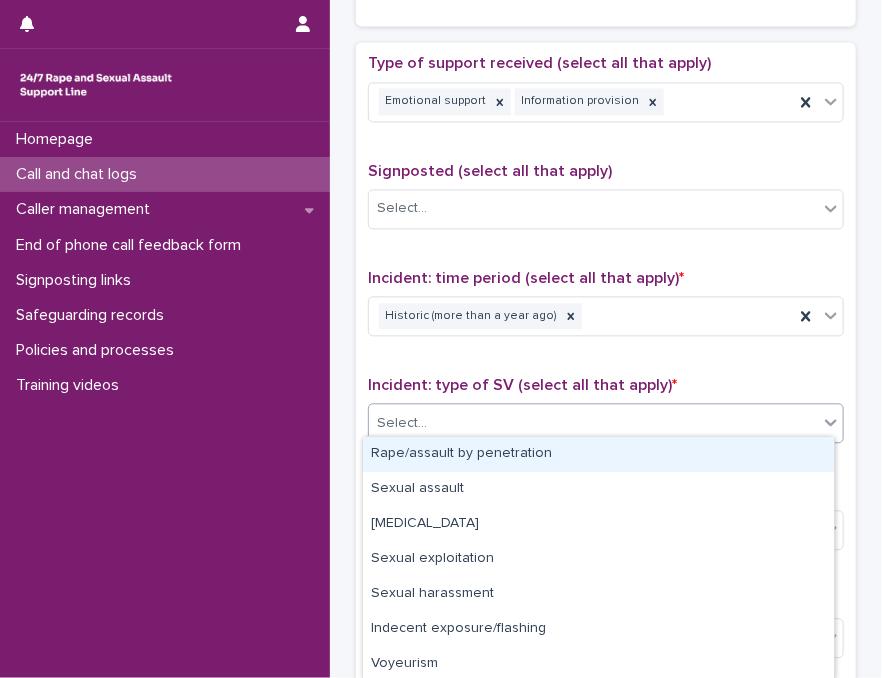 click on "Select..." at bounding box center [593, 423] 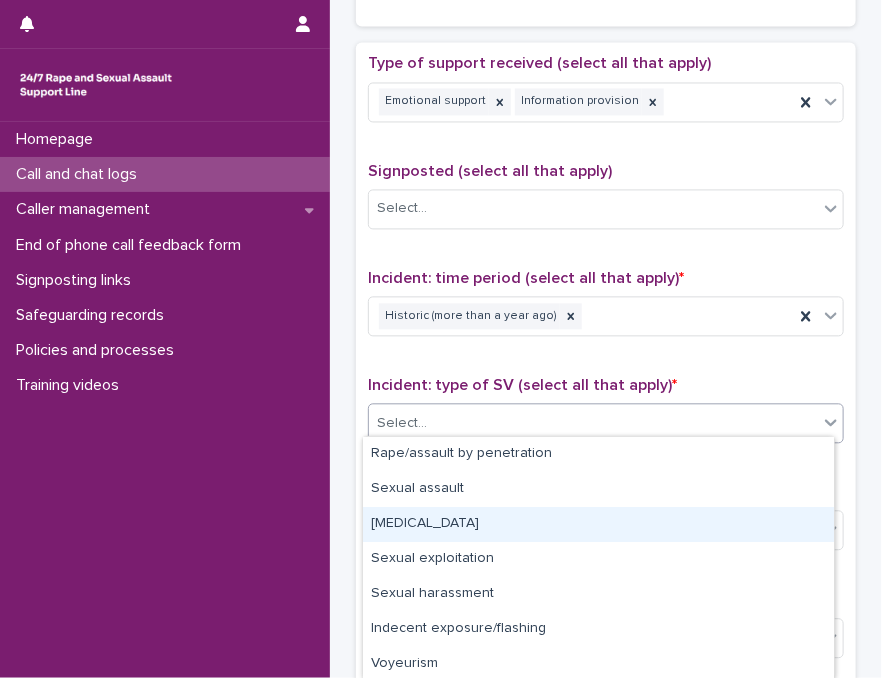 click on "Child sexual abuse" at bounding box center (598, 524) 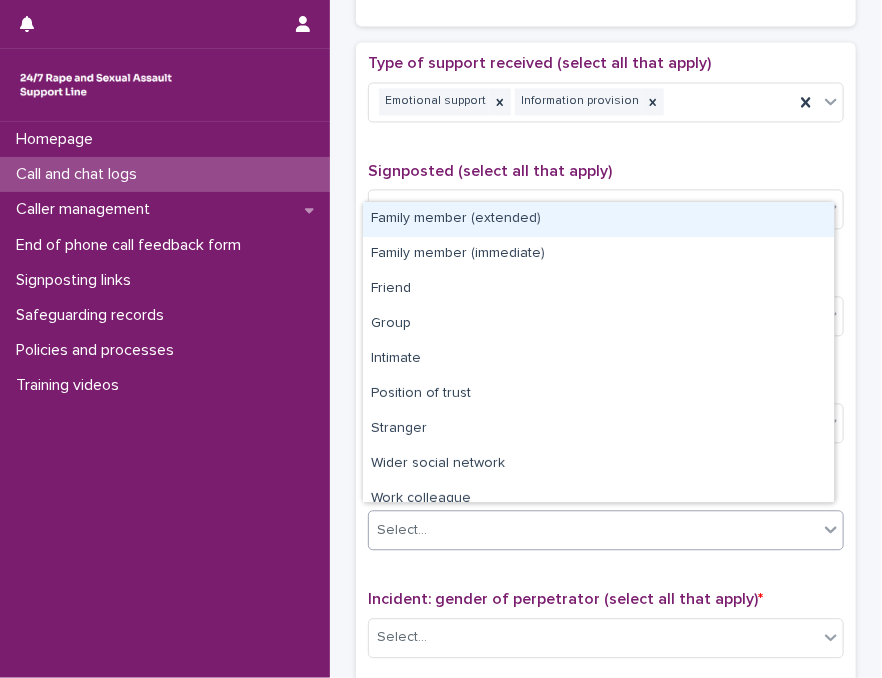 click on "Select..." at bounding box center [593, 530] 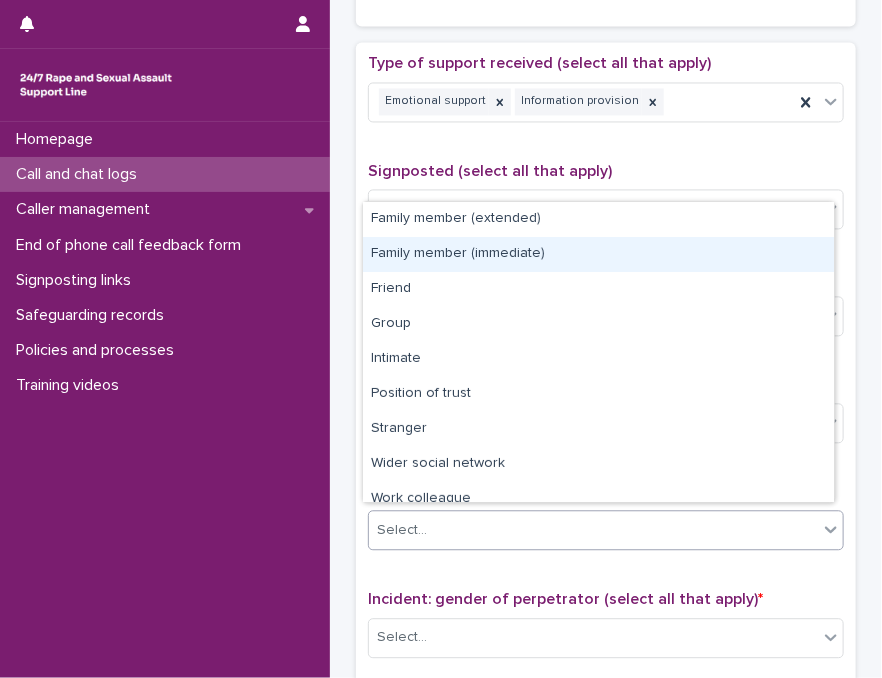 click on "Family member (immediate)" at bounding box center [598, 254] 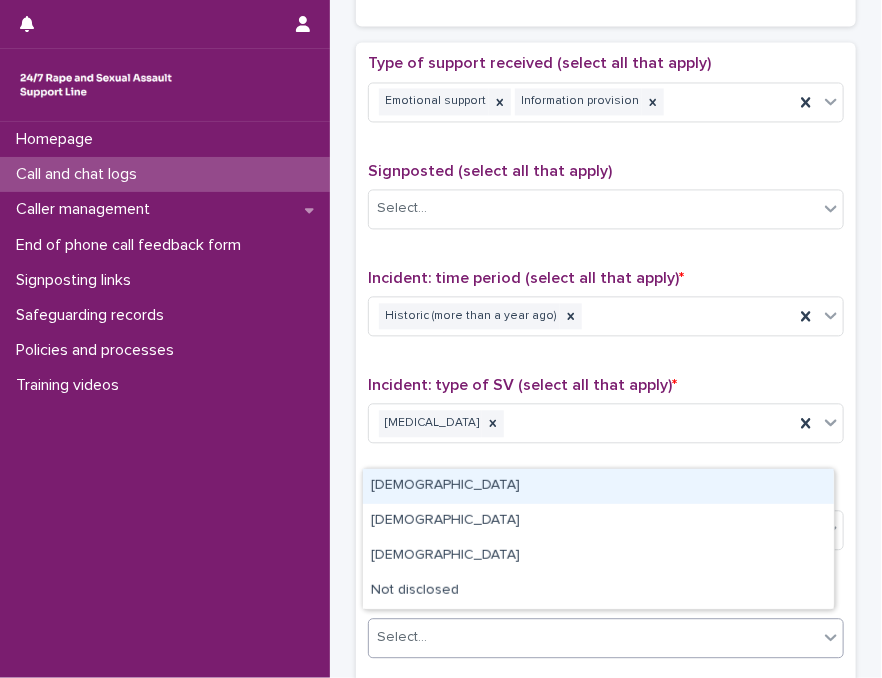 drag, startPoint x: 447, startPoint y: 630, endPoint x: 422, endPoint y: 489, distance: 143.19916 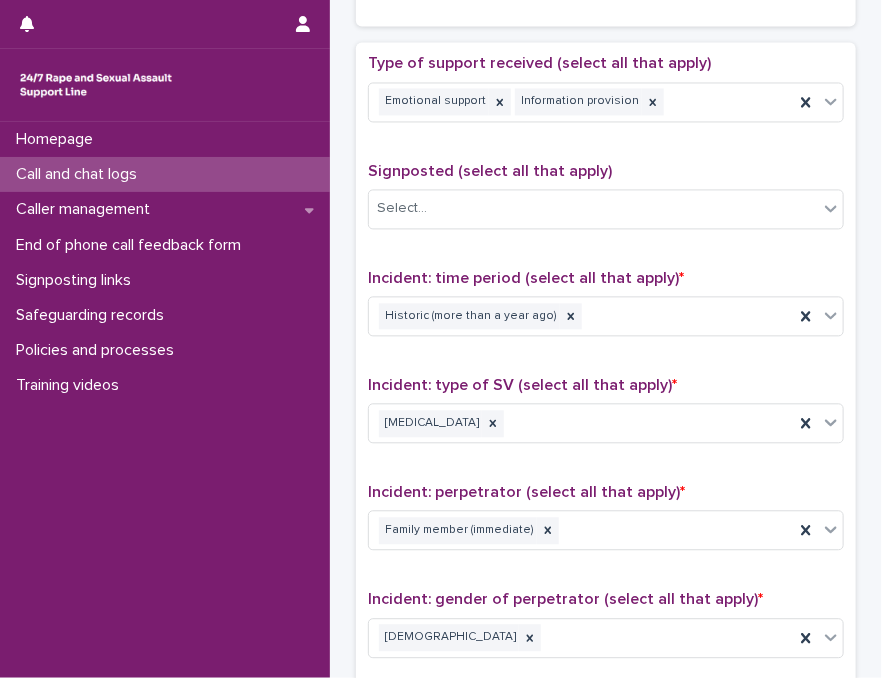click on "Type of support received (select all that apply) Emotional support Information provision Signposted (select all that apply) Select... Incident: time period (select all that apply) * Historic (more than a year ago) Incident: type of SV (select all that apply) * Child sexual abuse Incident: perpetrator (select all that apply) * Family member (immediate) Incident: gender of perpetrator (select all that apply) * Male Flags Select... Comments" at bounding box center [606, 472] 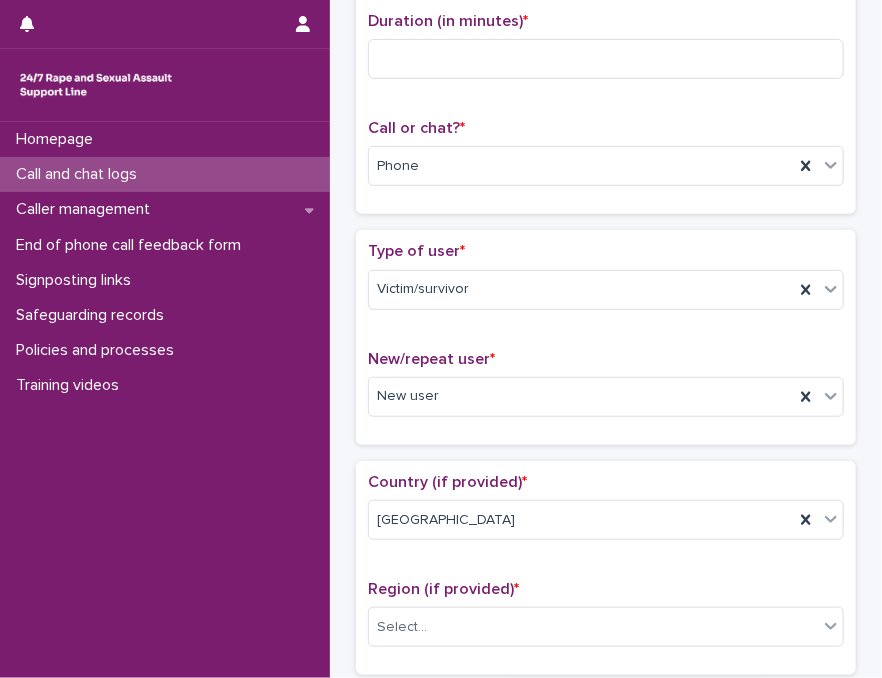 scroll, scrollTop: 0, scrollLeft: 0, axis: both 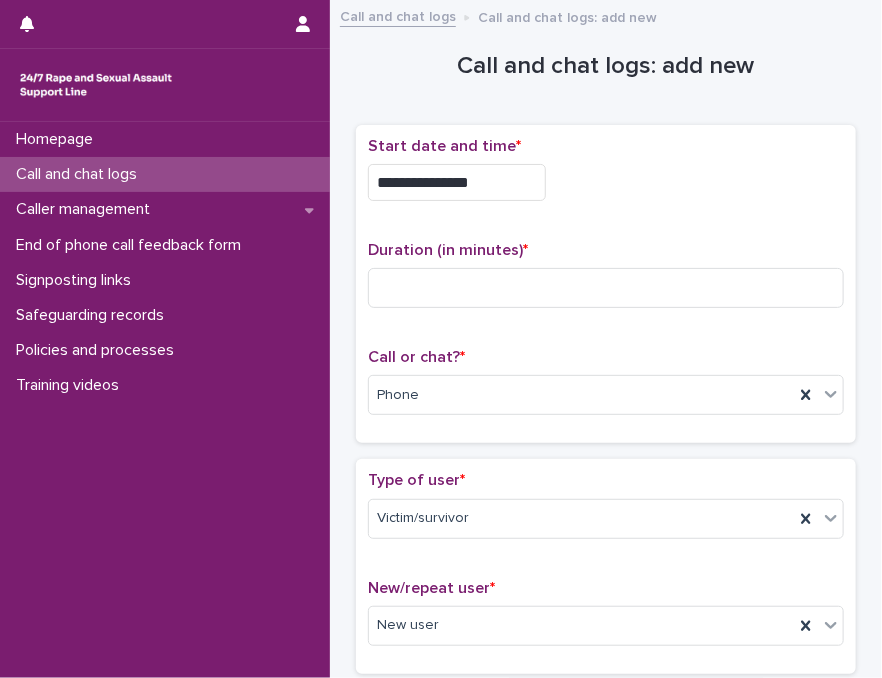 click on "**********" at bounding box center (606, 182) 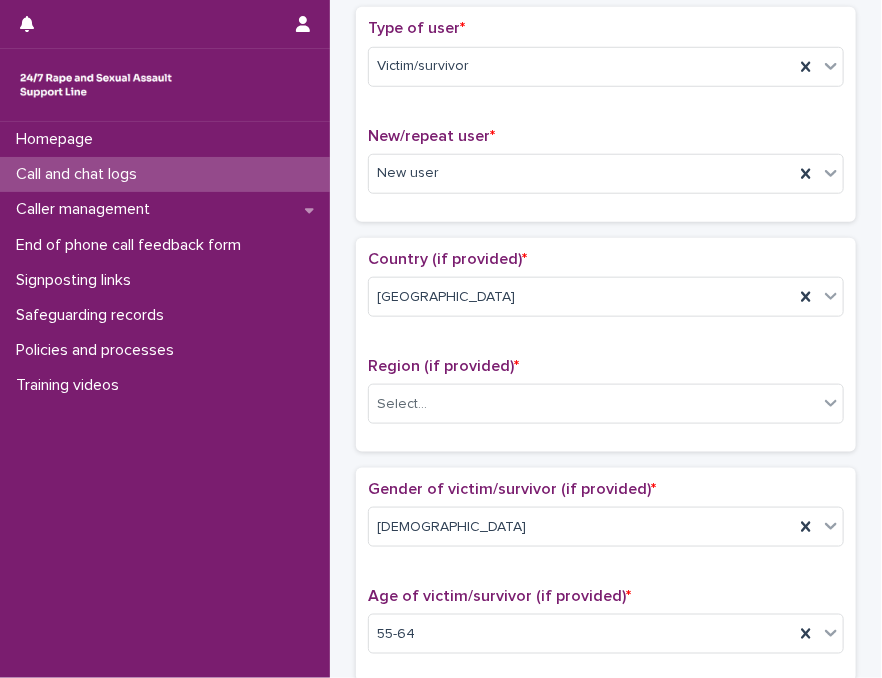 scroll, scrollTop: 520, scrollLeft: 0, axis: vertical 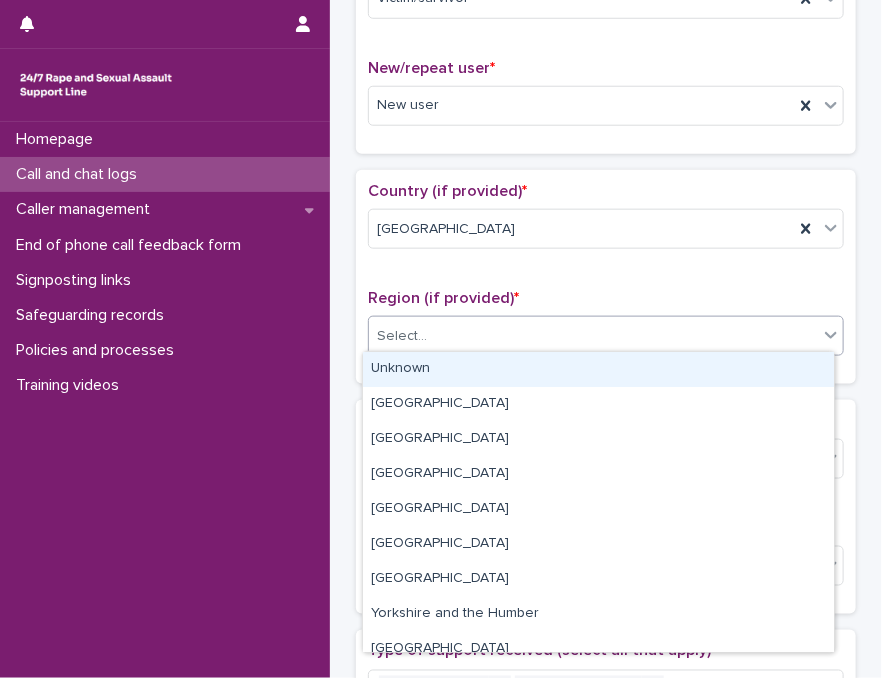 click on "Select..." at bounding box center [593, 336] 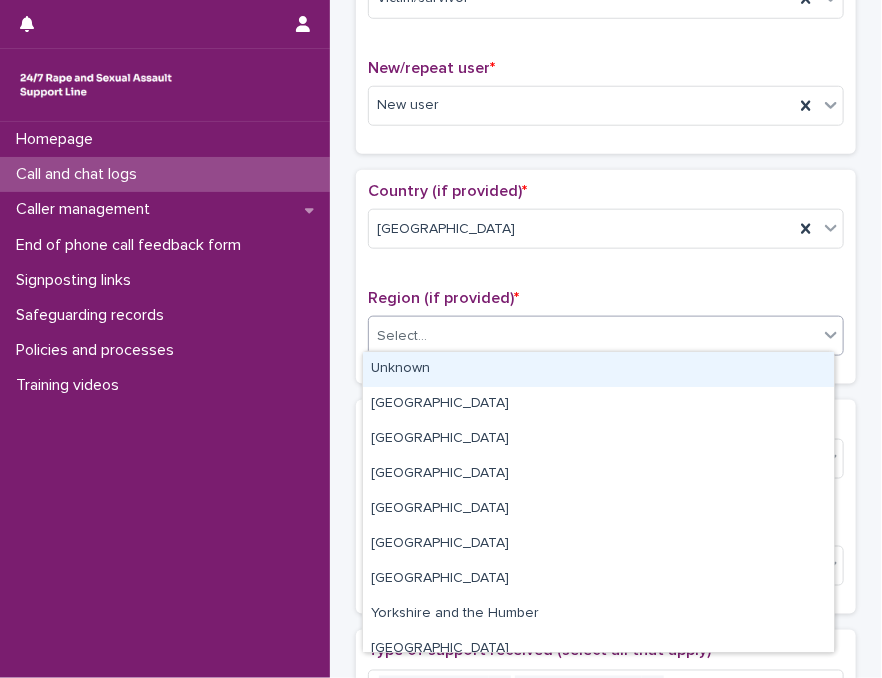 click on "Region (if provided) *" at bounding box center [443, 298] 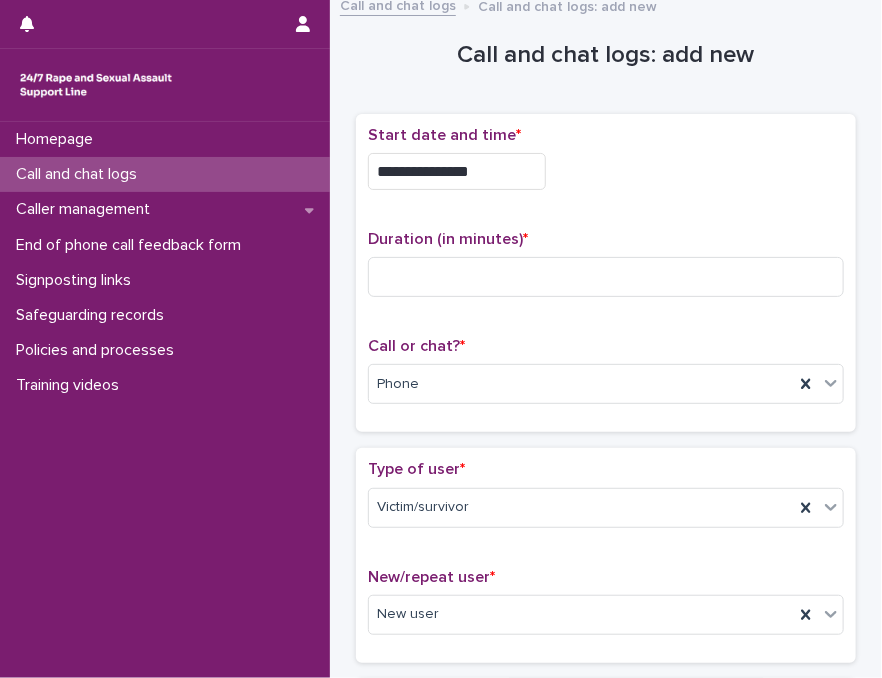 scroll, scrollTop: 0, scrollLeft: 0, axis: both 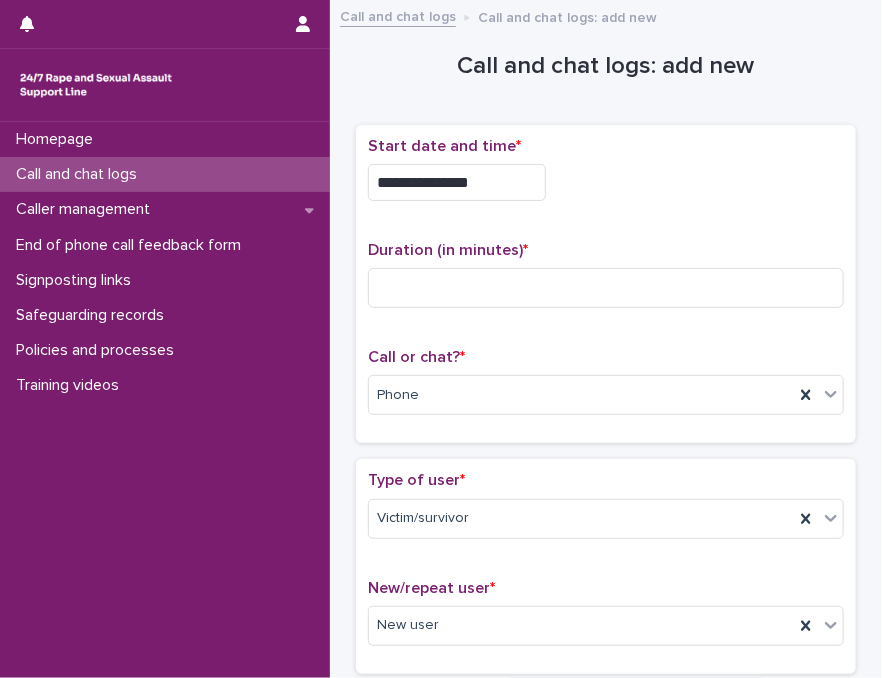 click on "**********" at bounding box center (606, 284) 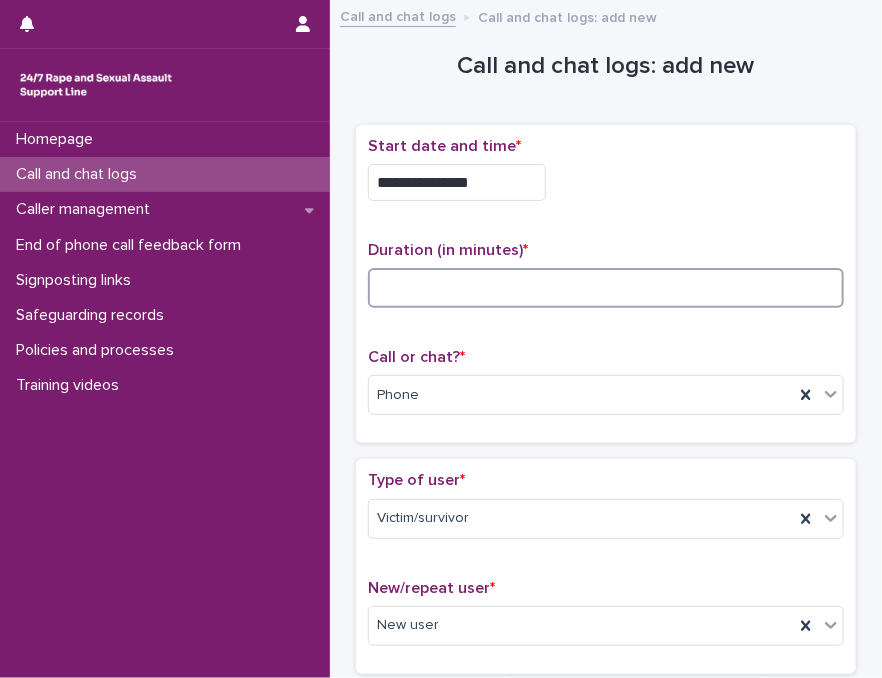 click at bounding box center [606, 288] 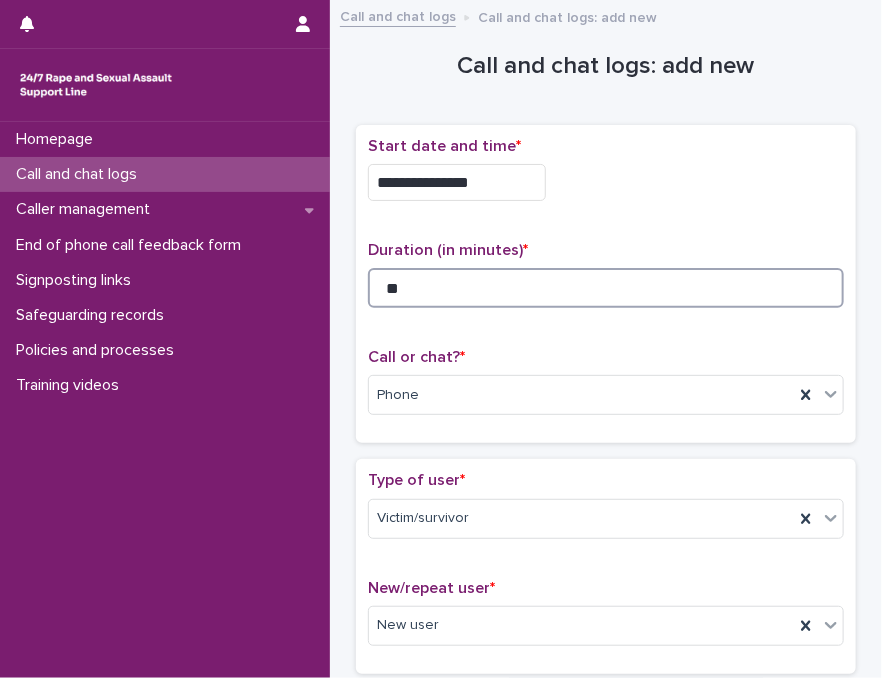 type on "**" 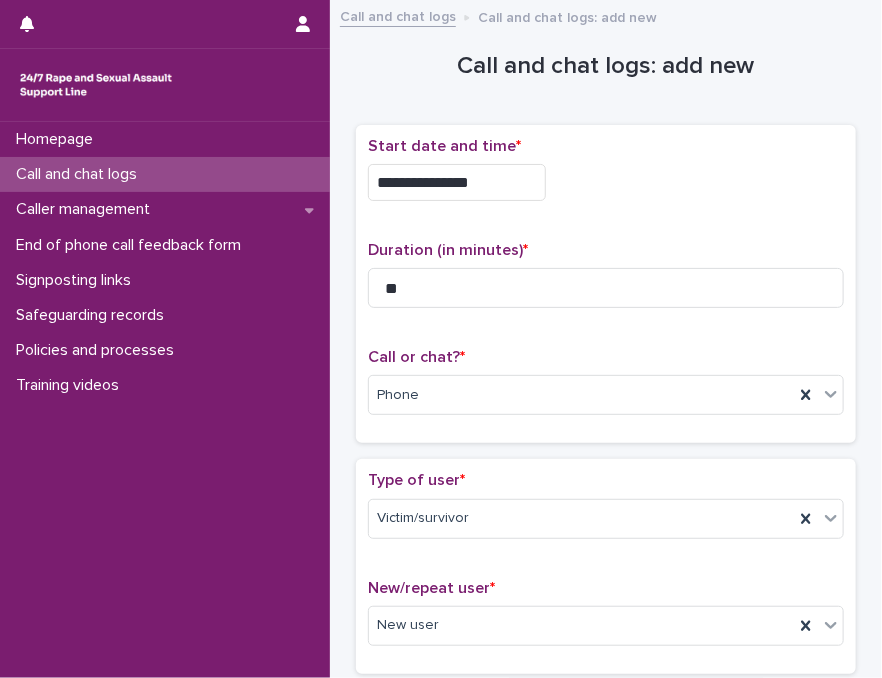 click on "**********" at bounding box center (606, 284) 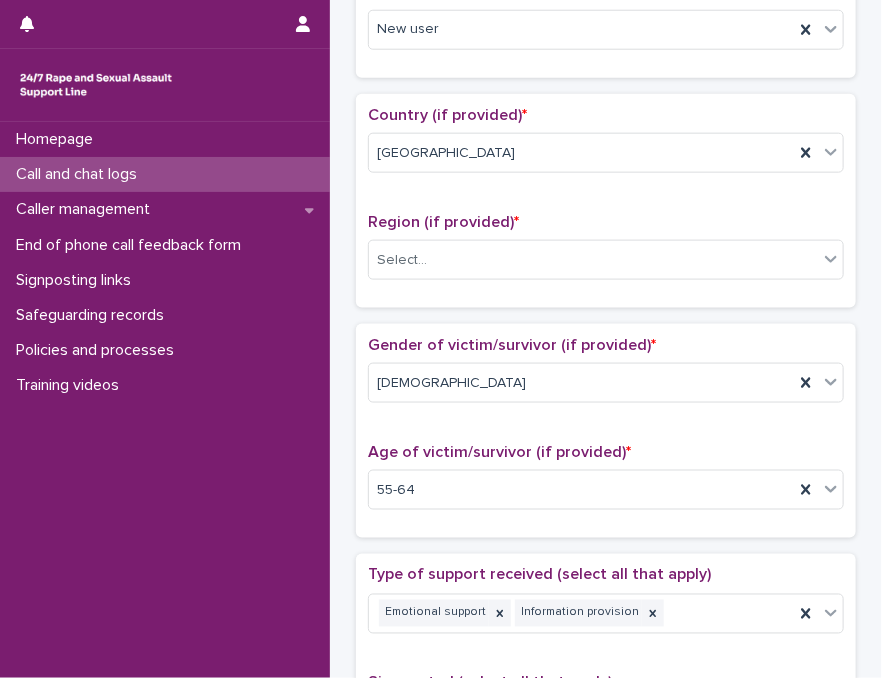 scroll, scrollTop: 600, scrollLeft: 0, axis: vertical 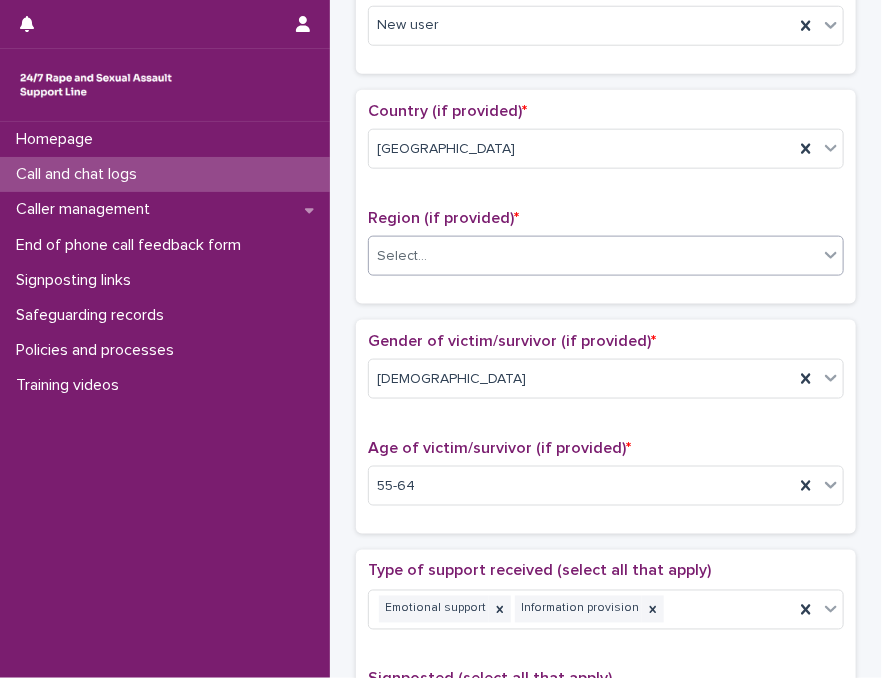 click on "Select..." at bounding box center [593, 256] 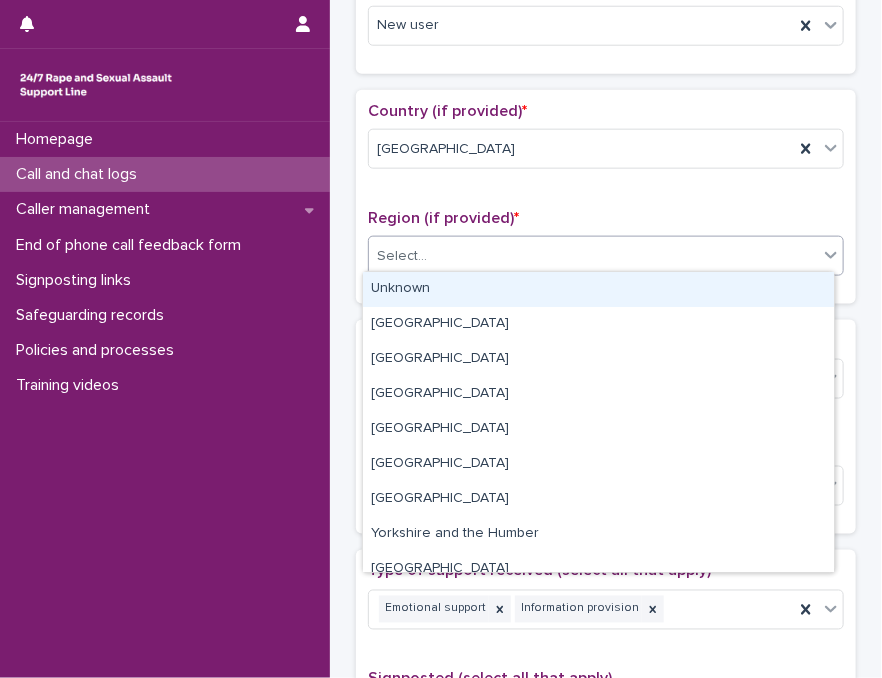 click on "Unknown" at bounding box center [598, 289] 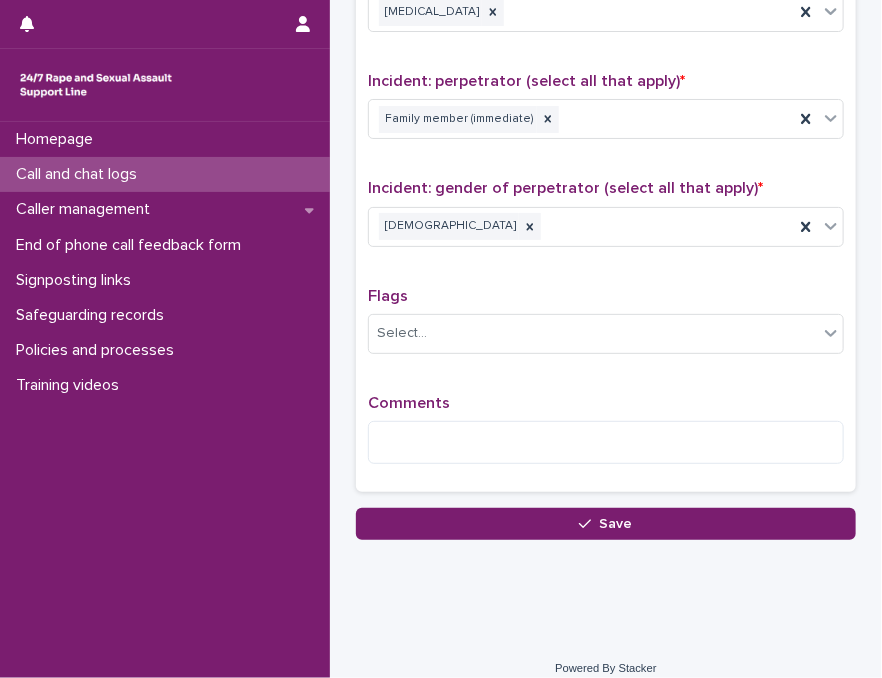 scroll, scrollTop: 1528, scrollLeft: 0, axis: vertical 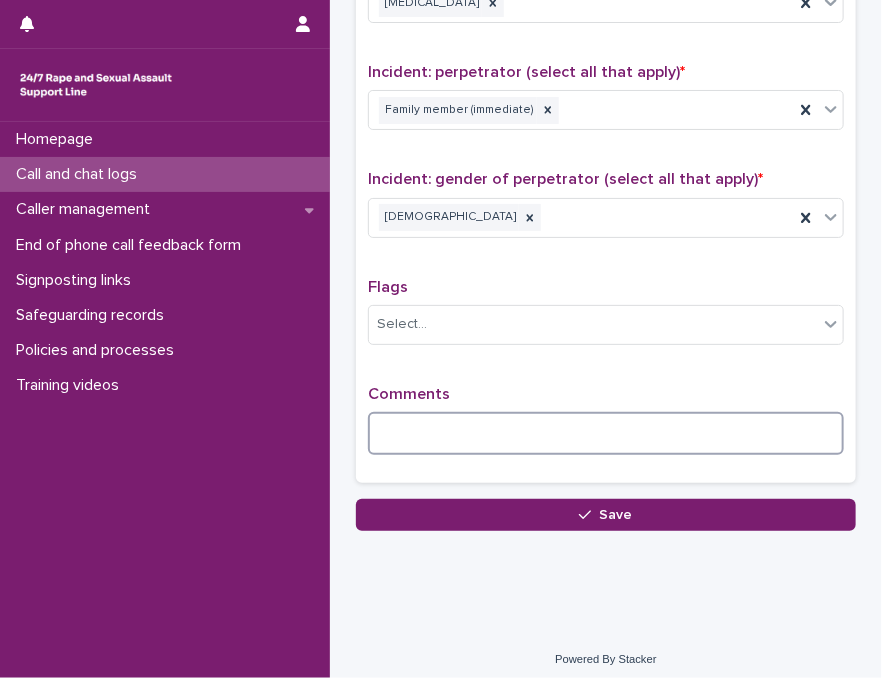 click at bounding box center [606, 433] 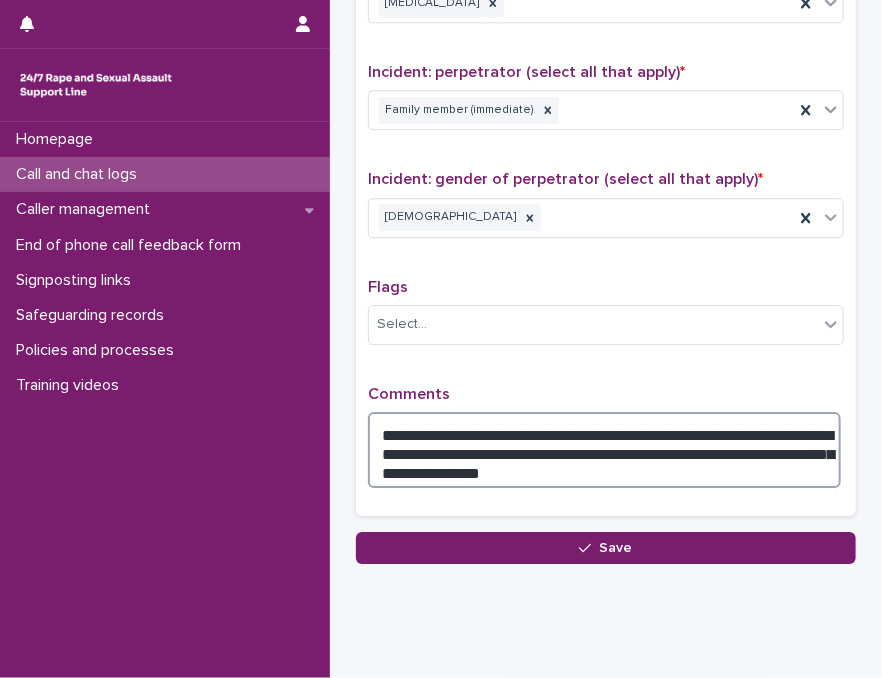 click on "**********" at bounding box center (604, 450) 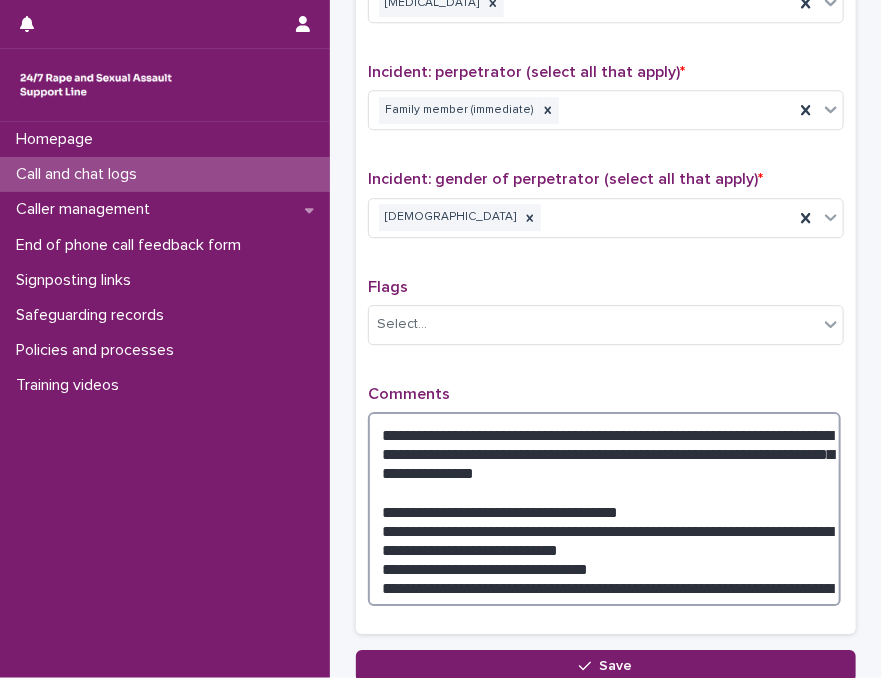 type on "**********" 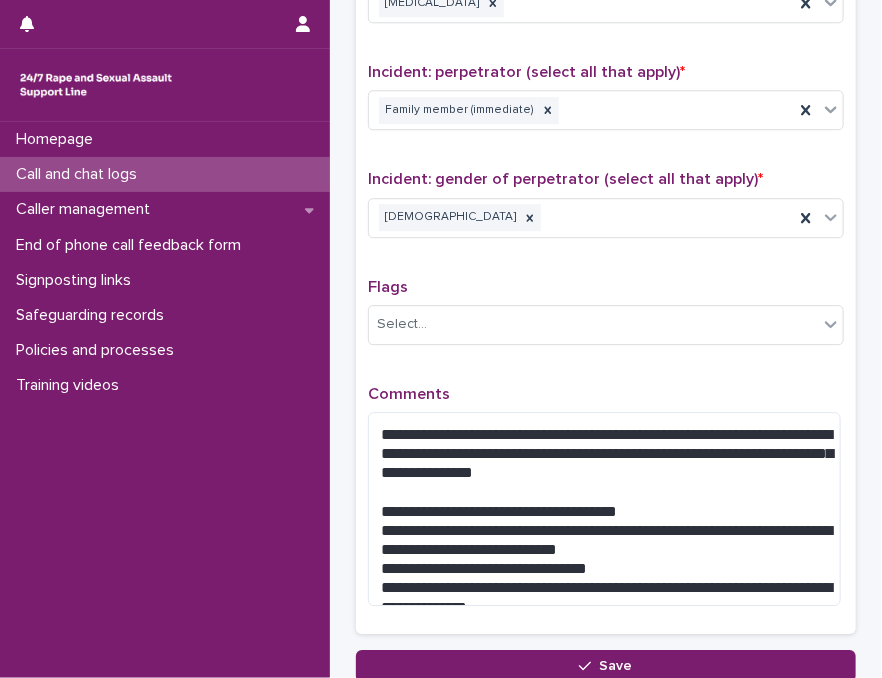 click on "**********" at bounding box center [606, -392] 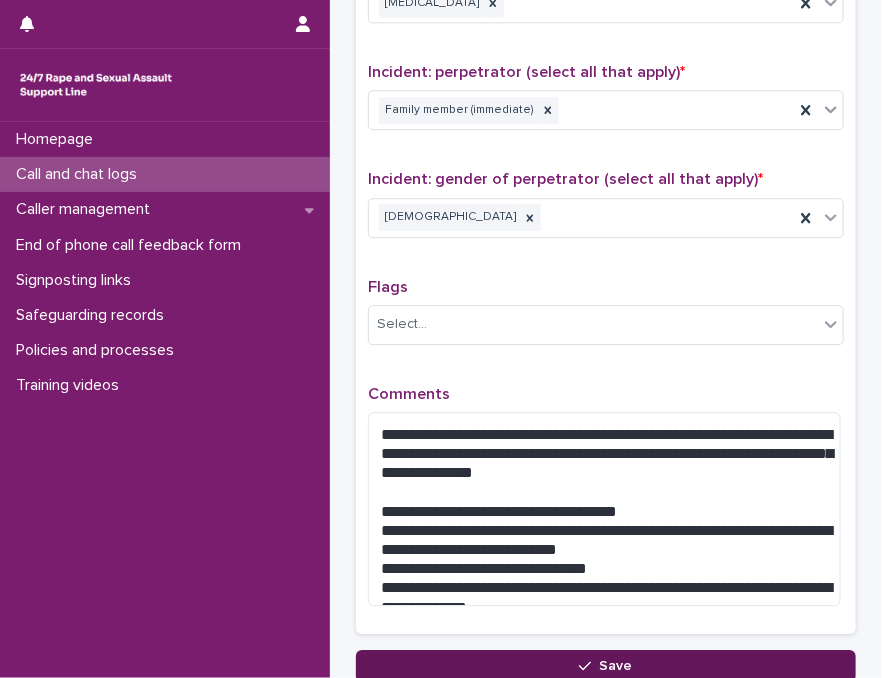 click on "Save" at bounding box center (606, 666) 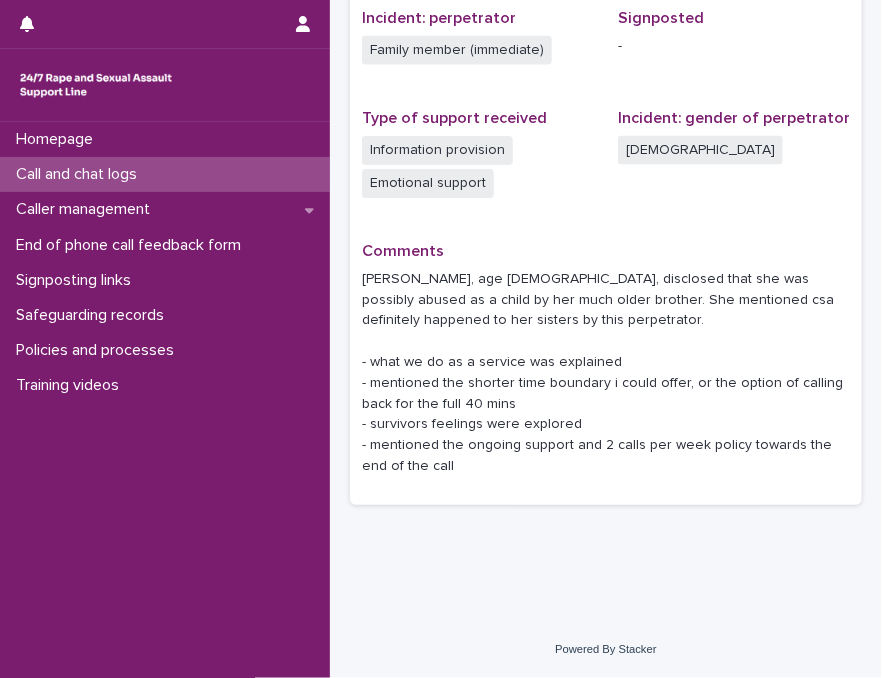scroll, scrollTop: 0, scrollLeft: 0, axis: both 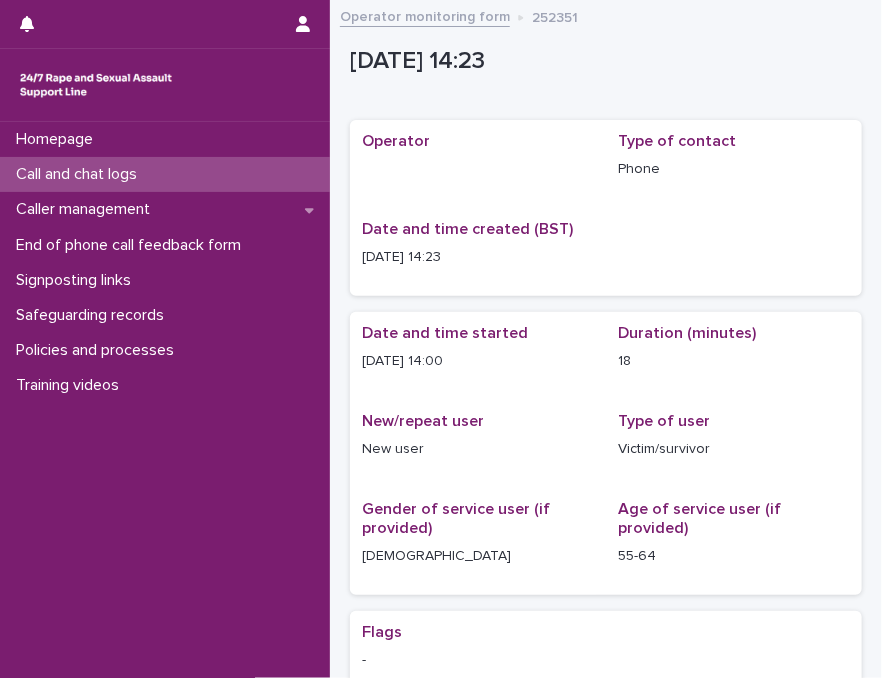 drag, startPoint x: 183, startPoint y: 185, endPoint x: 204, endPoint y: 159, distance: 33.42155 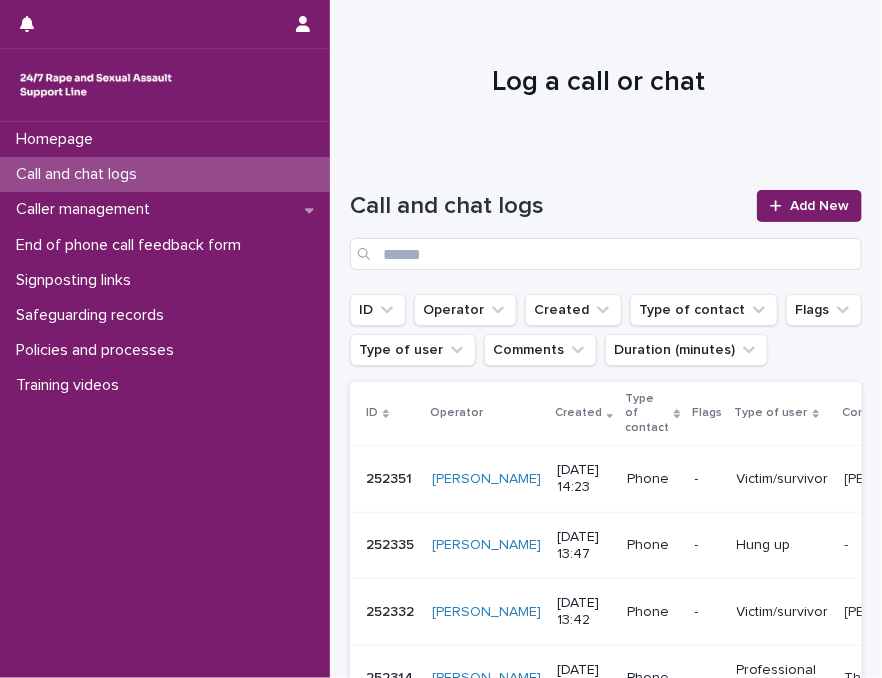click at bounding box center (598, 74) 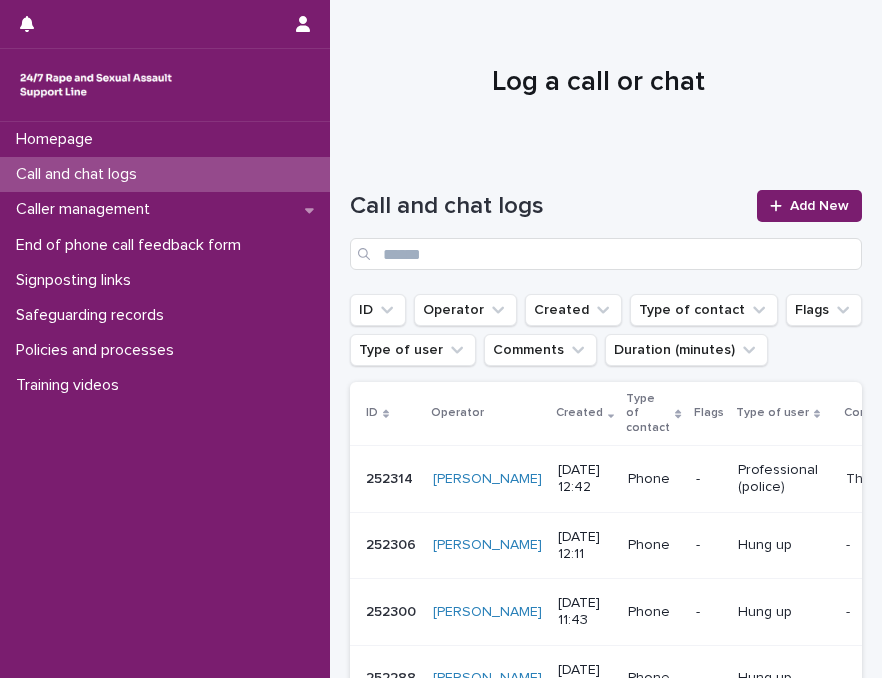 scroll, scrollTop: 0, scrollLeft: 0, axis: both 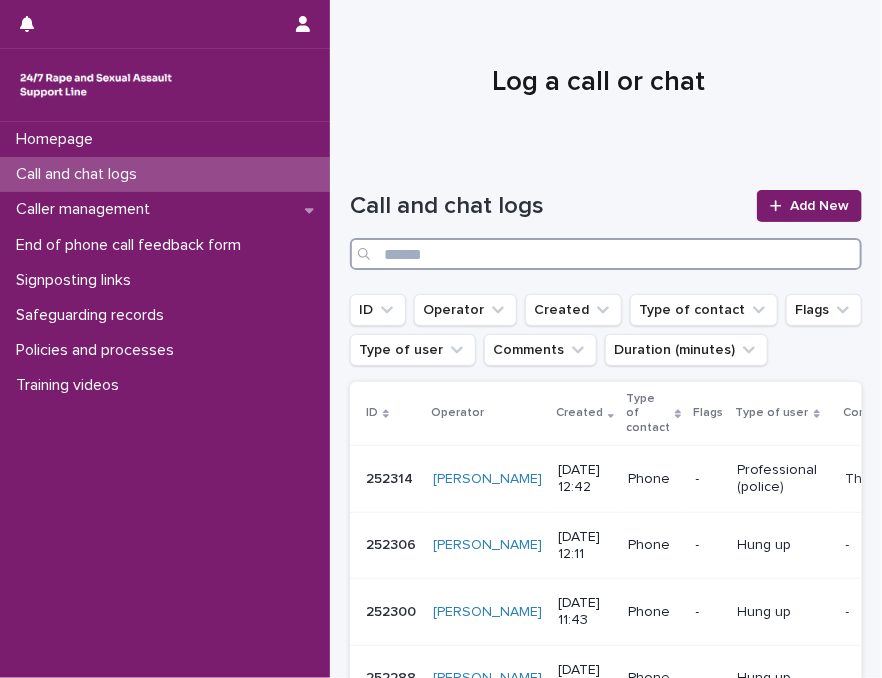 click at bounding box center (606, 254) 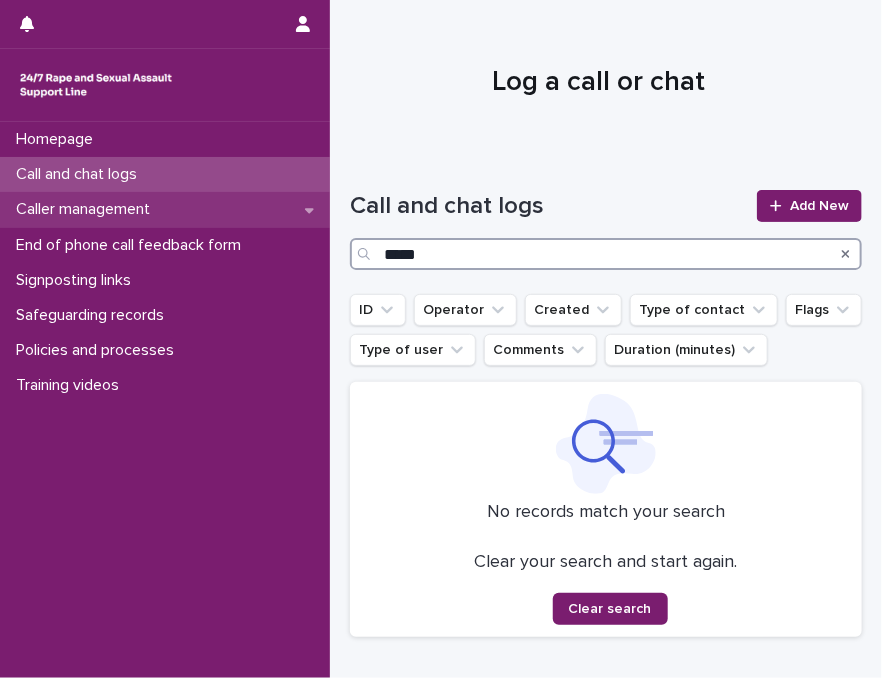 type on "*****" 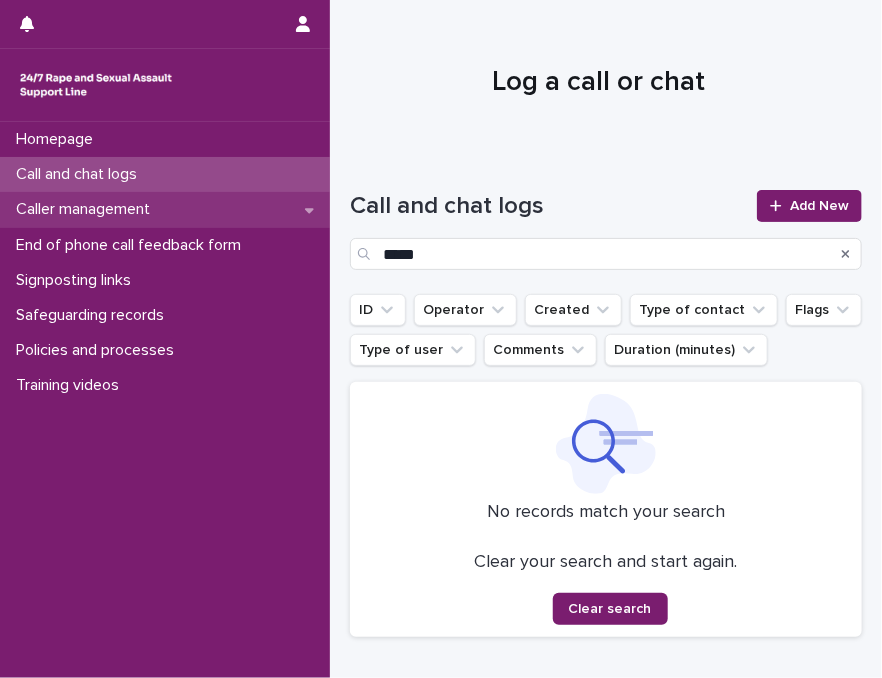 click on "Caller management" at bounding box center [87, 209] 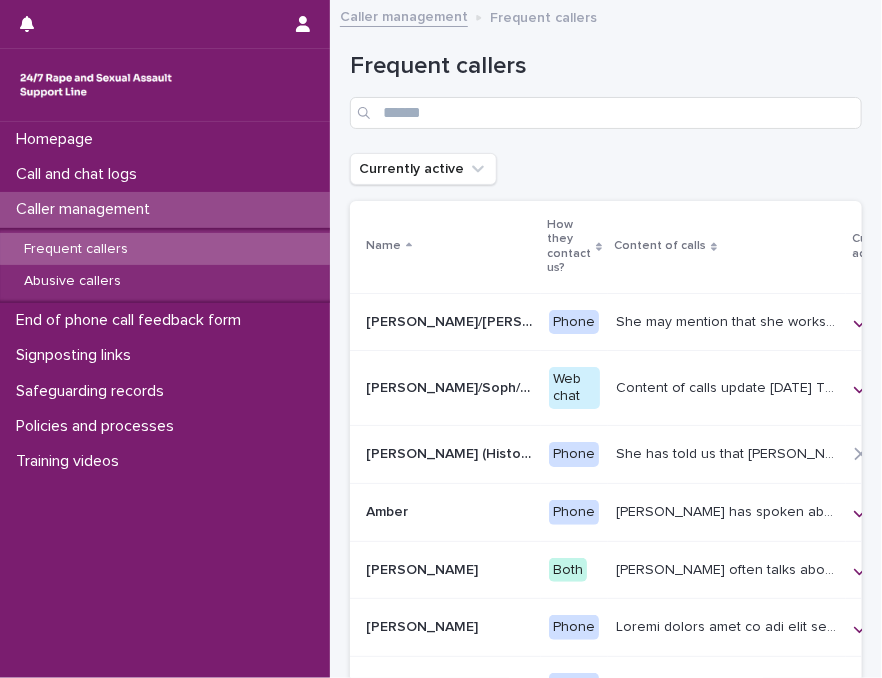 click on "Frequent callers" at bounding box center (76, 249) 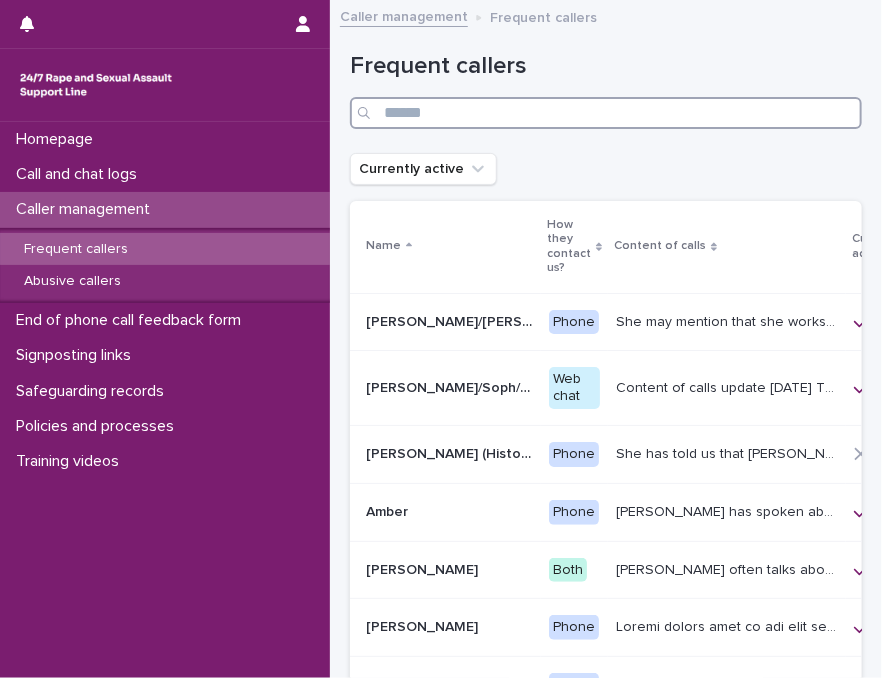 click at bounding box center (606, 113) 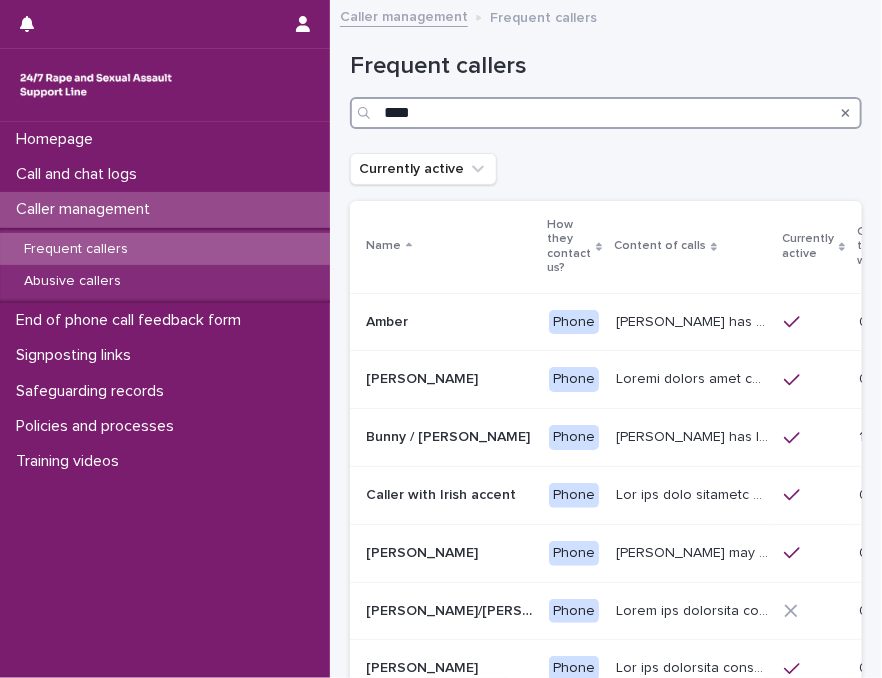 type on "*****" 